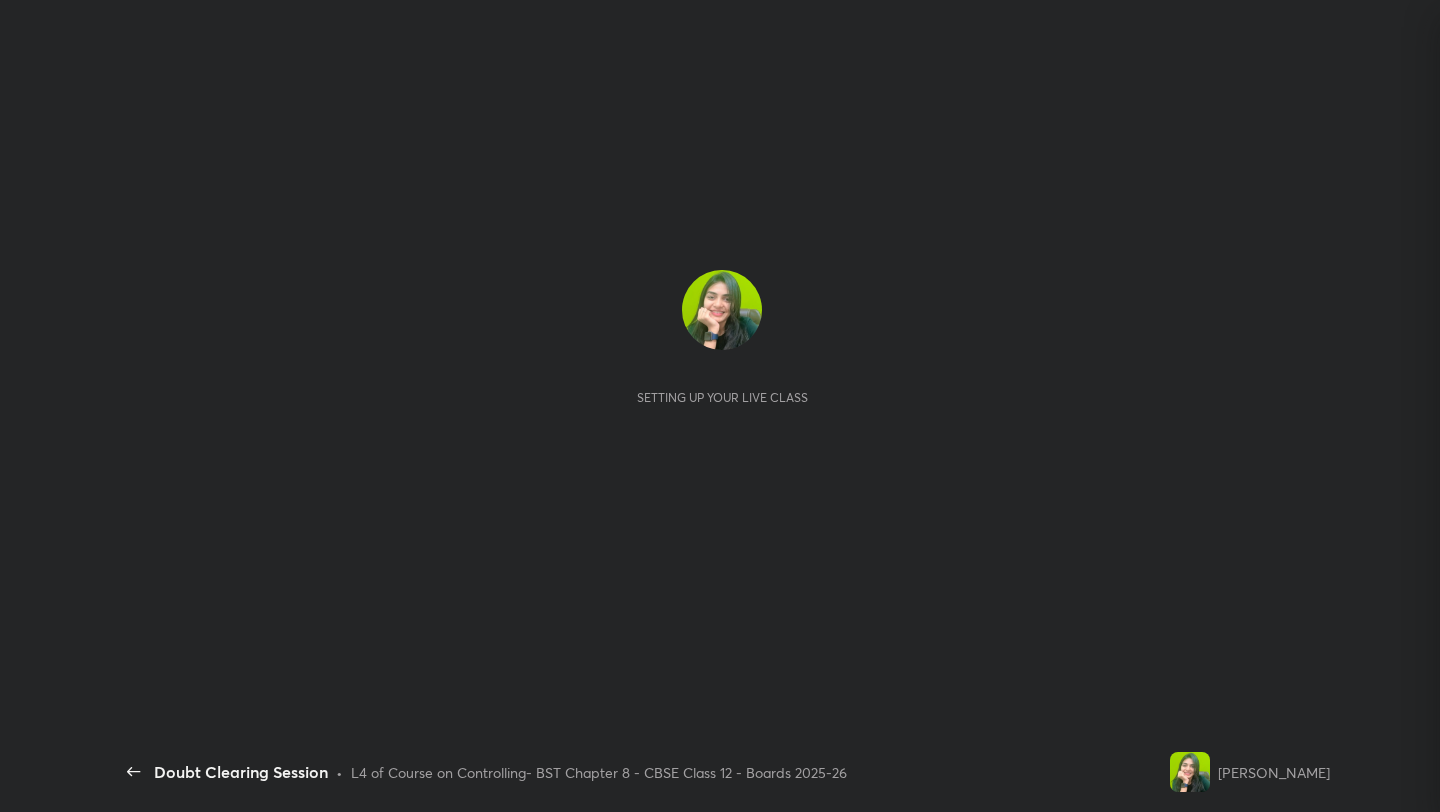 scroll, scrollTop: 0, scrollLeft: 0, axis: both 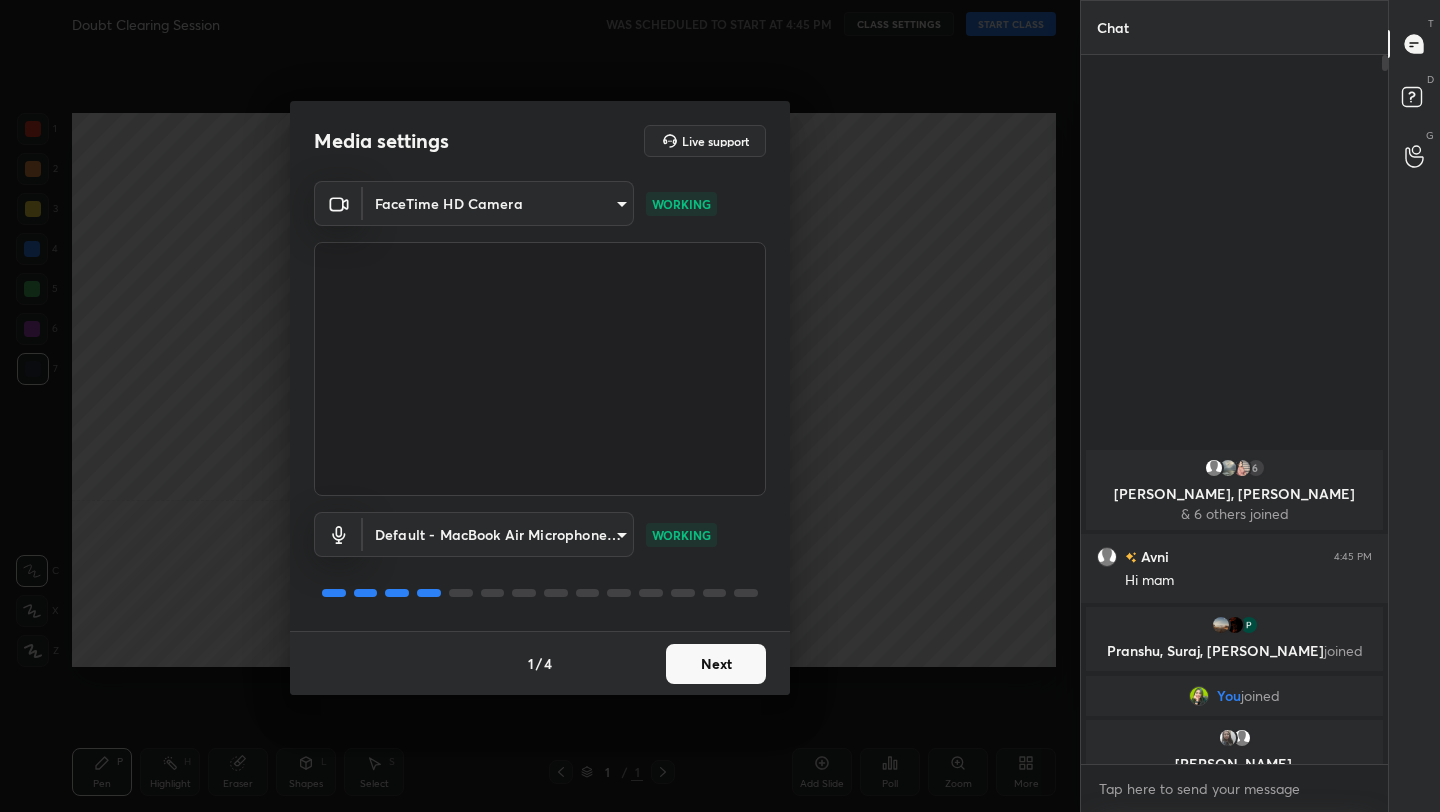 click on "1 / 4 Next" at bounding box center [540, 663] 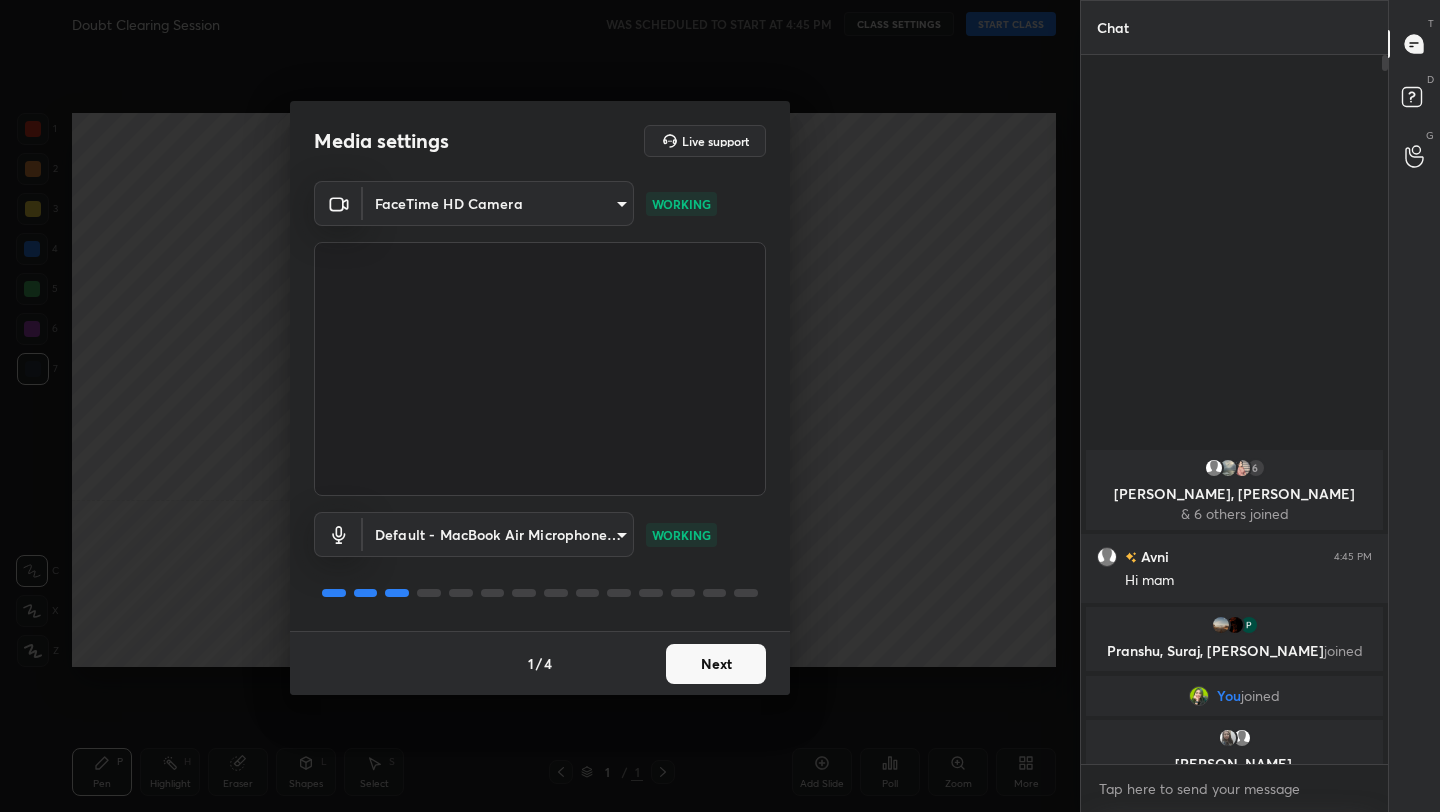 click on "Next" at bounding box center [716, 664] 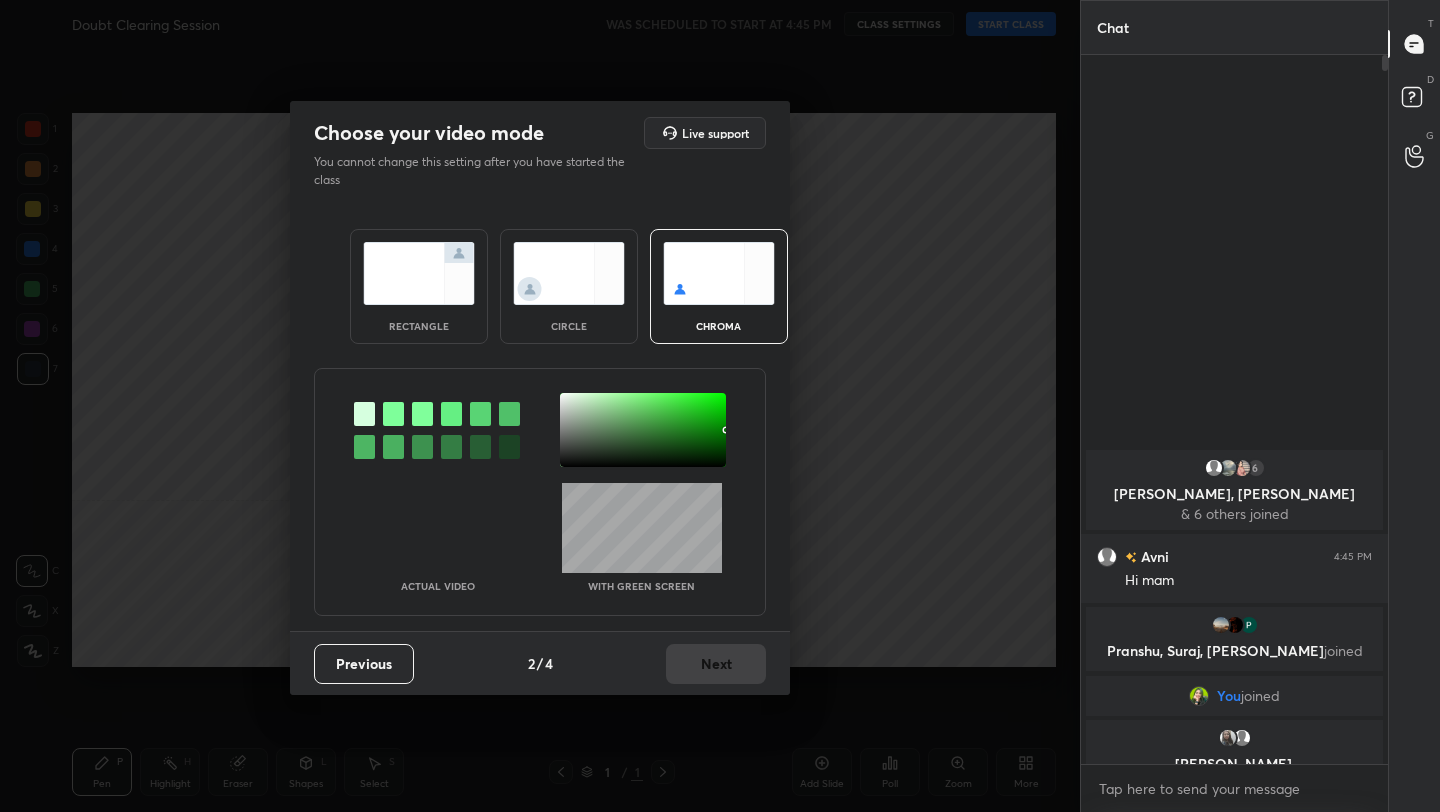 click at bounding box center (419, 273) 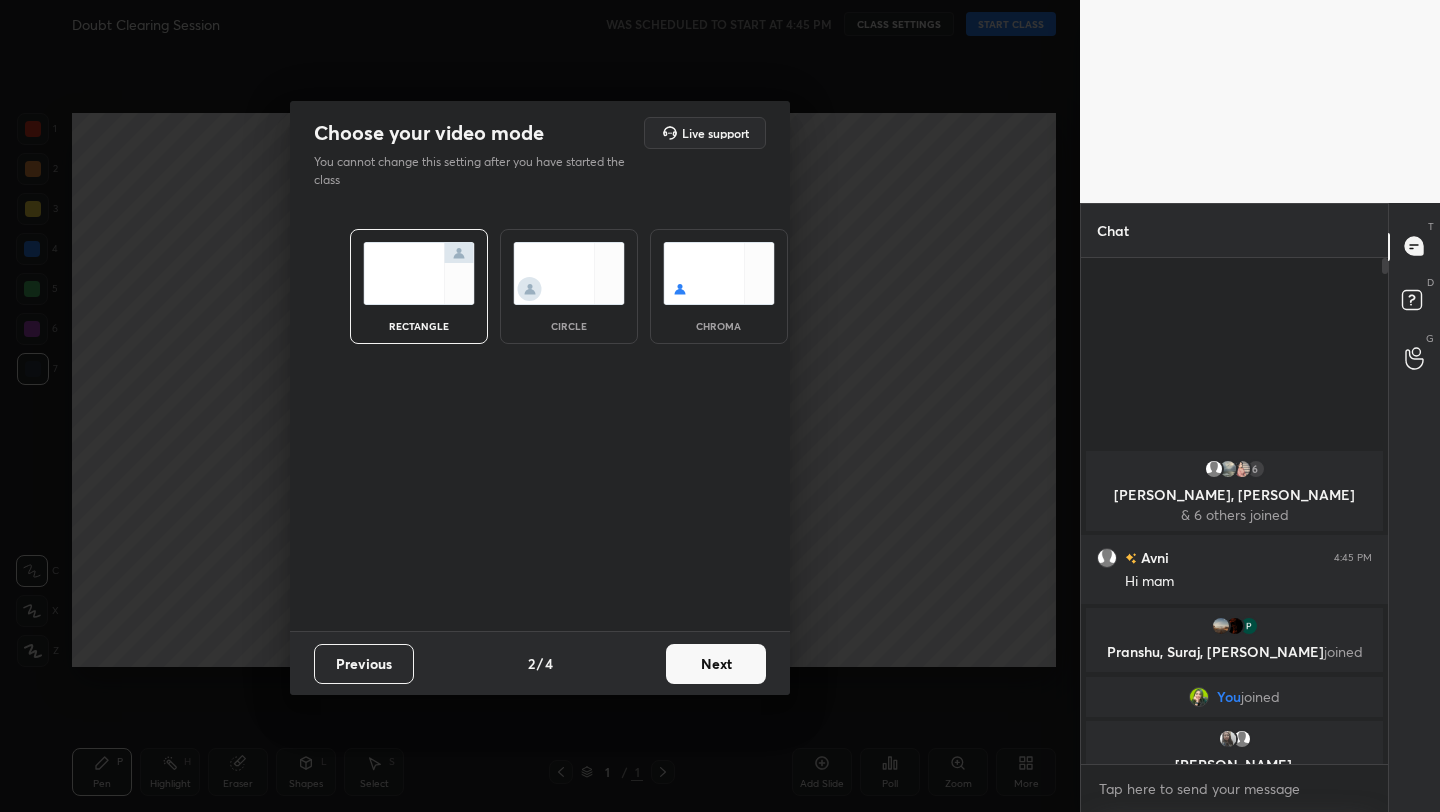 click on "Next" at bounding box center (716, 664) 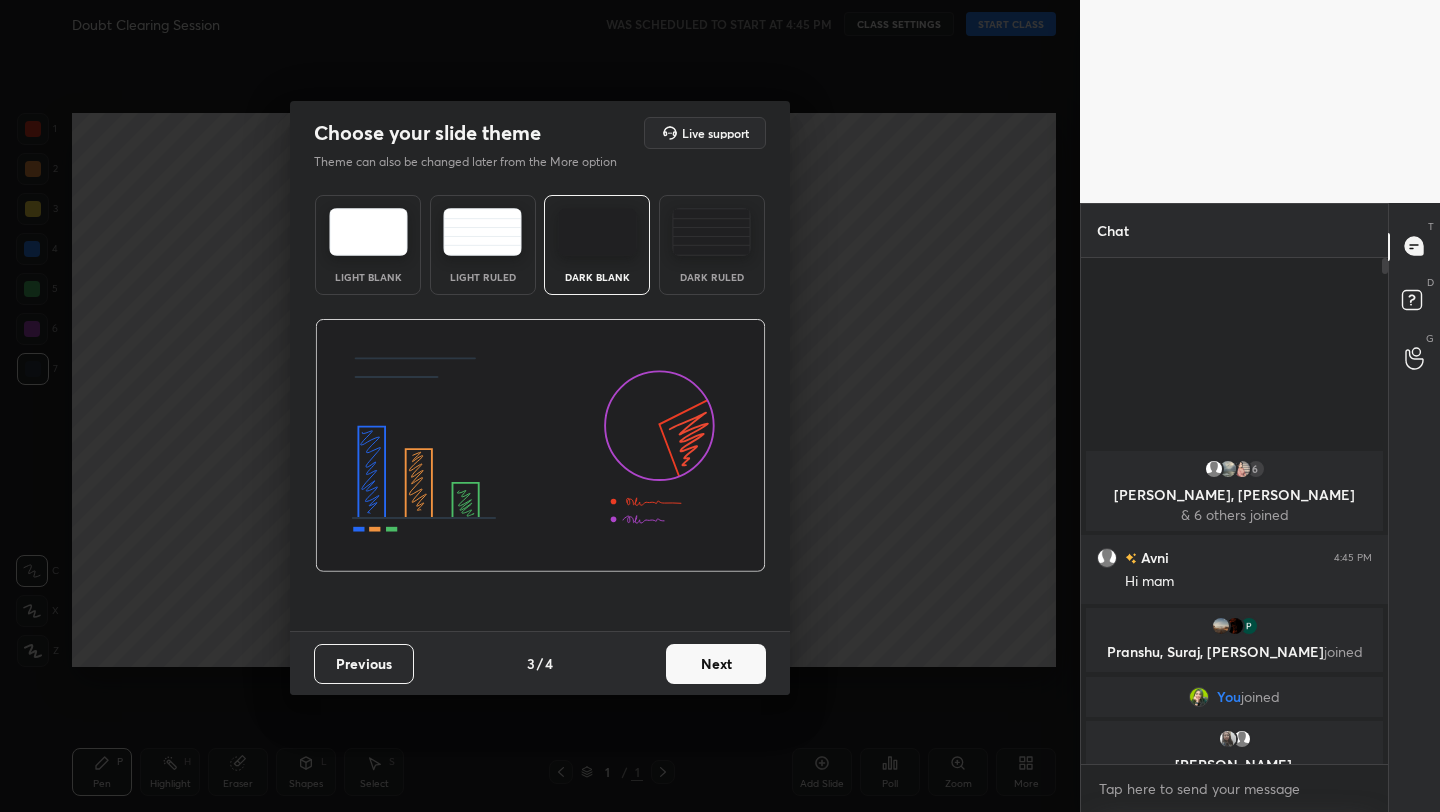 click on "Next" at bounding box center (716, 664) 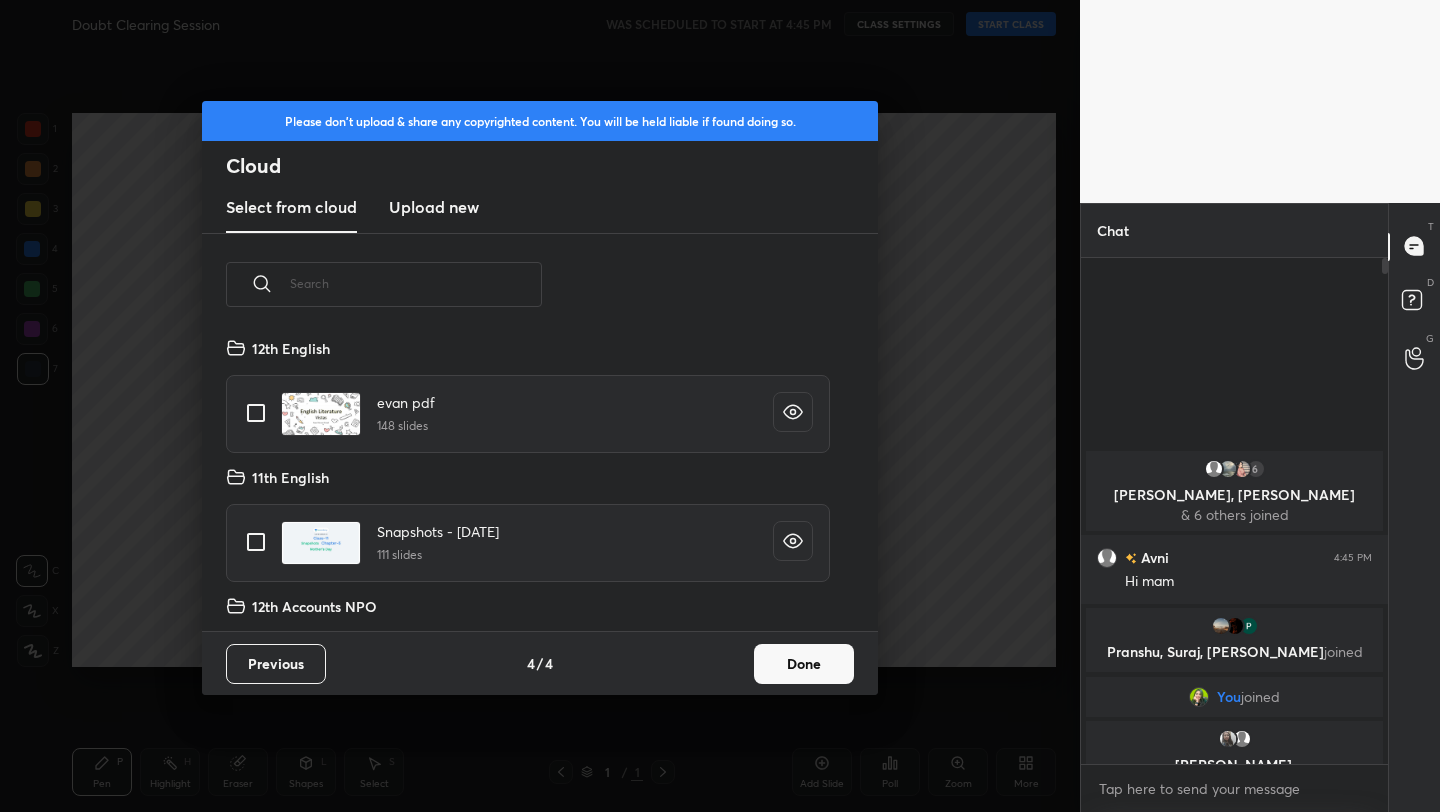 scroll, scrollTop: 7, scrollLeft: 11, axis: both 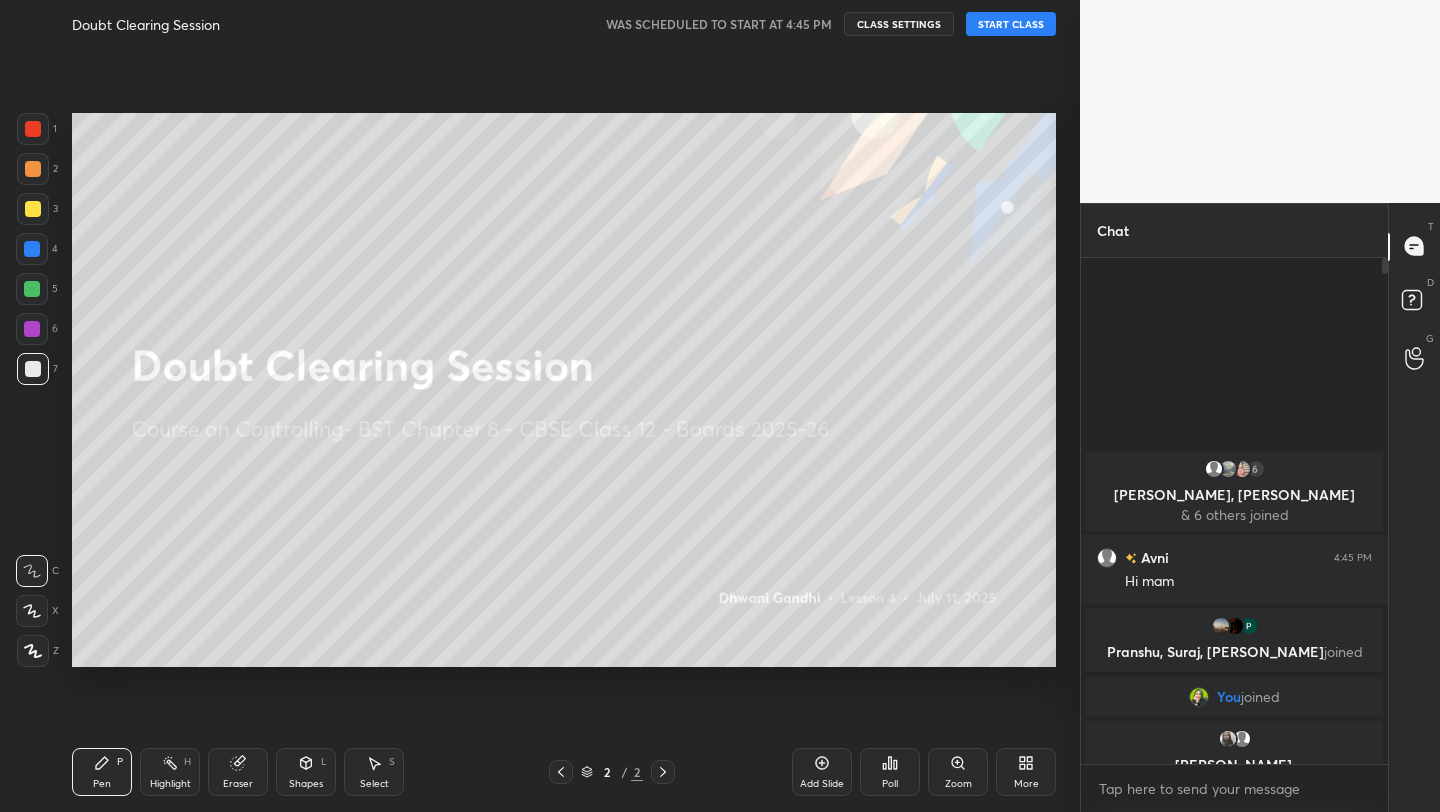 click on "START CLASS" at bounding box center [1011, 24] 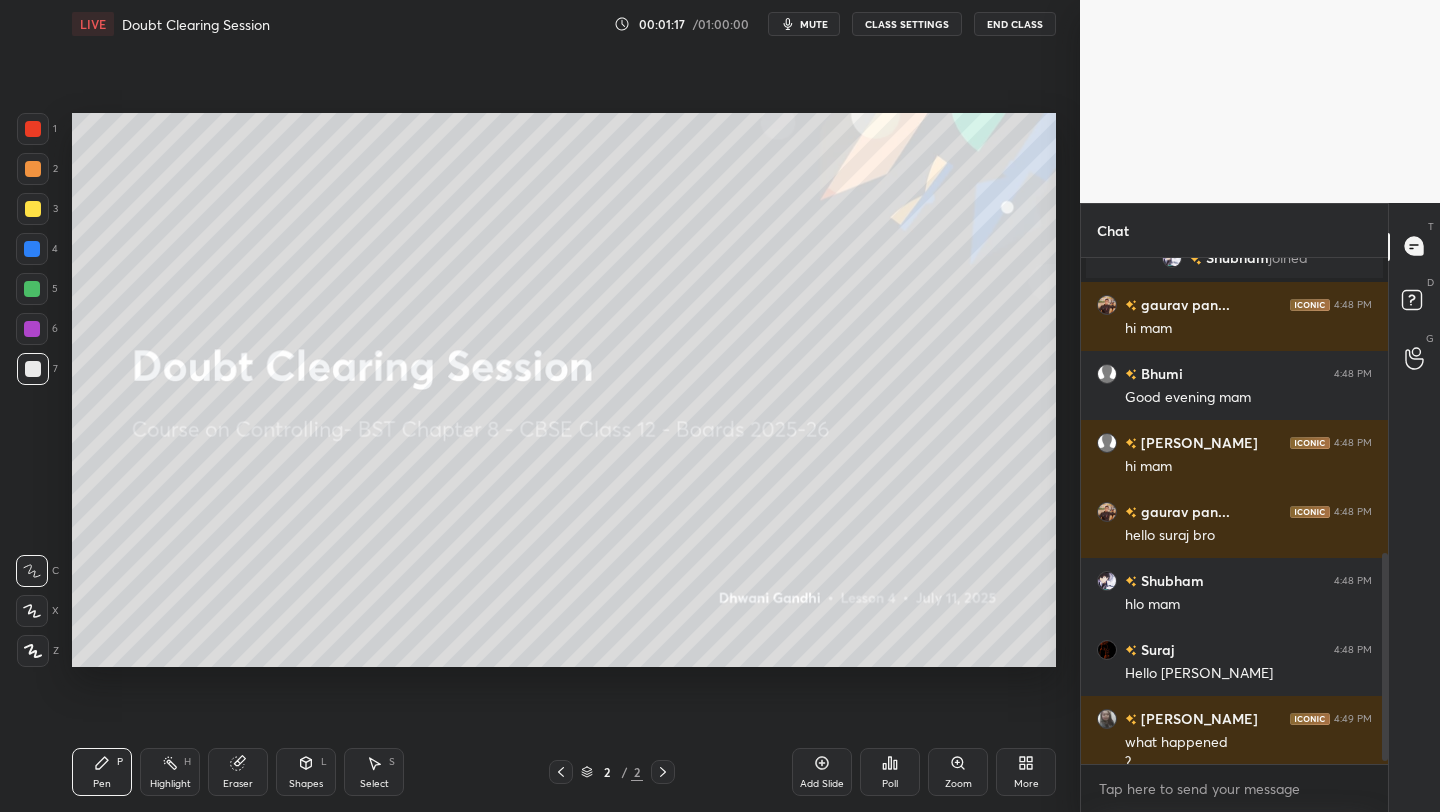 scroll, scrollTop: 732, scrollLeft: 0, axis: vertical 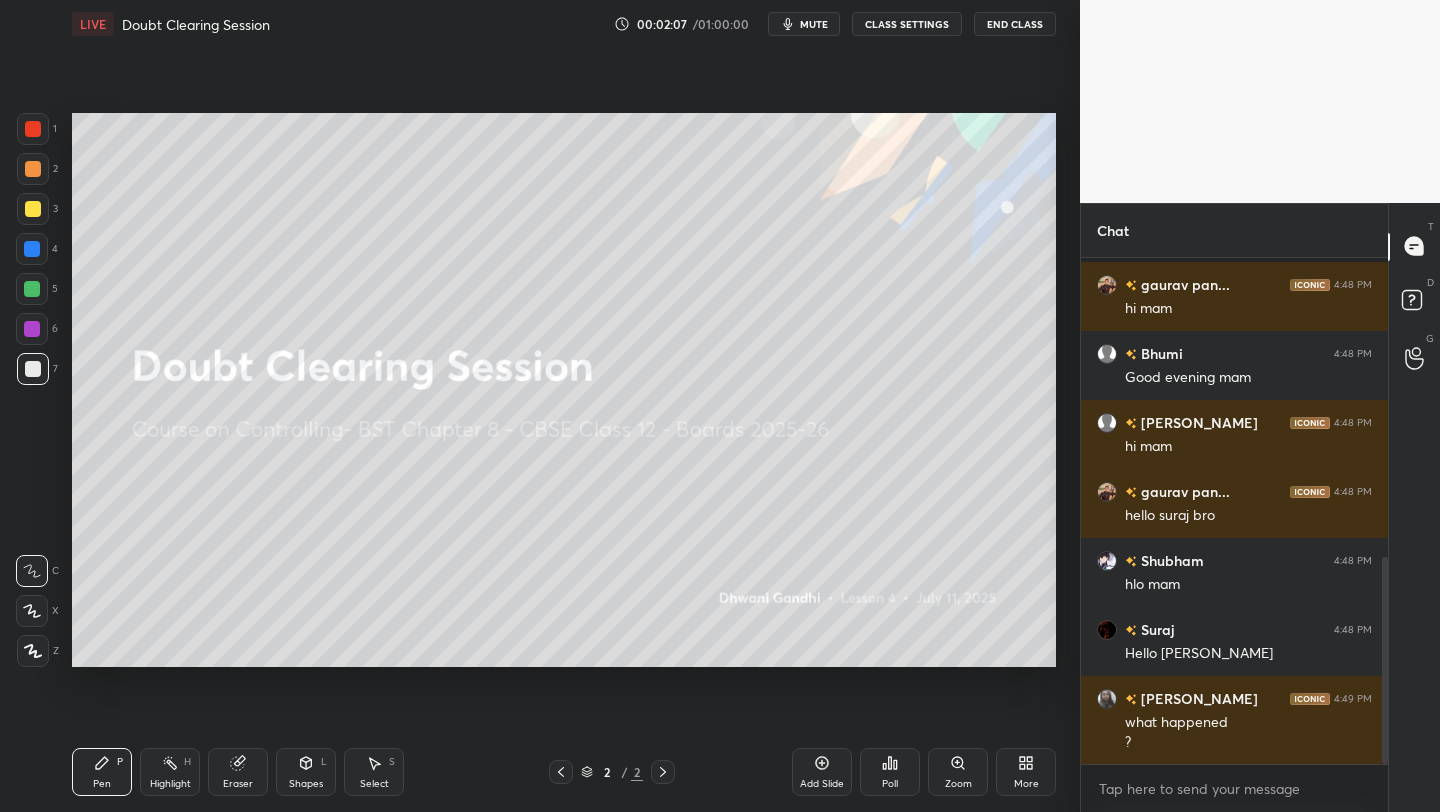 click on "mute" at bounding box center [814, 24] 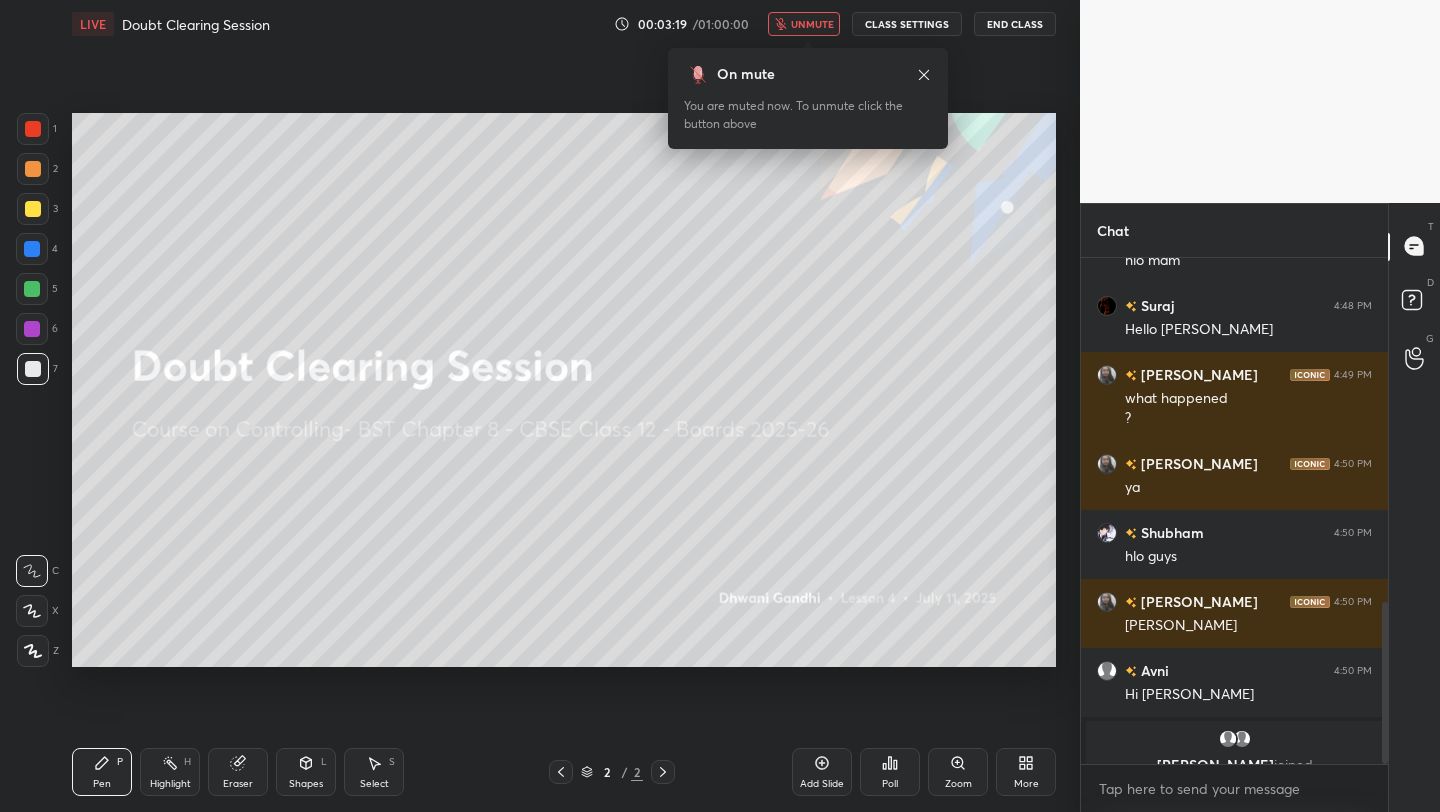 scroll, scrollTop: 1081, scrollLeft: 0, axis: vertical 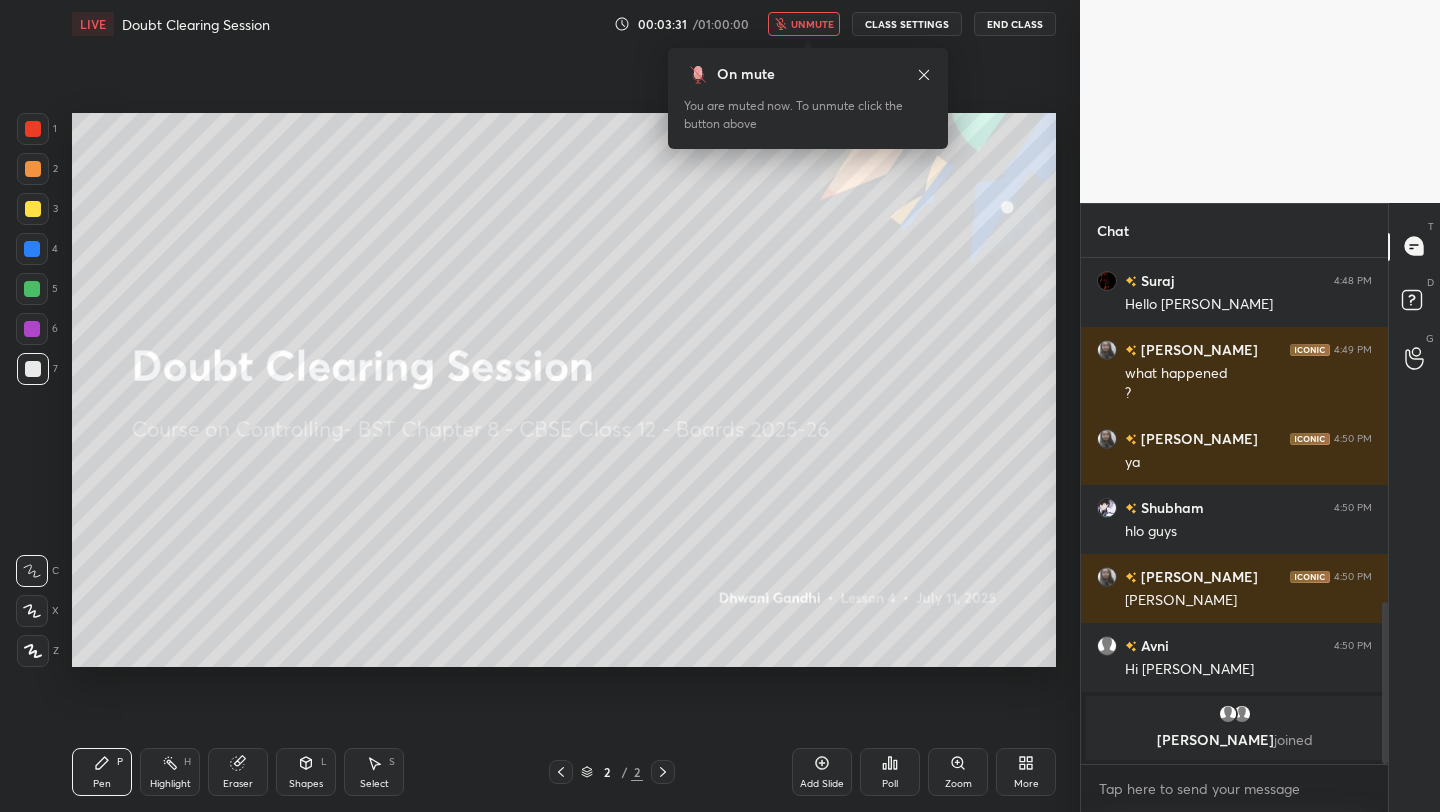 click on "unmute" at bounding box center (812, 24) 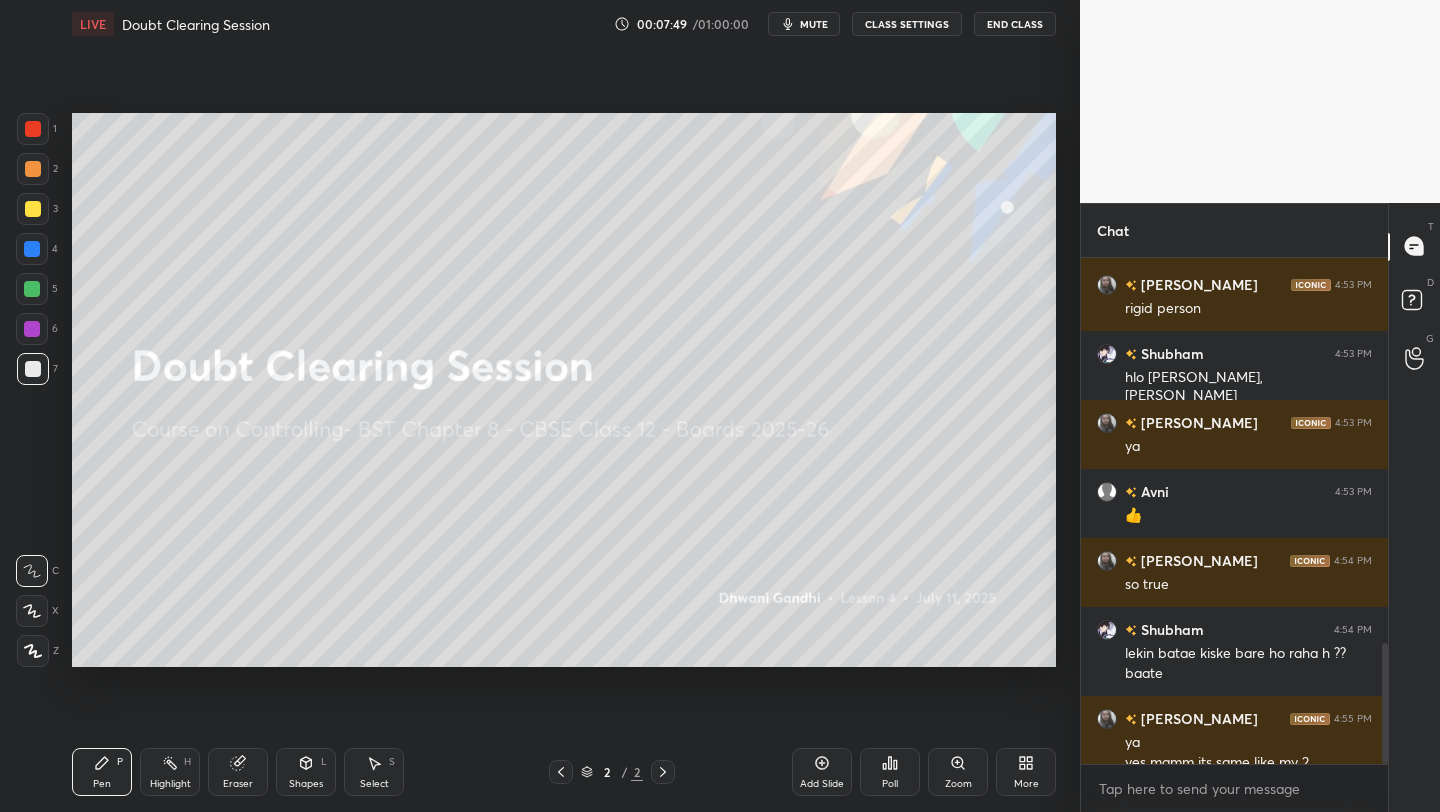 scroll, scrollTop: 1617, scrollLeft: 0, axis: vertical 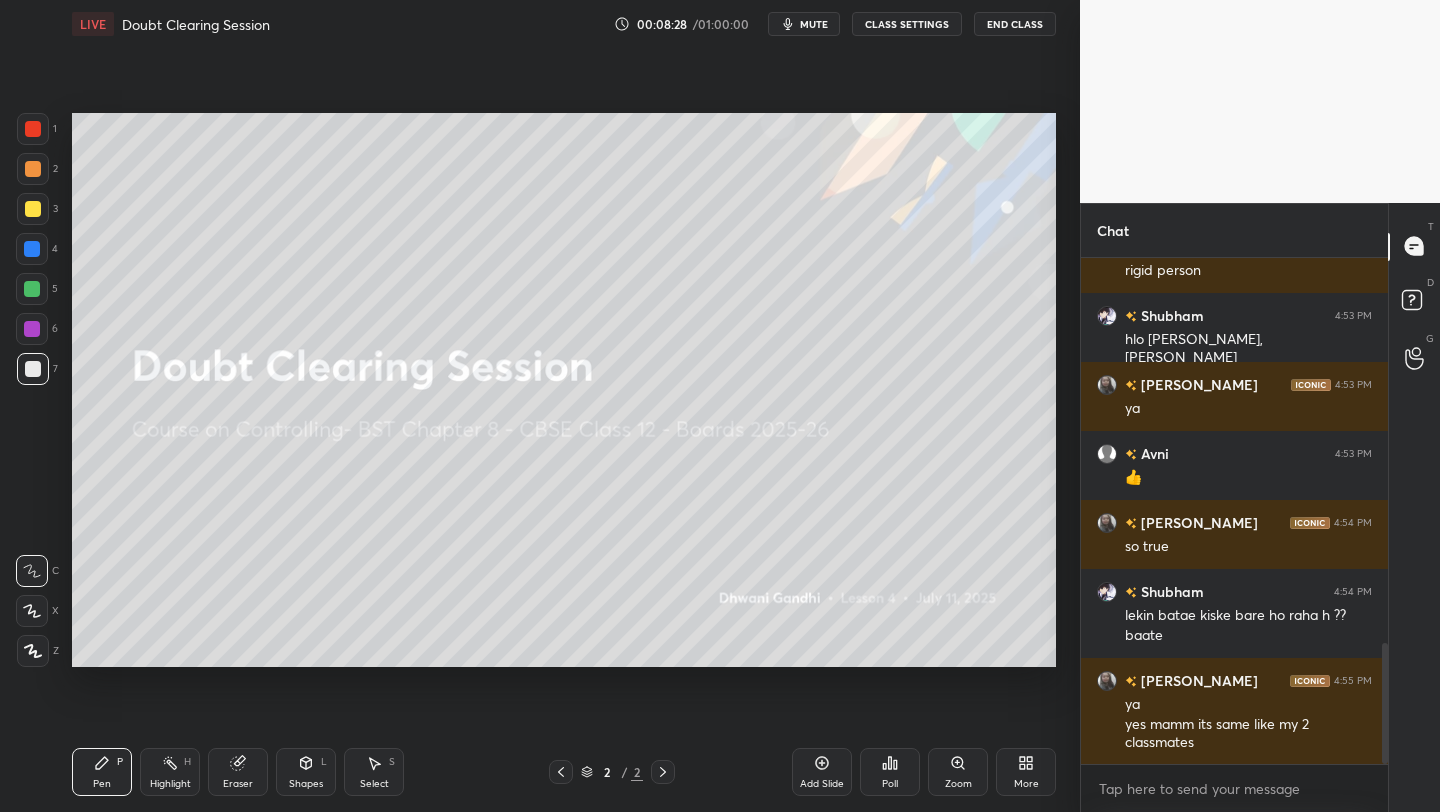 click 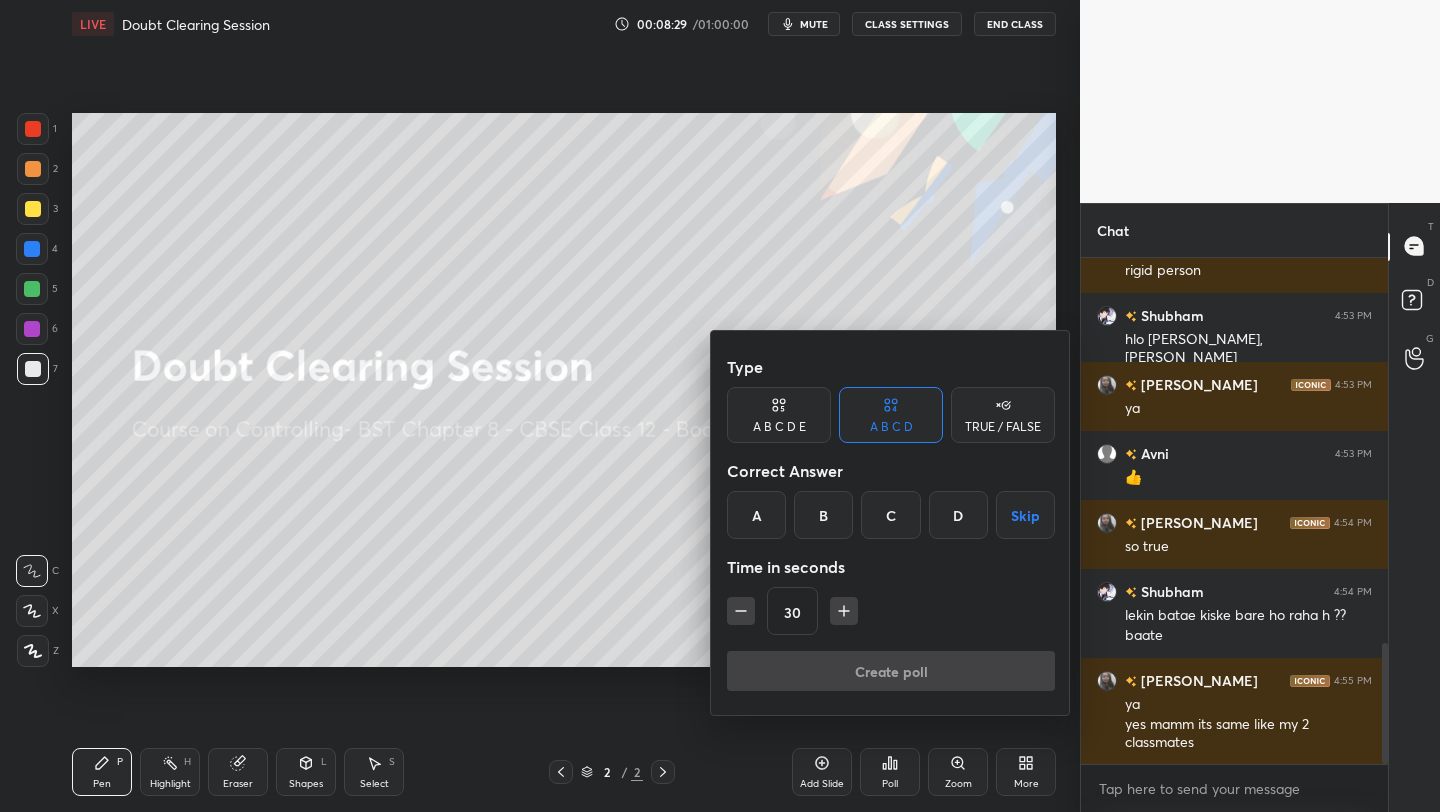 click on "B" at bounding box center [823, 515] 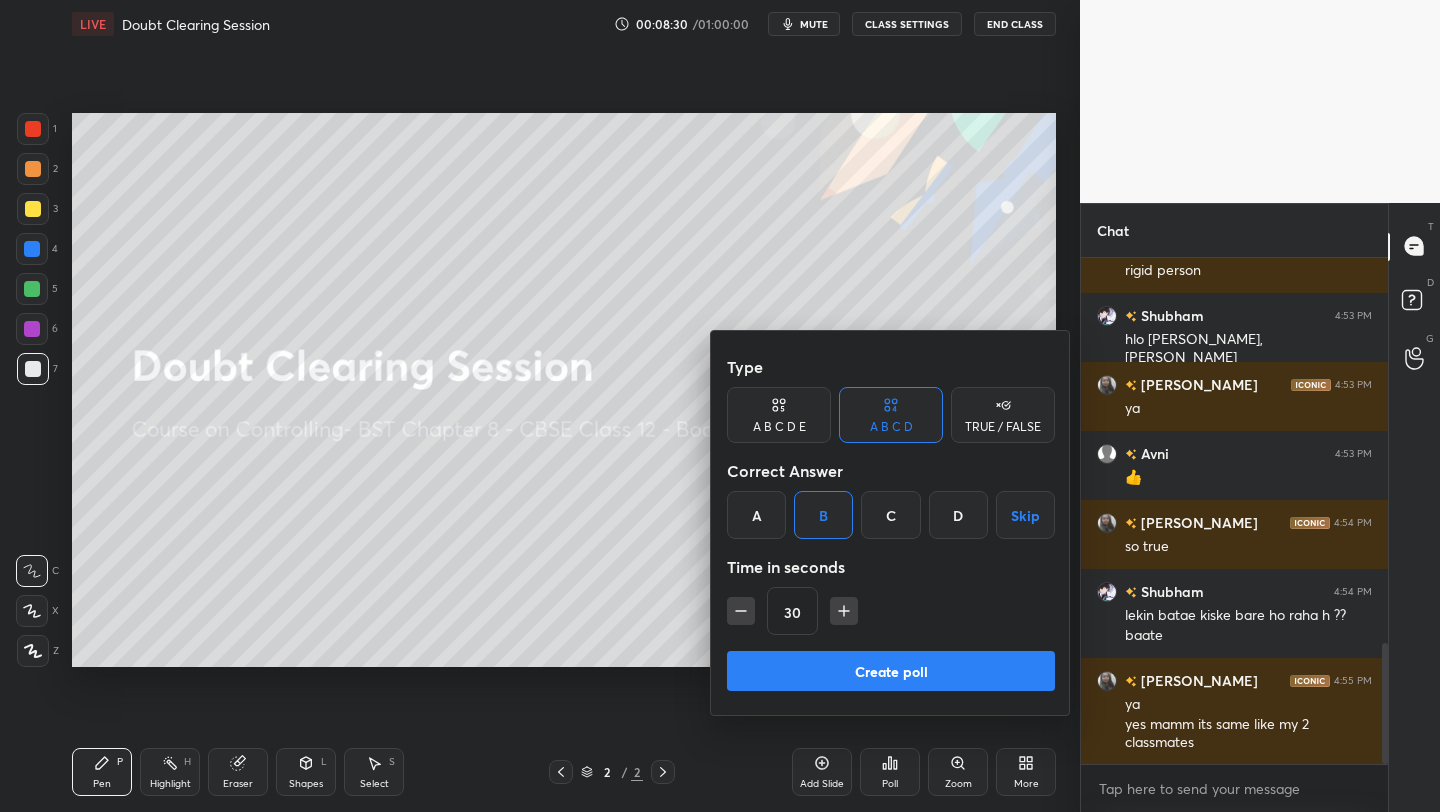 click on "Create poll" at bounding box center (891, 671) 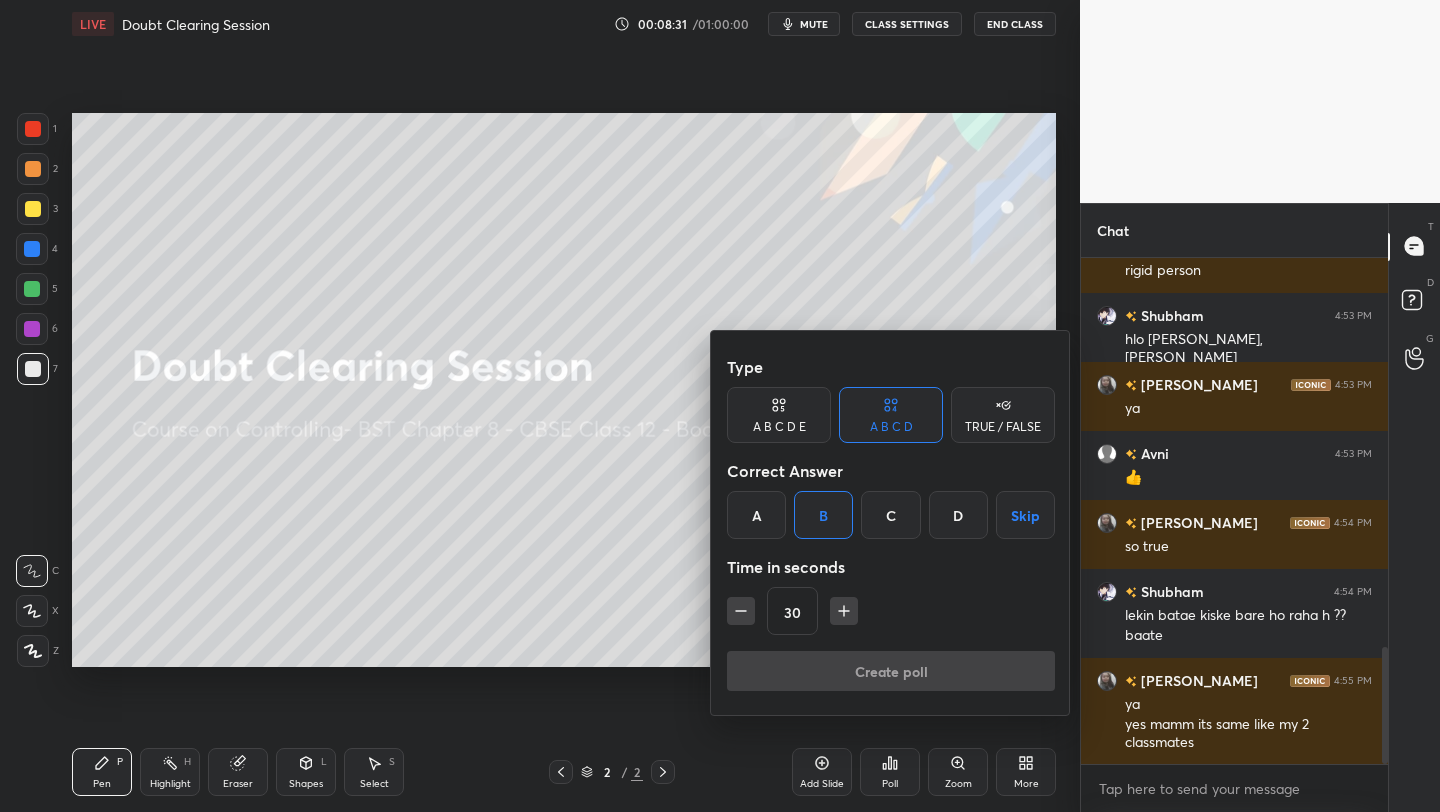 scroll, scrollTop: 1686, scrollLeft: 0, axis: vertical 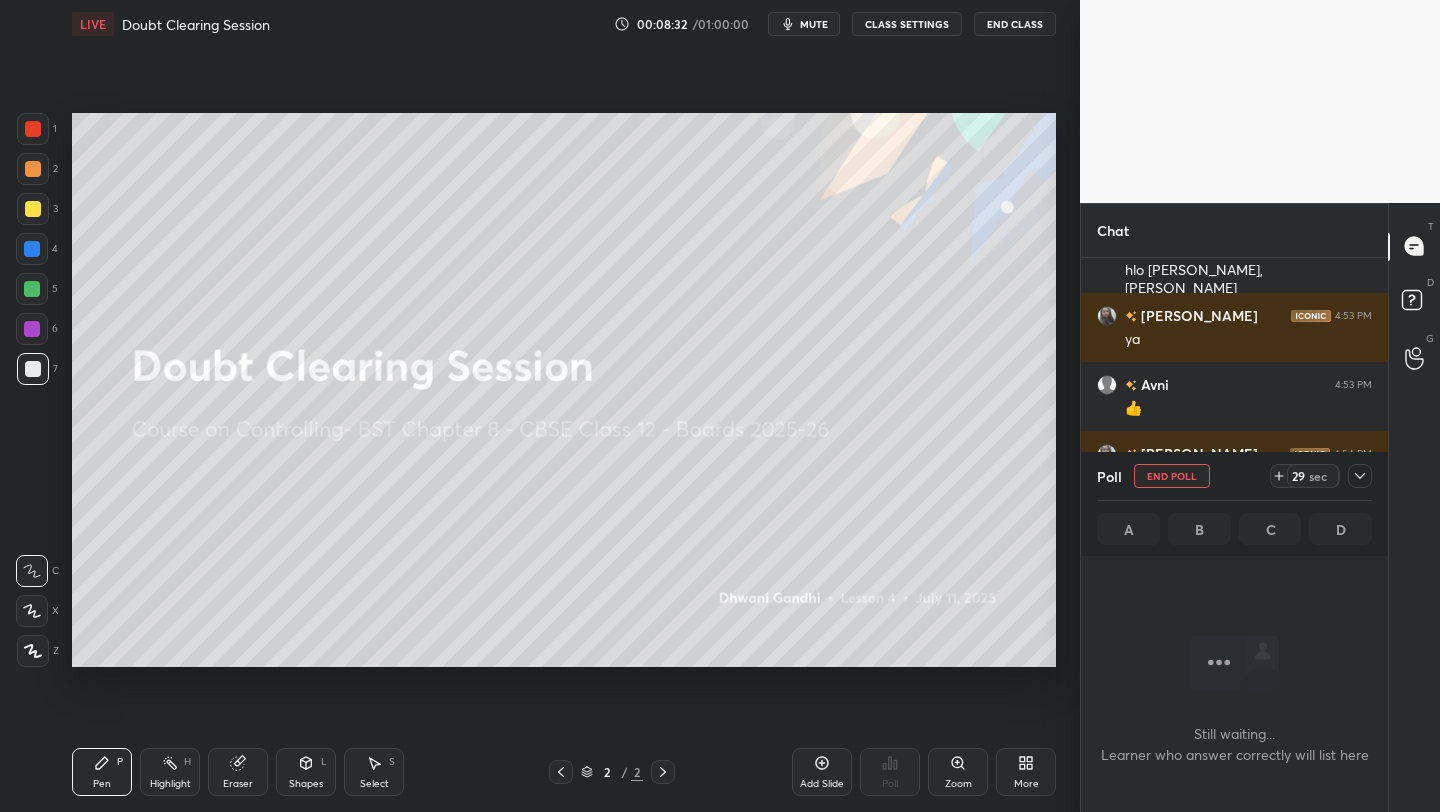 click 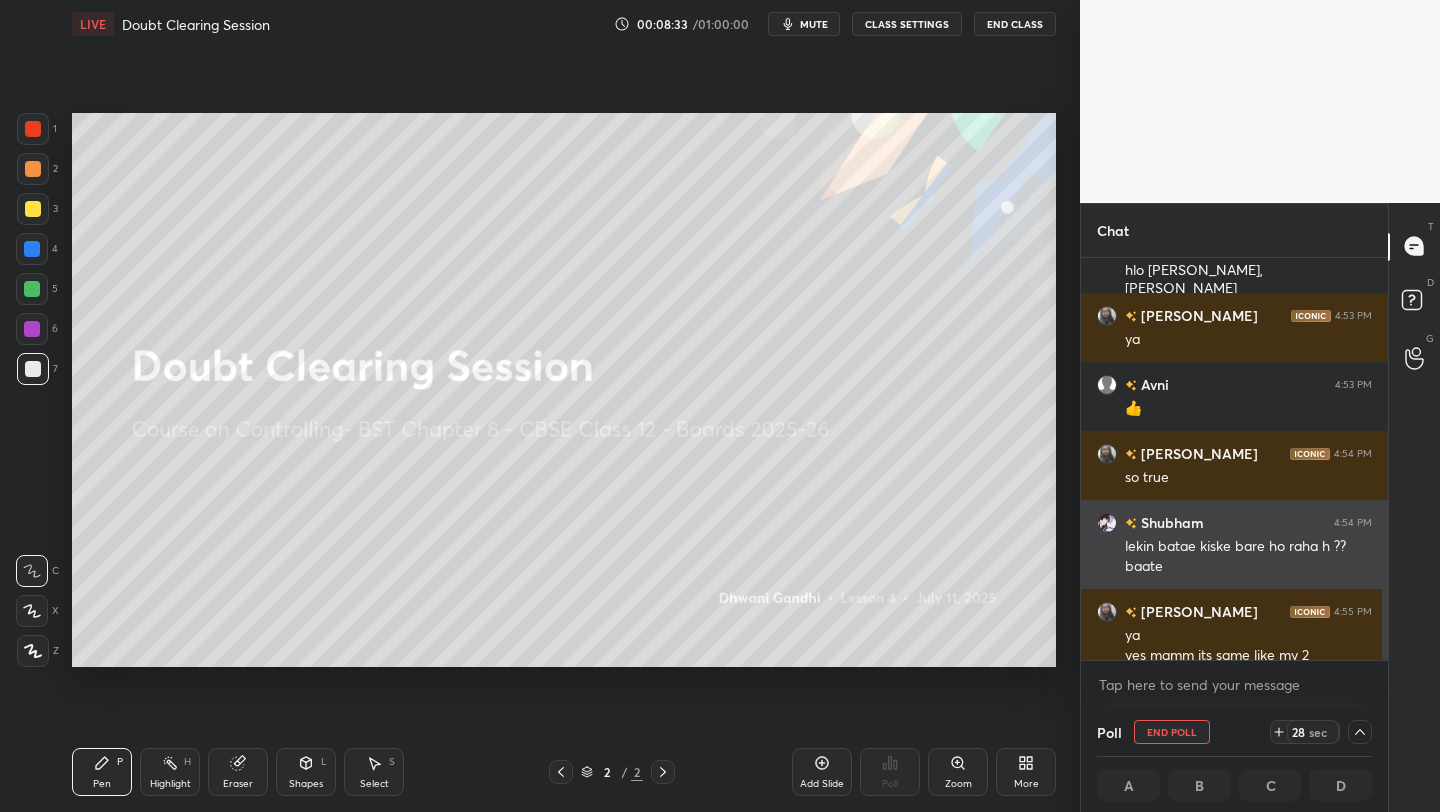 scroll, scrollTop: 1, scrollLeft: 7, axis: both 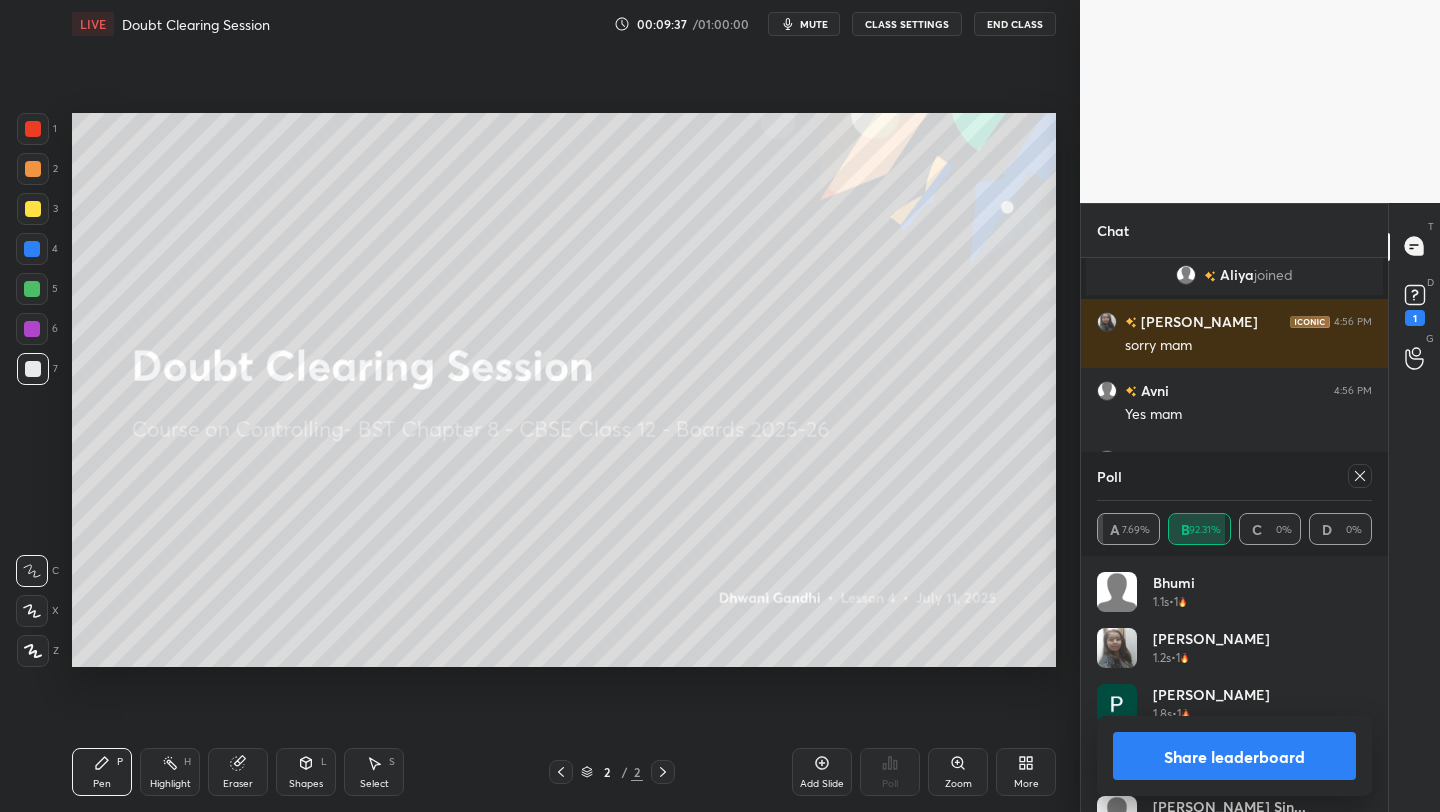 click on "Share leaderboard" at bounding box center (1234, 756) 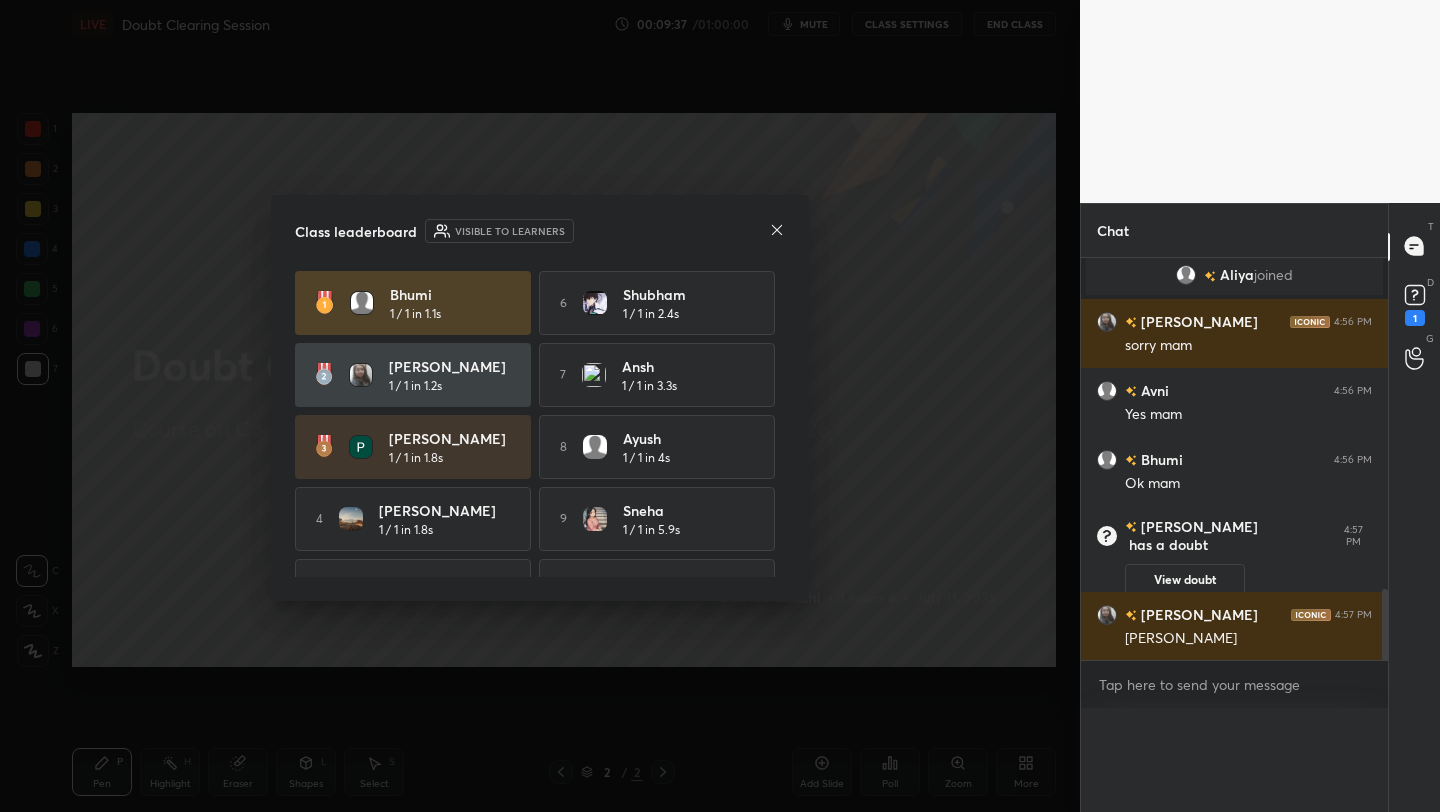 scroll, scrollTop: 0, scrollLeft: 0, axis: both 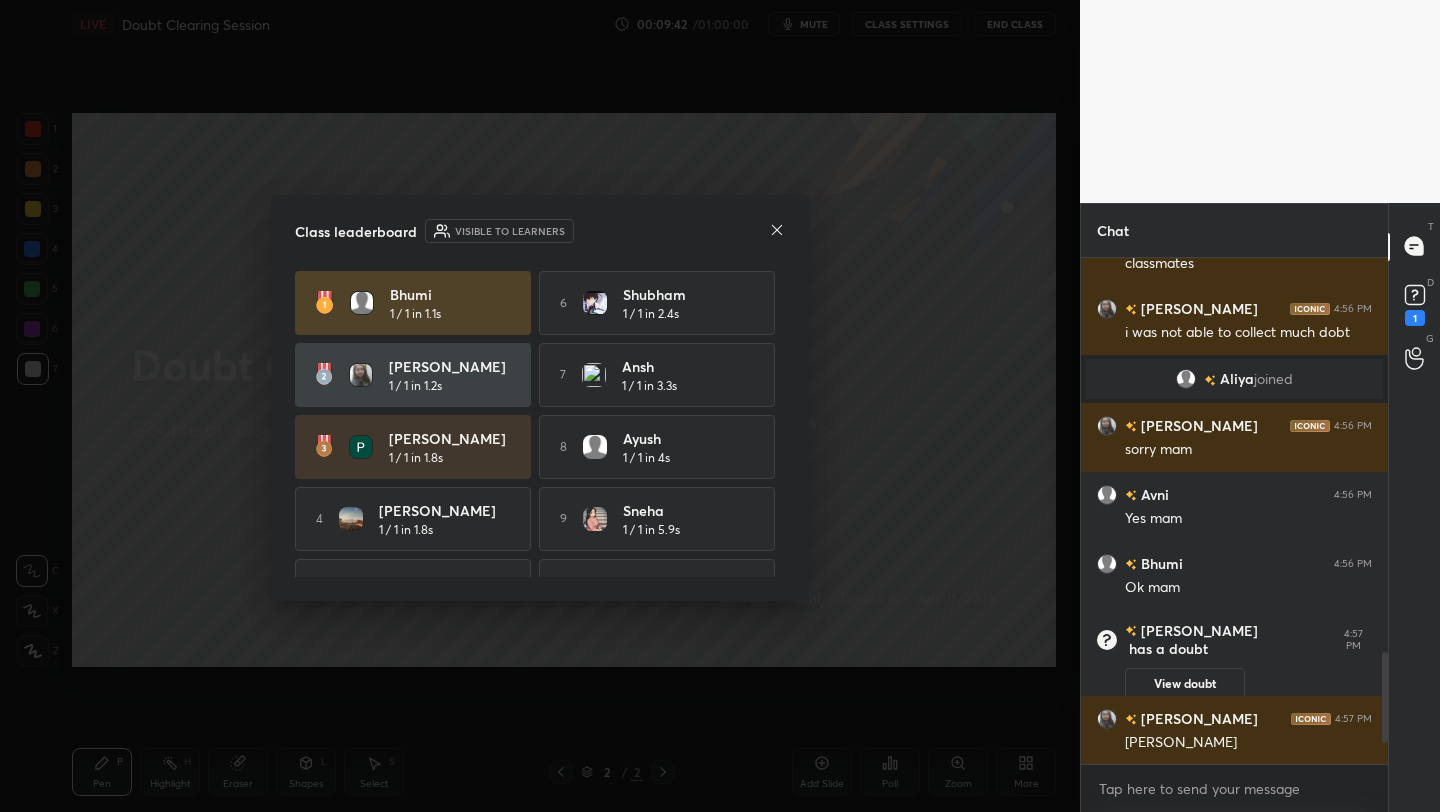 click on "Class leaderboard Visible to learners Bhumi 1 / 1 in 1.1s 6 [PERSON_NAME] 1 / 1 in 2.4s [PERSON_NAME] 1 / 1 in 1.2s 7 [PERSON_NAME] 1 / 1 in 3.3s [PERSON_NAME] 1 / 1 in 1.8s 8 [PERSON_NAME] 1 / 1 in 4s 4 [PERSON_NAME] 1 / 1 in 1.8s 9 Sneha 1 / 1 in 5.9s 5 [PERSON_NAME] sin... 1 / 1 in 1.9s 10 Suraj 1 / 1 in 9.3s" at bounding box center [540, 398] 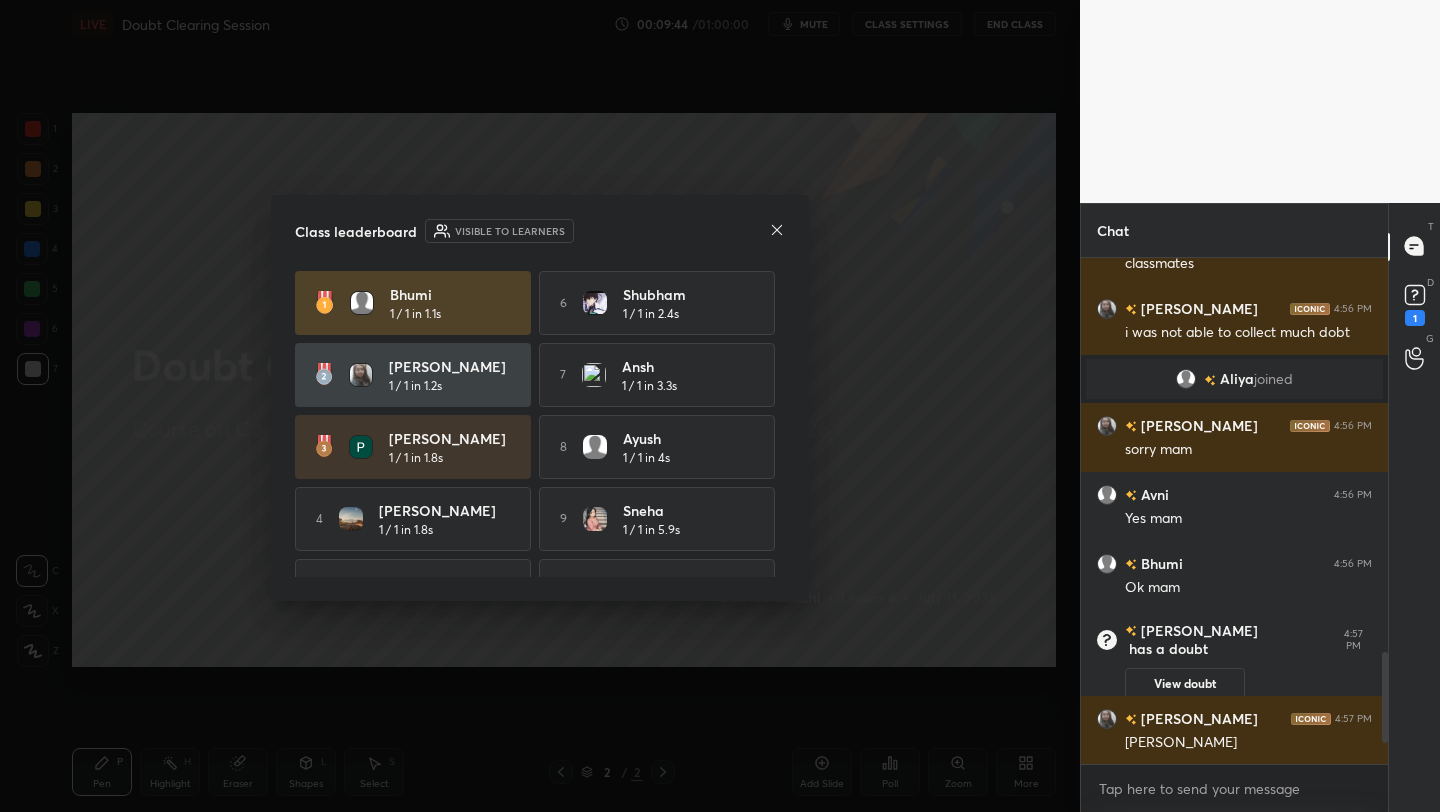 click at bounding box center (777, 231) 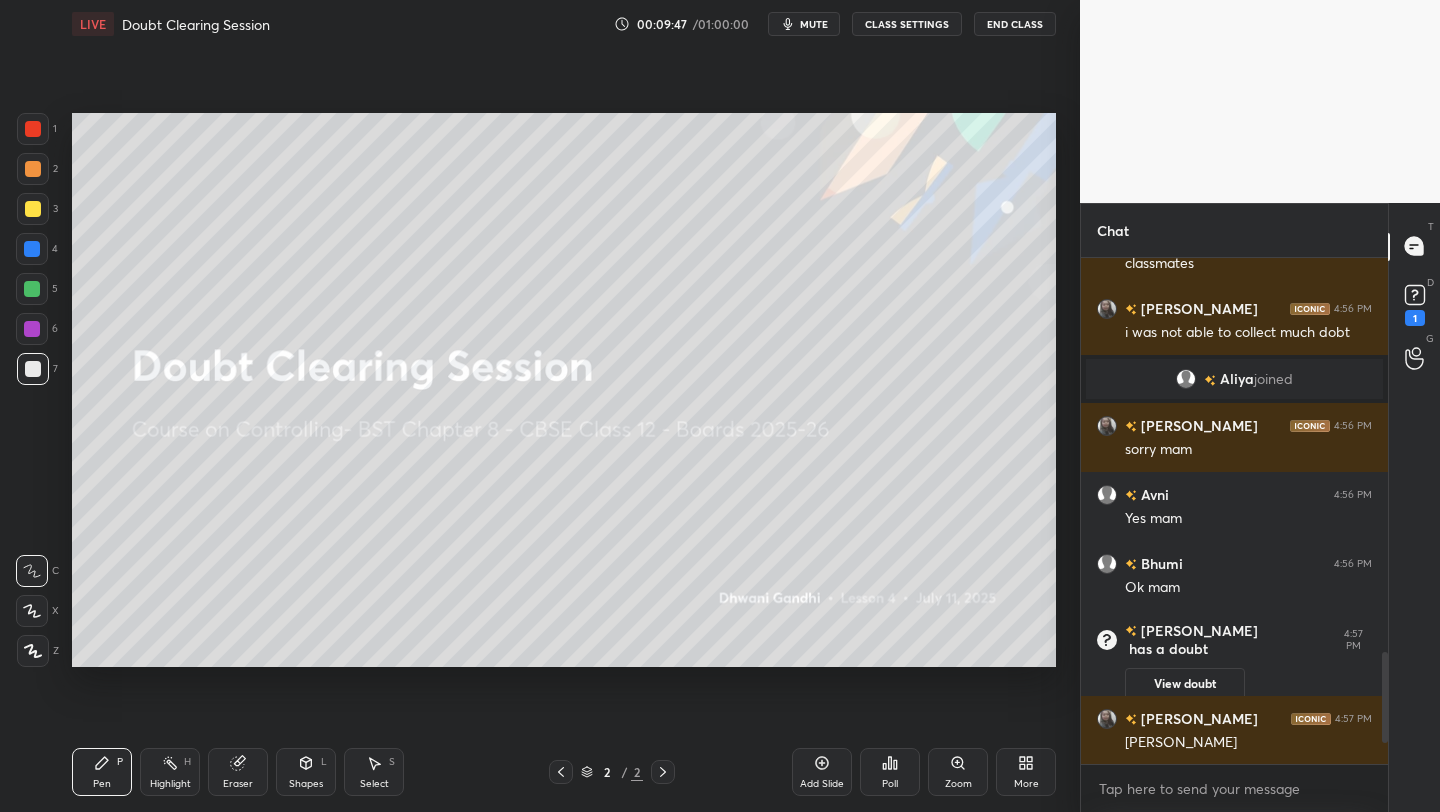 click on "D Doubts (D) 1" at bounding box center [1414, 303] 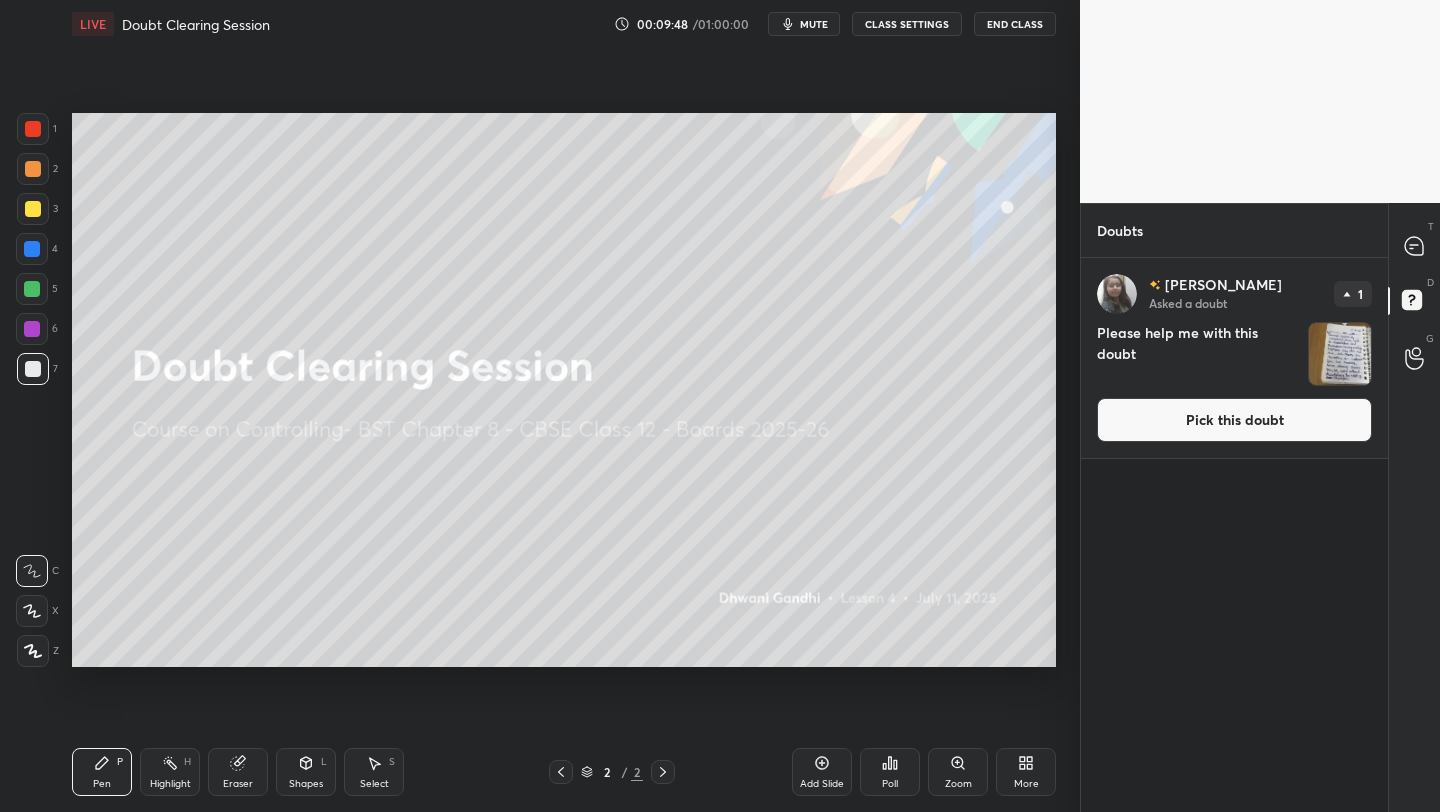 click on "Pick this doubt" at bounding box center [1234, 420] 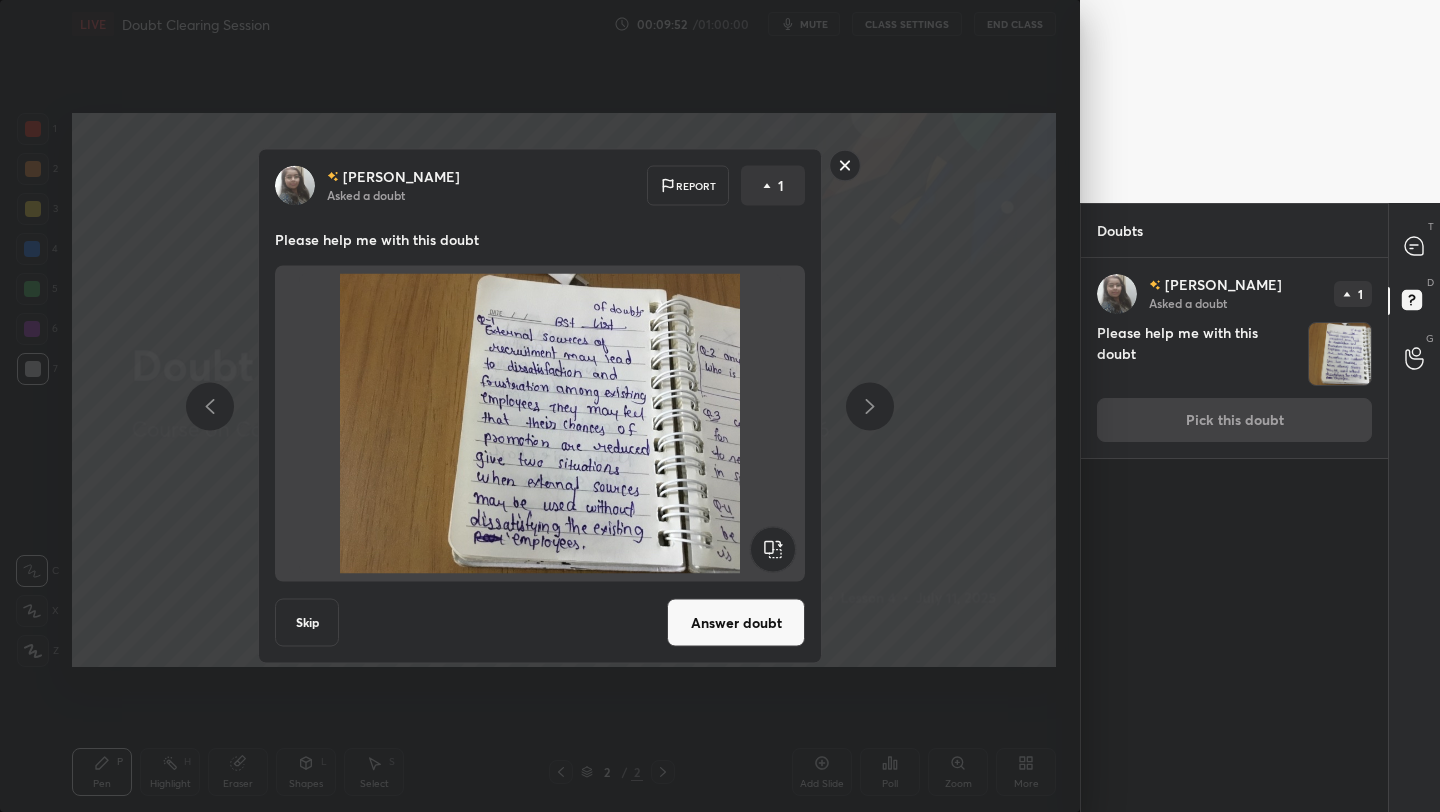 click on "Answer doubt" at bounding box center (736, 623) 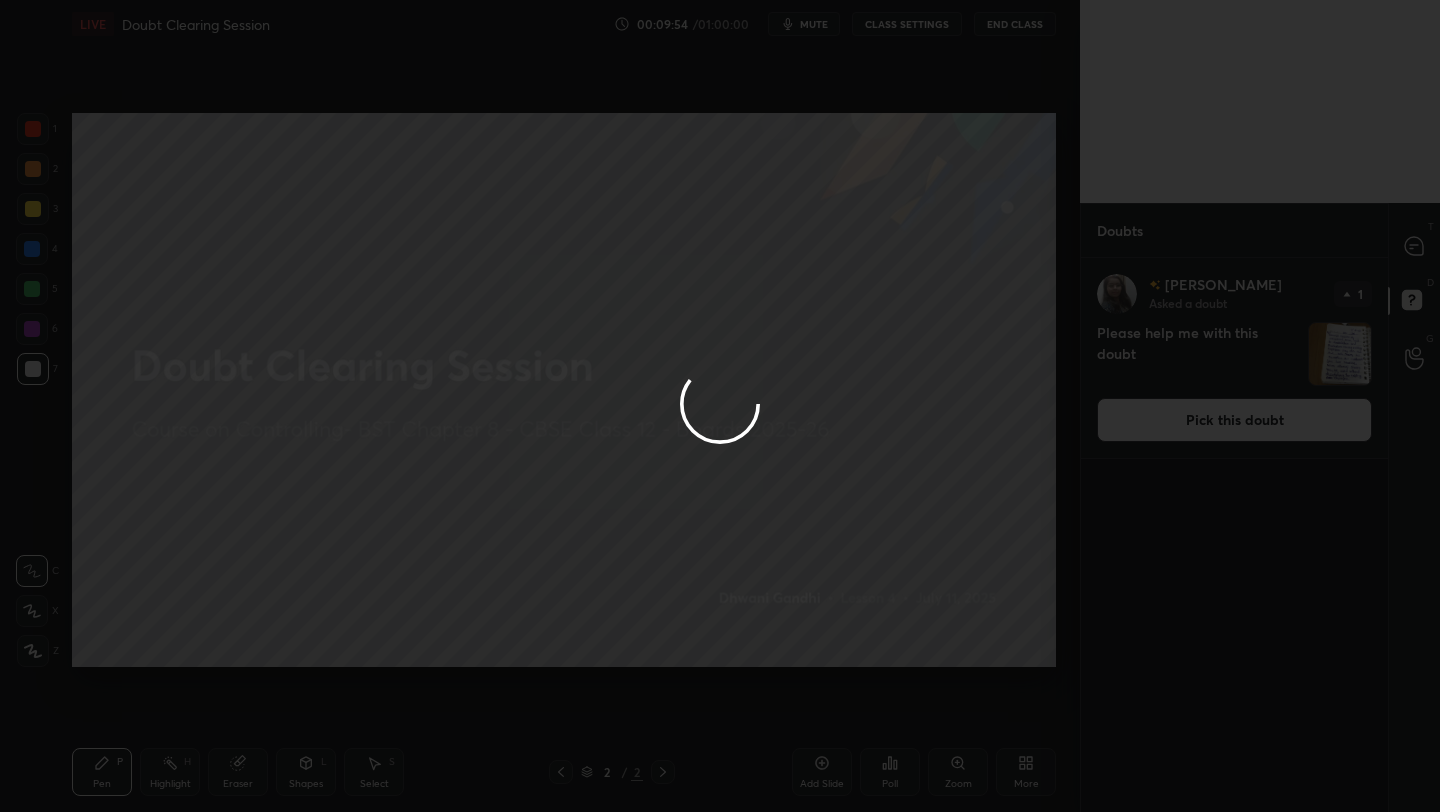 click at bounding box center (720, 406) 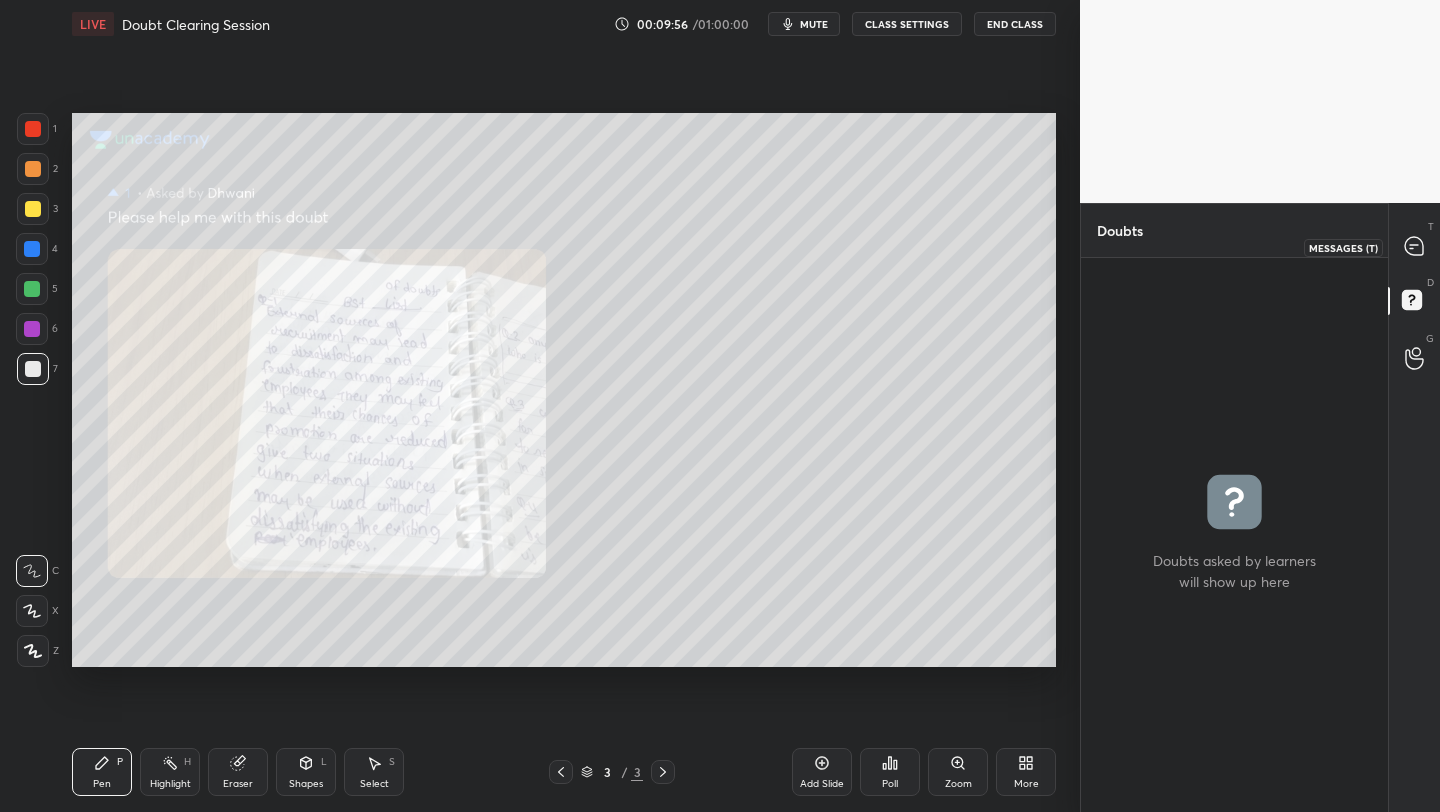 click 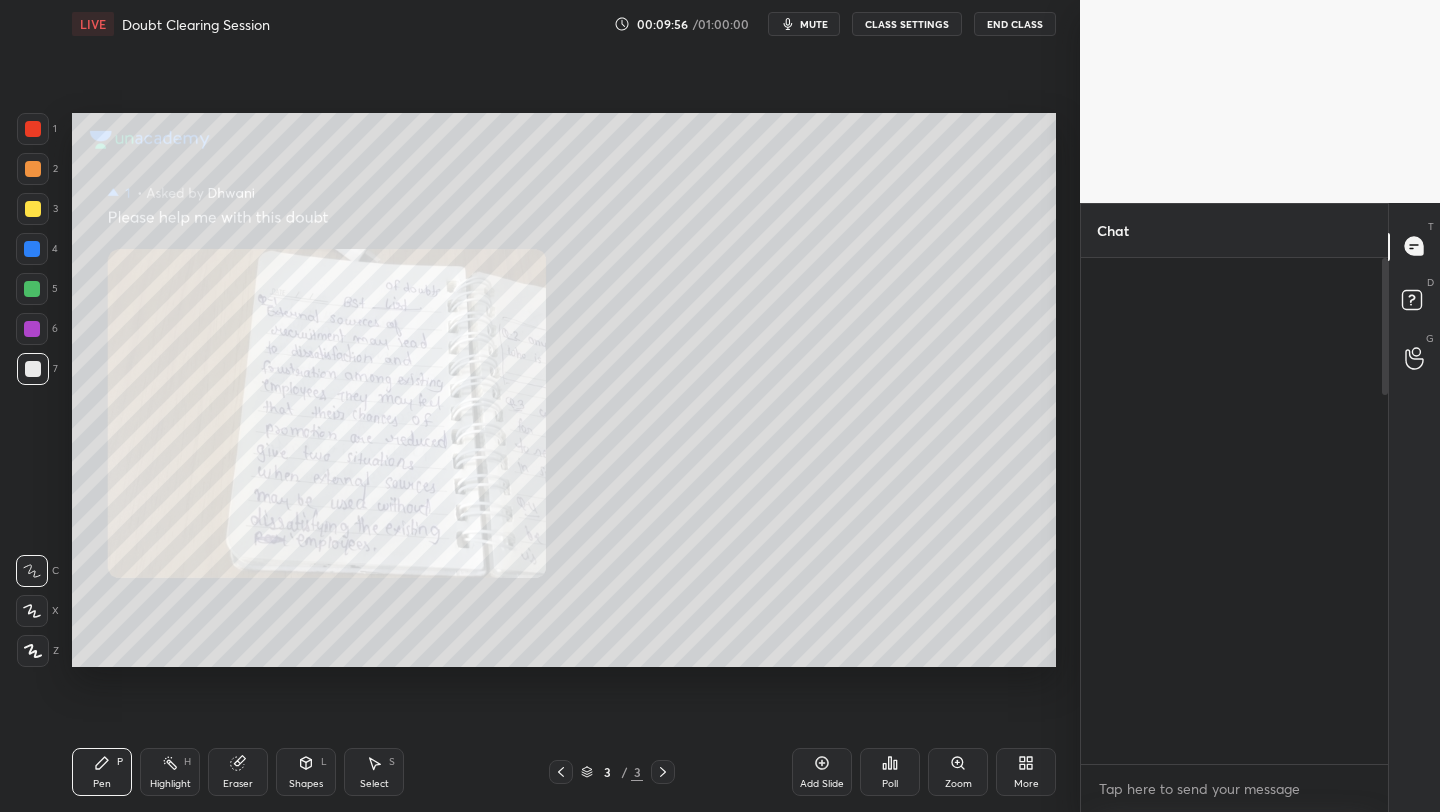scroll, scrollTop: 2184, scrollLeft: 0, axis: vertical 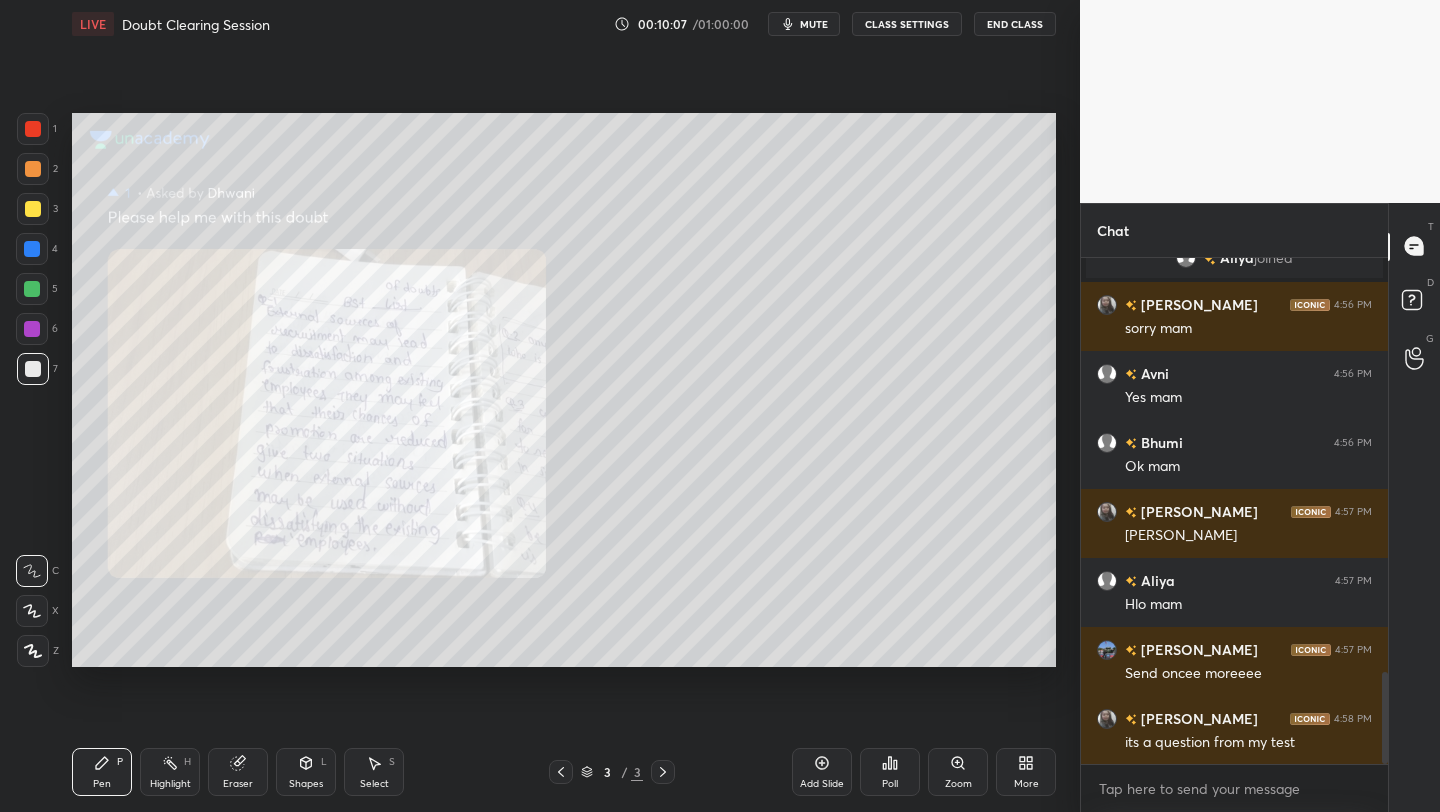 click on "Zoom" at bounding box center [958, 772] 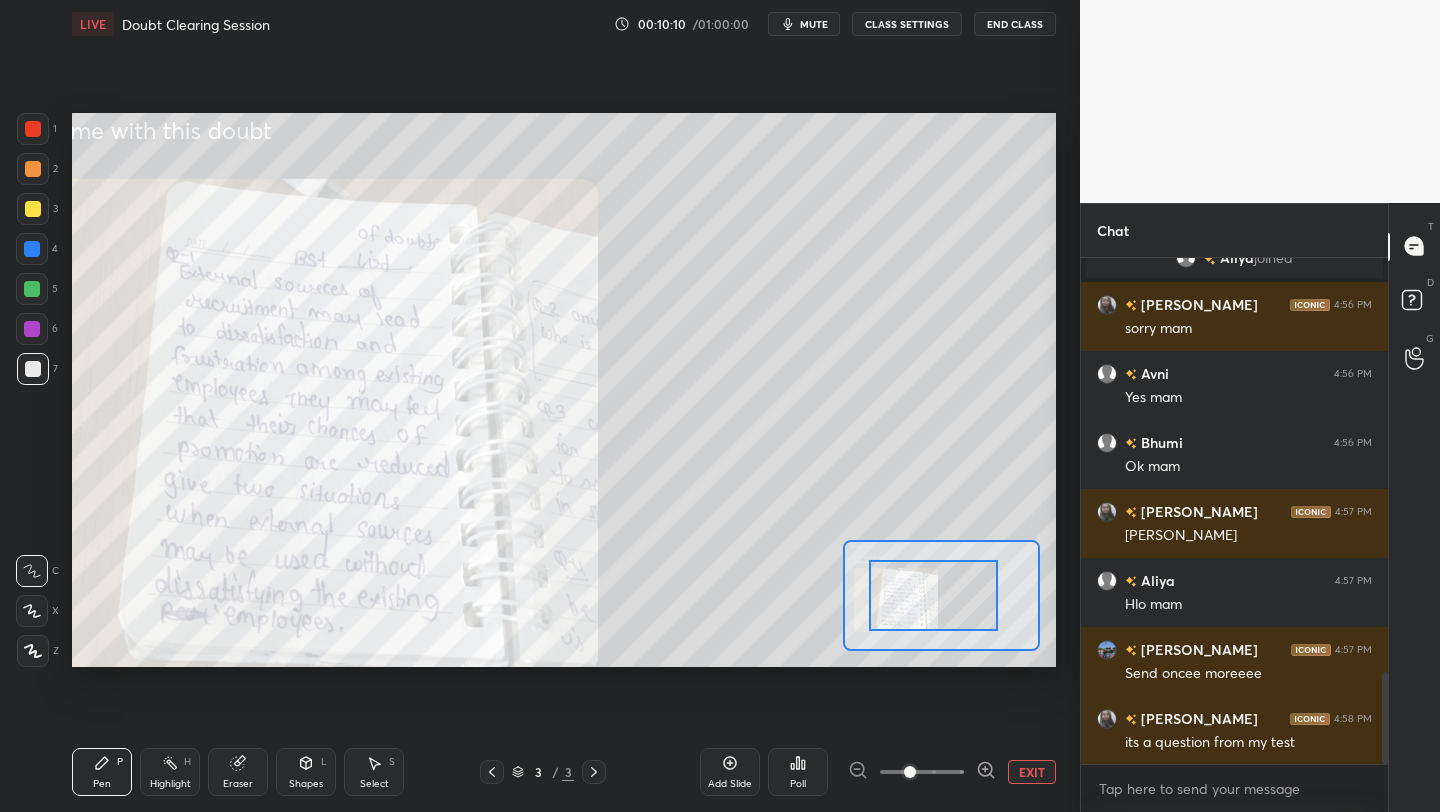 drag, startPoint x: 966, startPoint y: 598, endPoint x: 891, endPoint y: 598, distance: 75 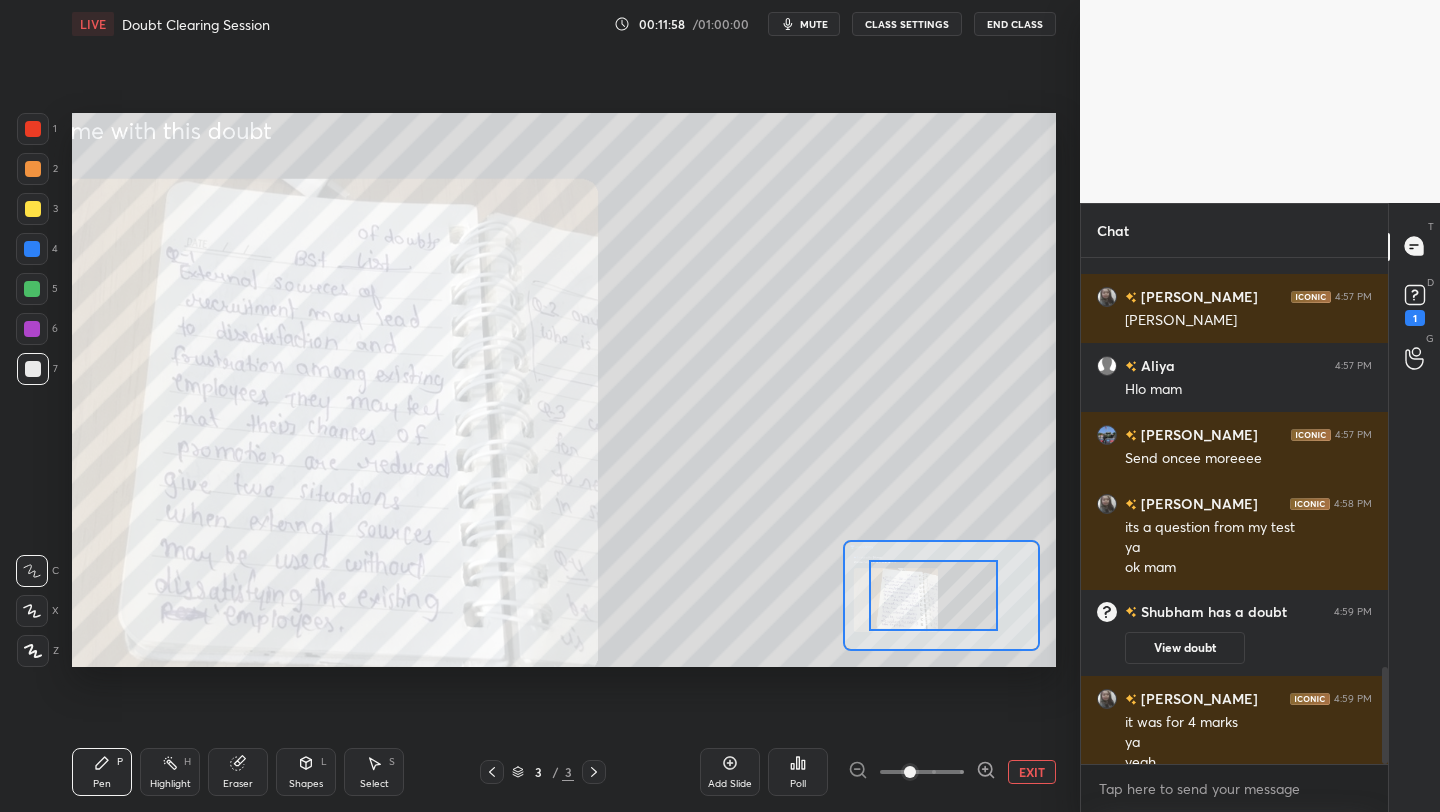 scroll, scrollTop: 2130, scrollLeft: 0, axis: vertical 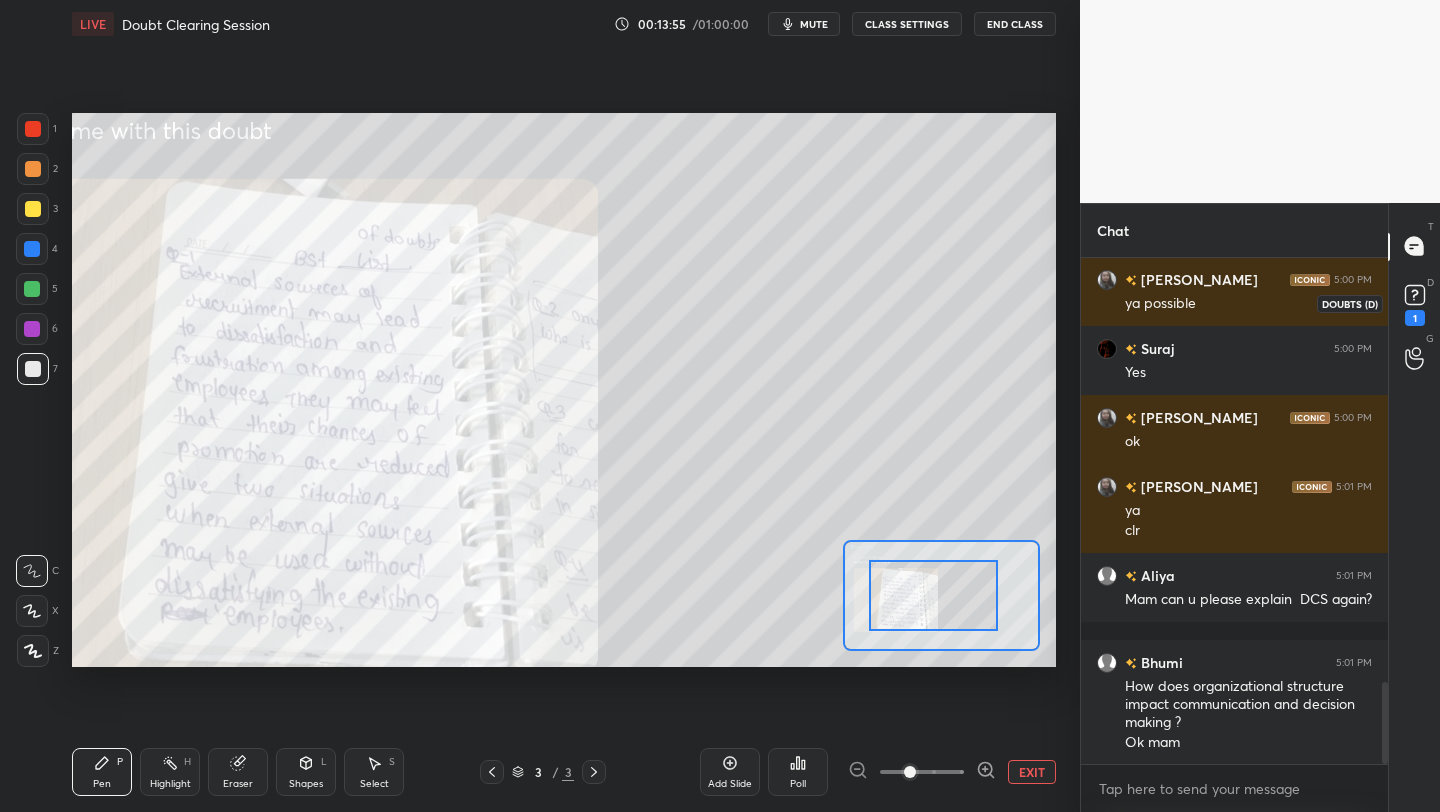 click 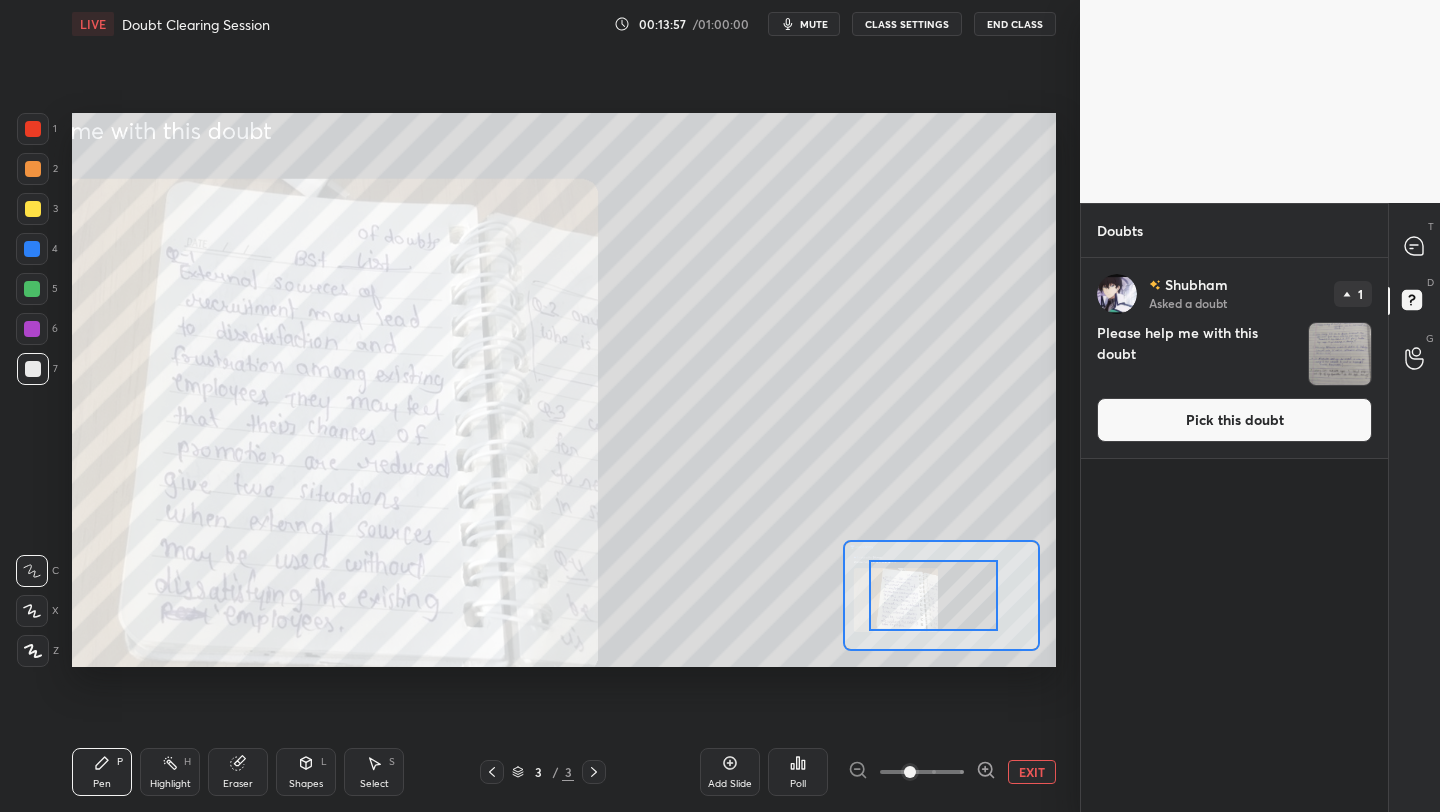 click on "Pick this doubt" at bounding box center [1234, 420] 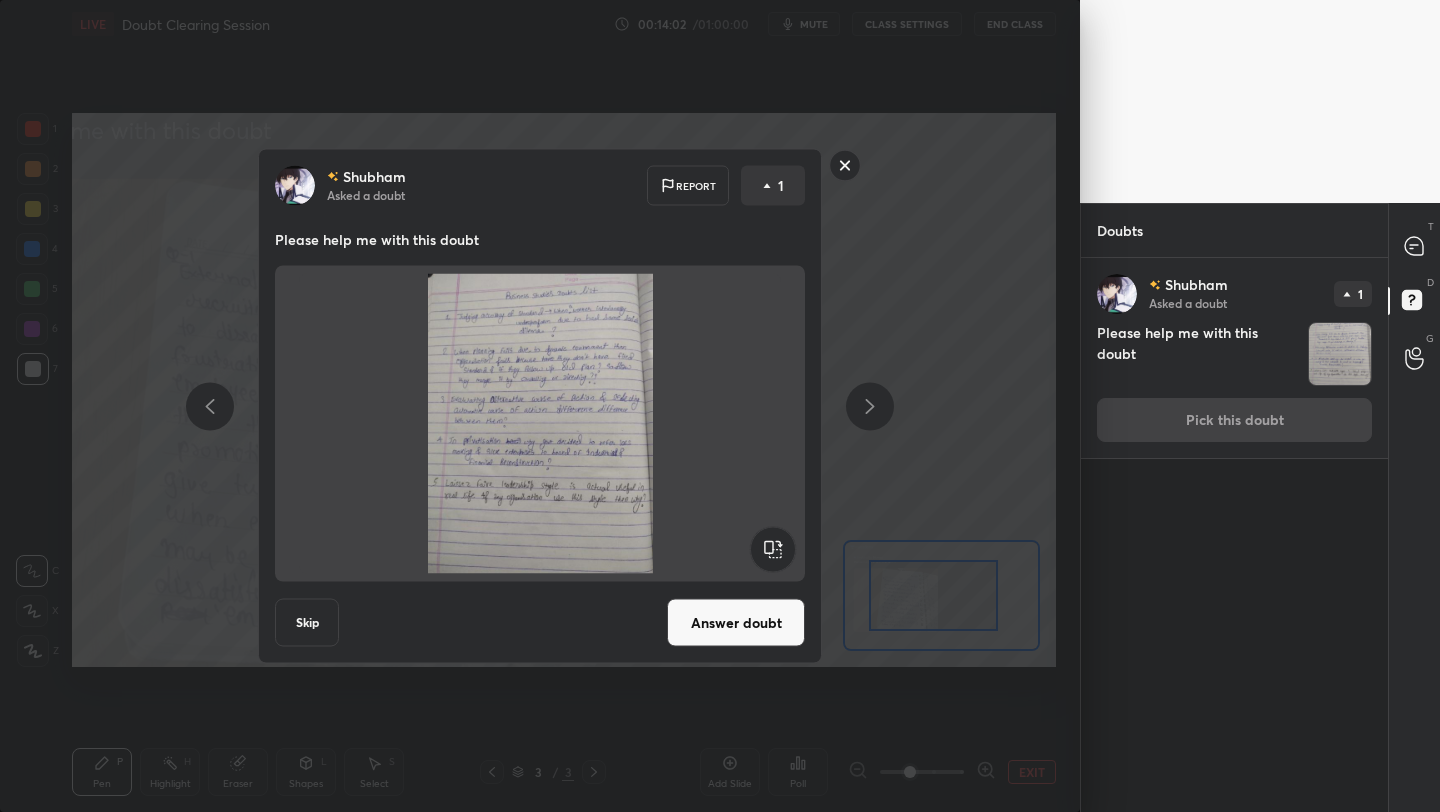 click on "Answer doubt" at bounding box center [736, 623] 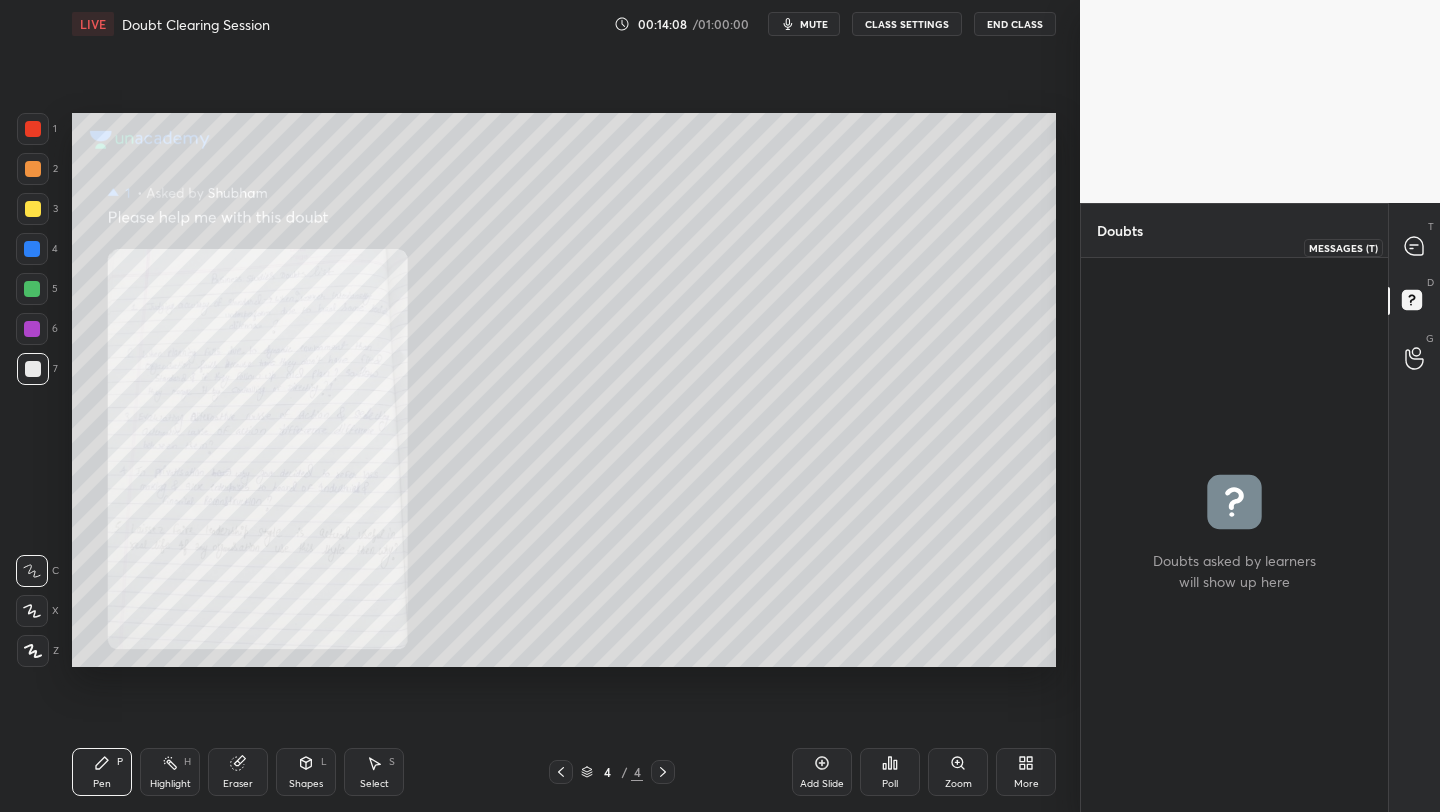 click 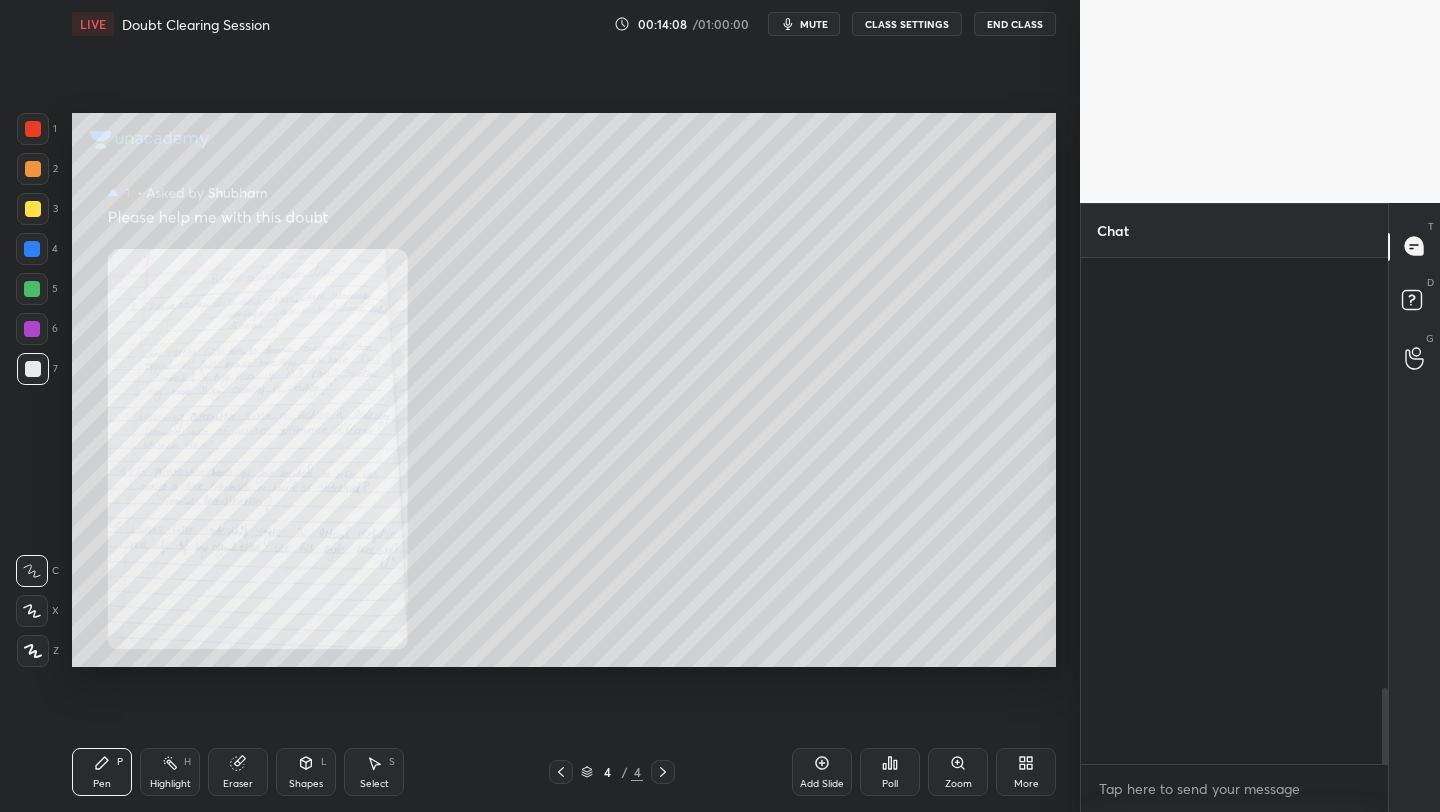 scroll, scrollTop: 2998, scrollLeft: 0, axis: vertical 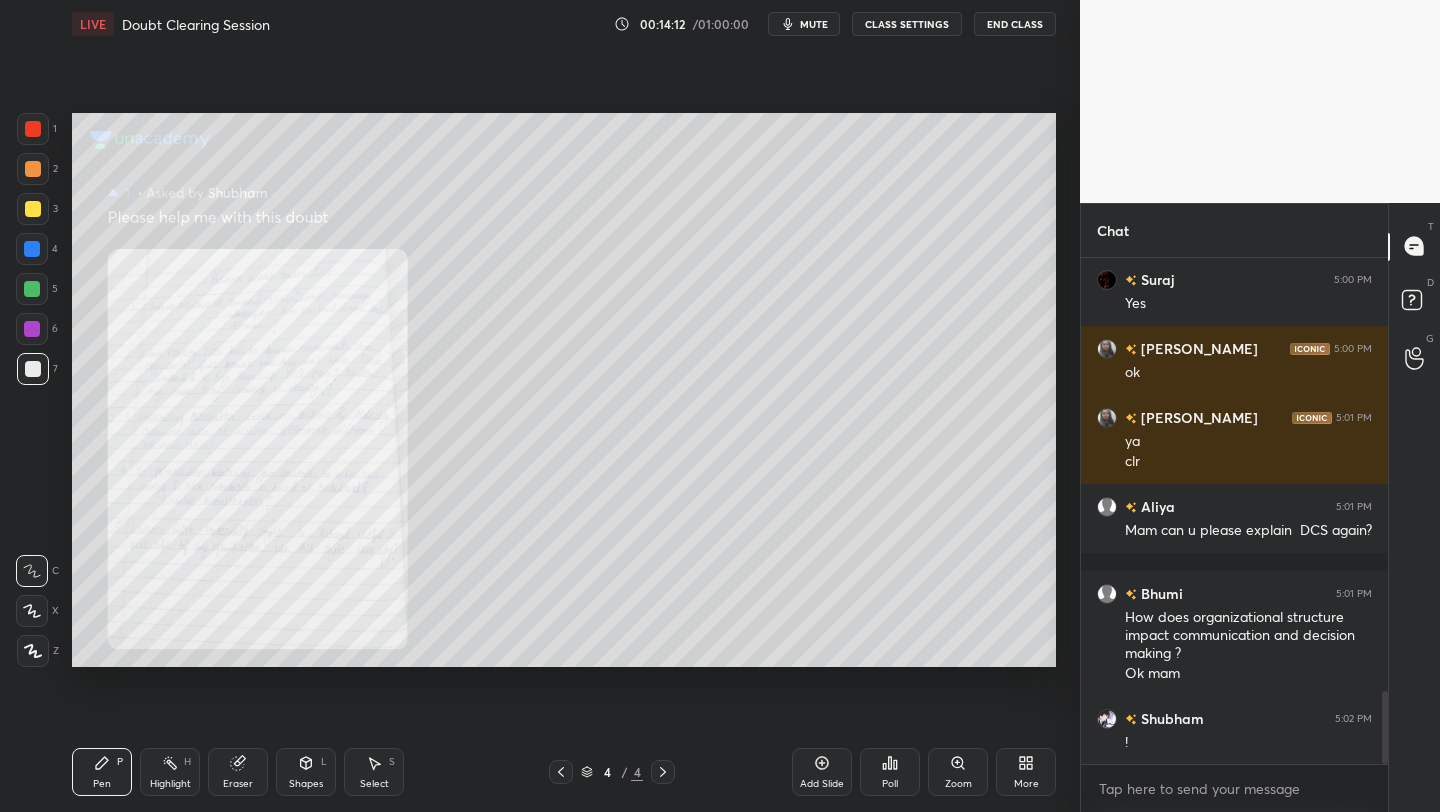 click on "Zoom" at bounding box center [958, 772] 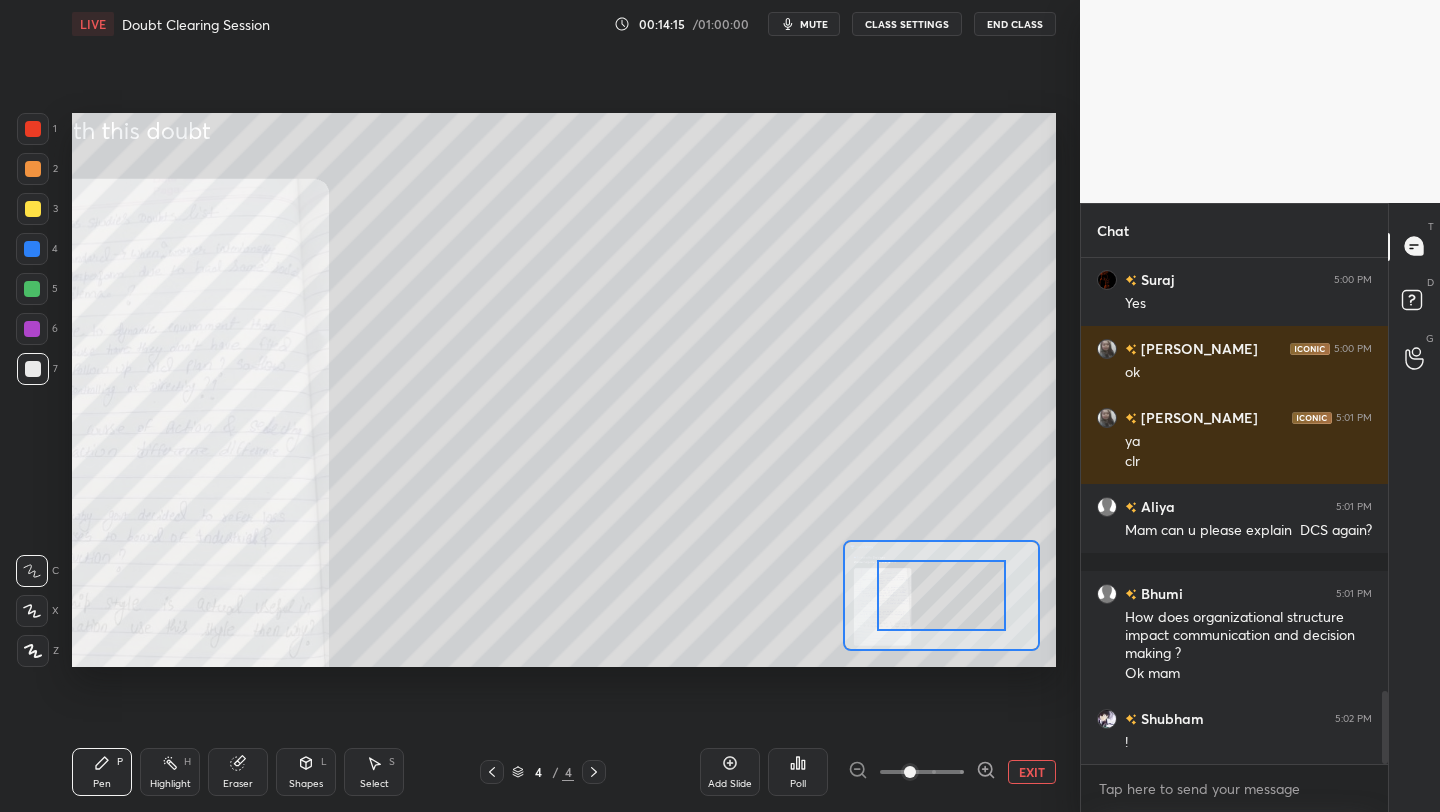 click at bounding box center (922, 772) 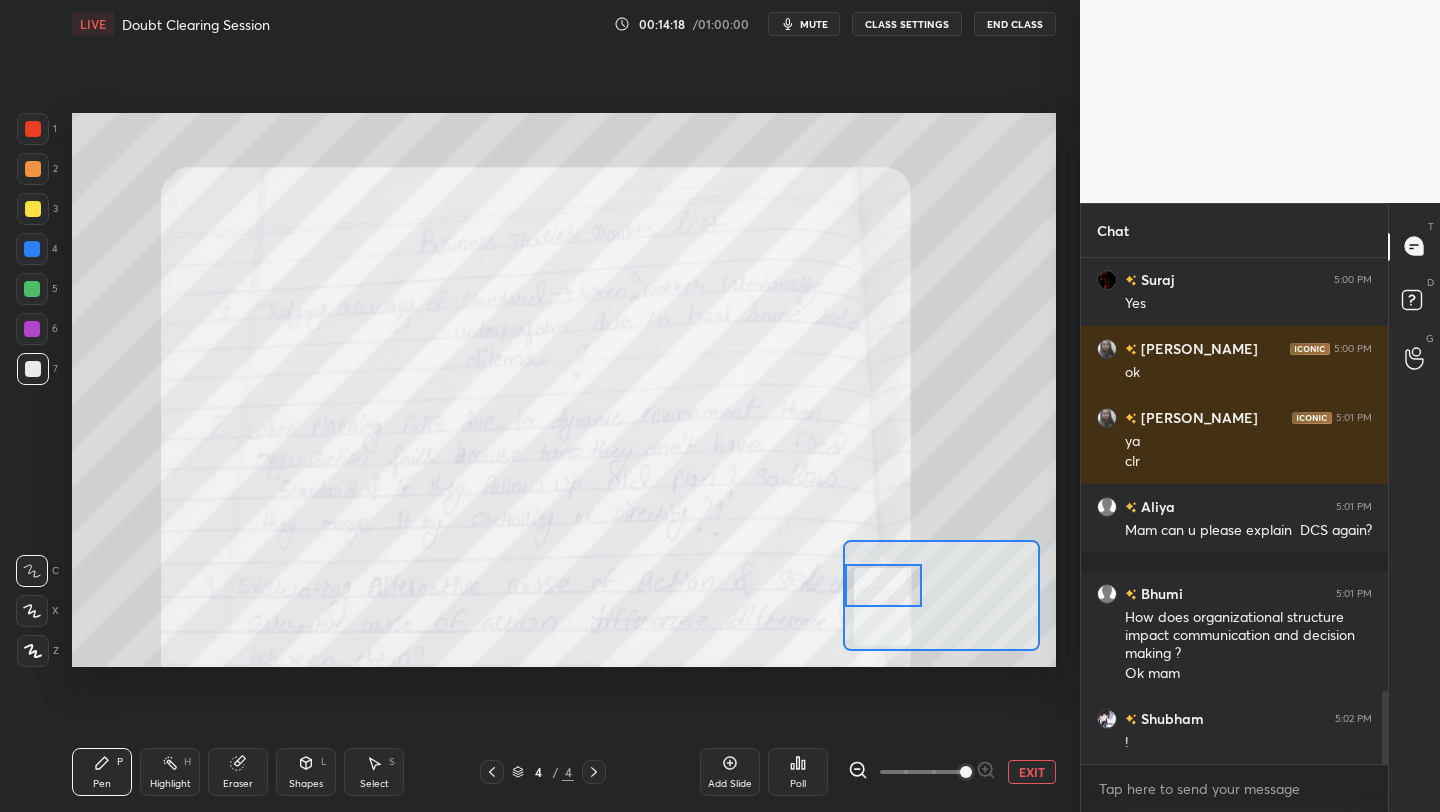 click on "Setting up your live class Poll for   secs No correct answer Start poll" at bounding box center (564, 390) 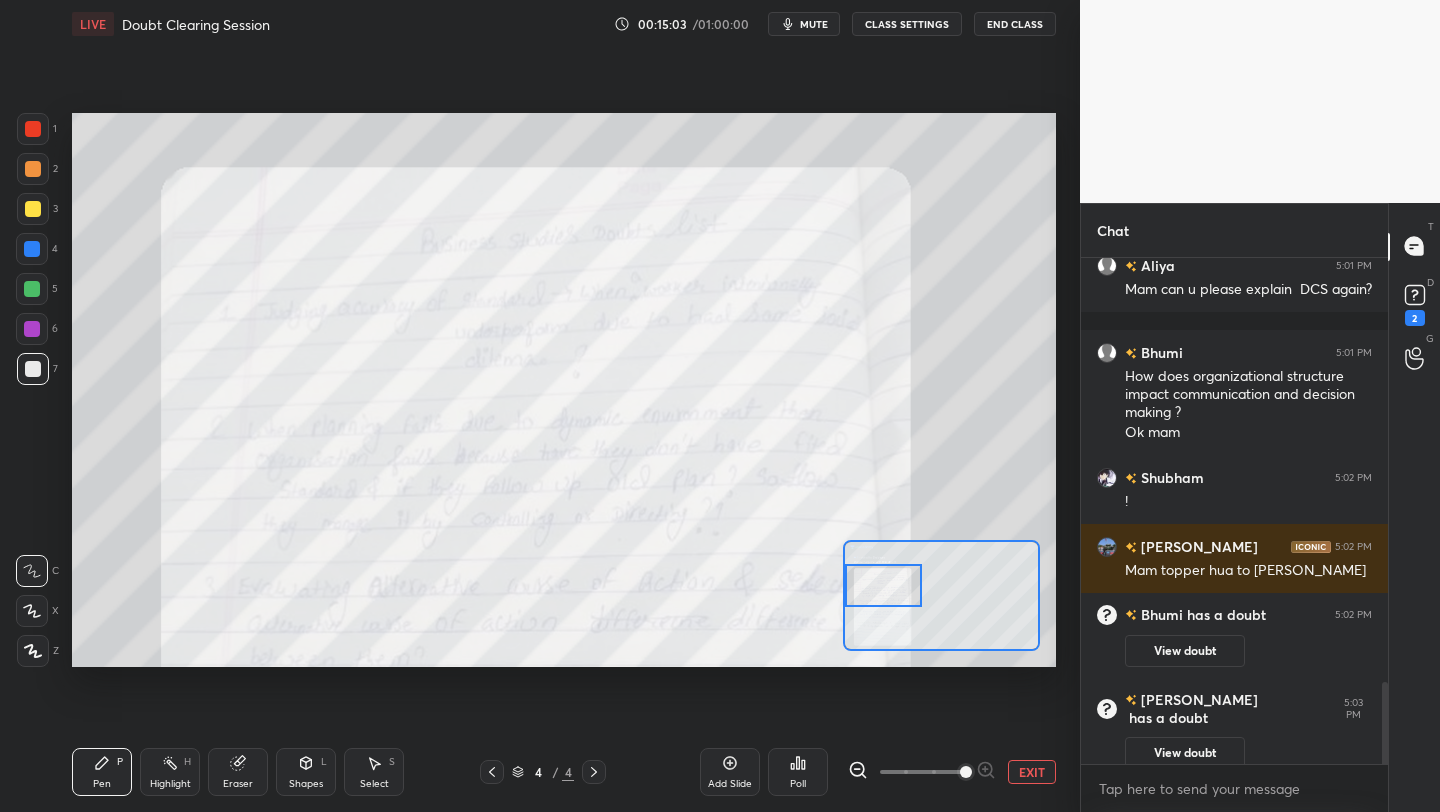 scroll, scrollTop: 2610, scrollLeft: 0, axis: vertical 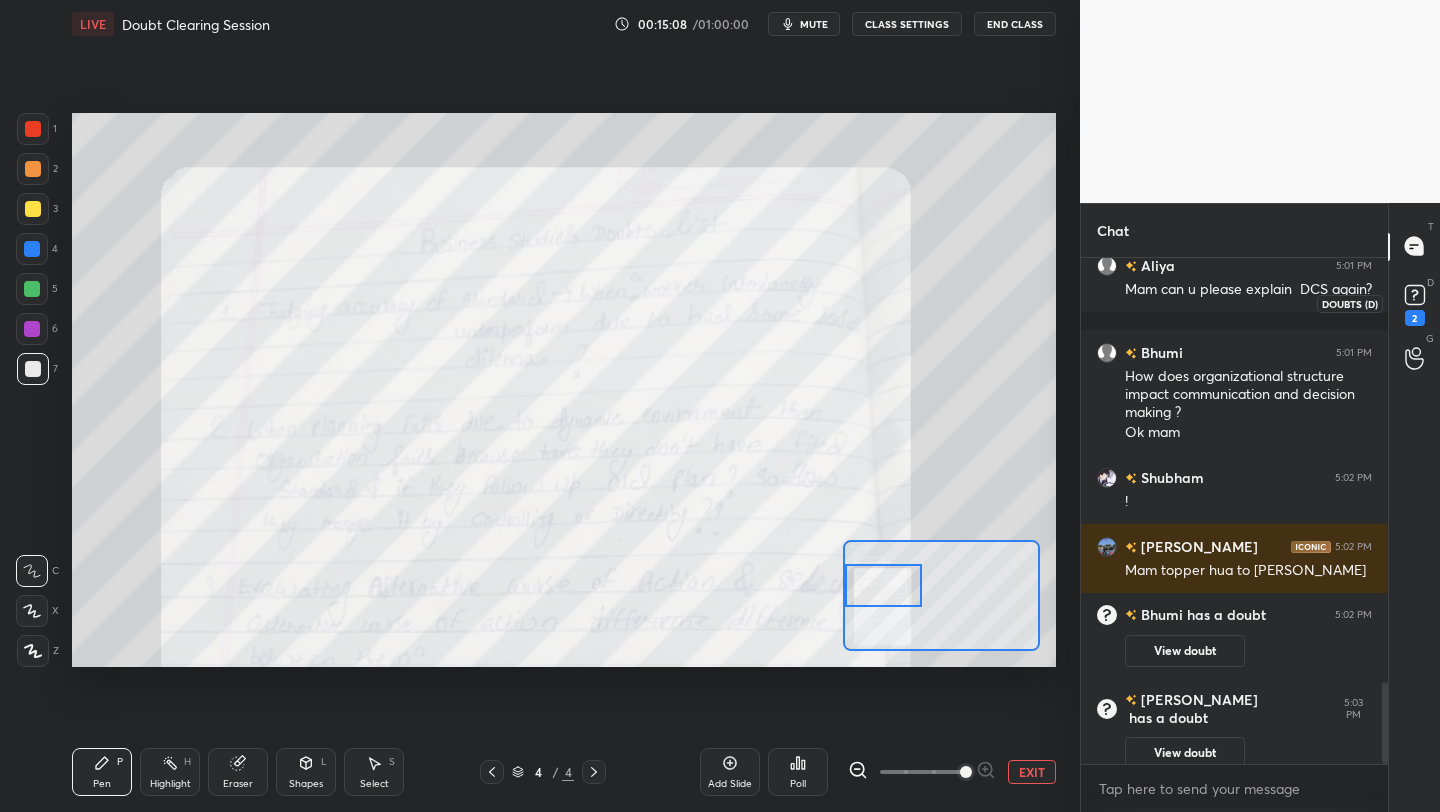 click 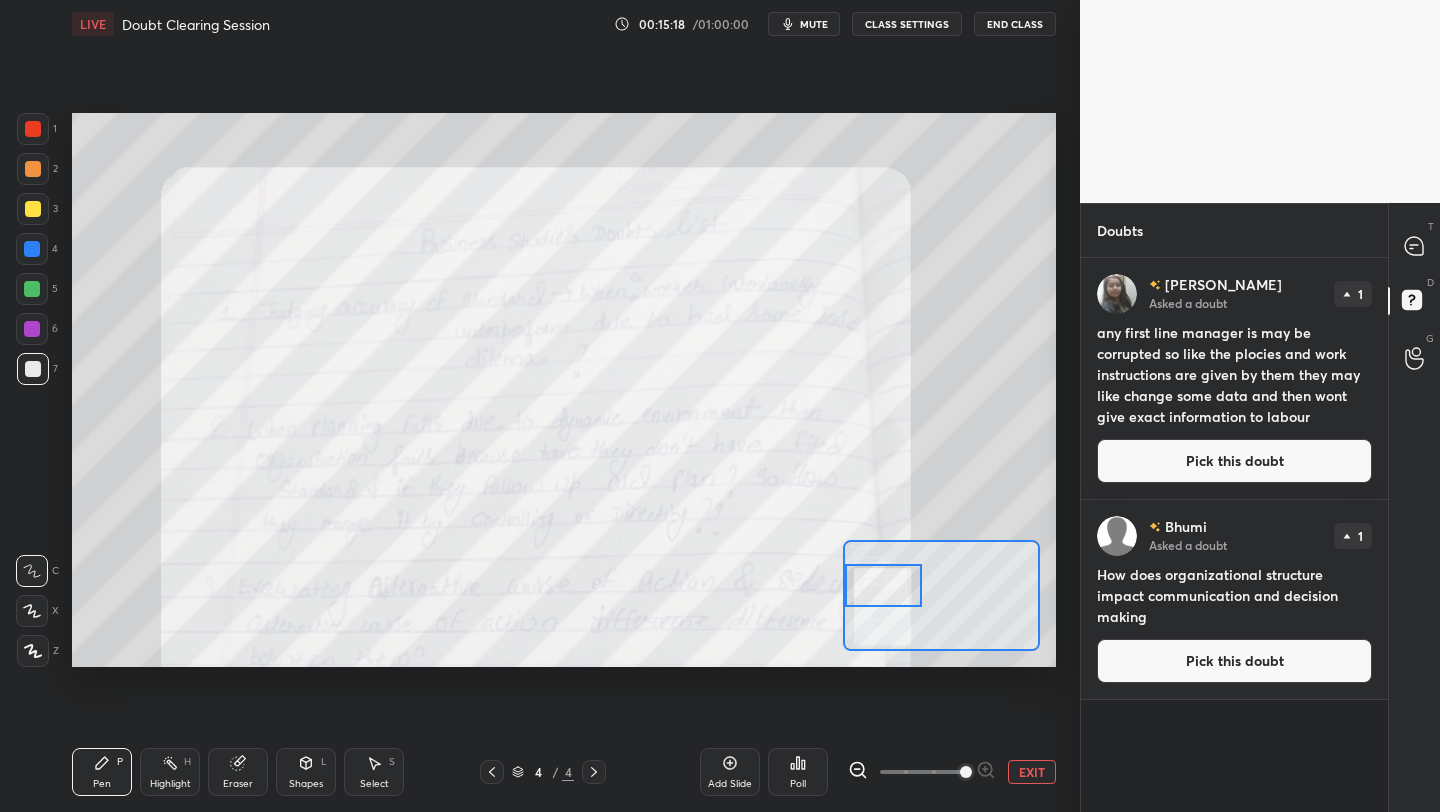 click on "D" at bounding box center [1430, 282] 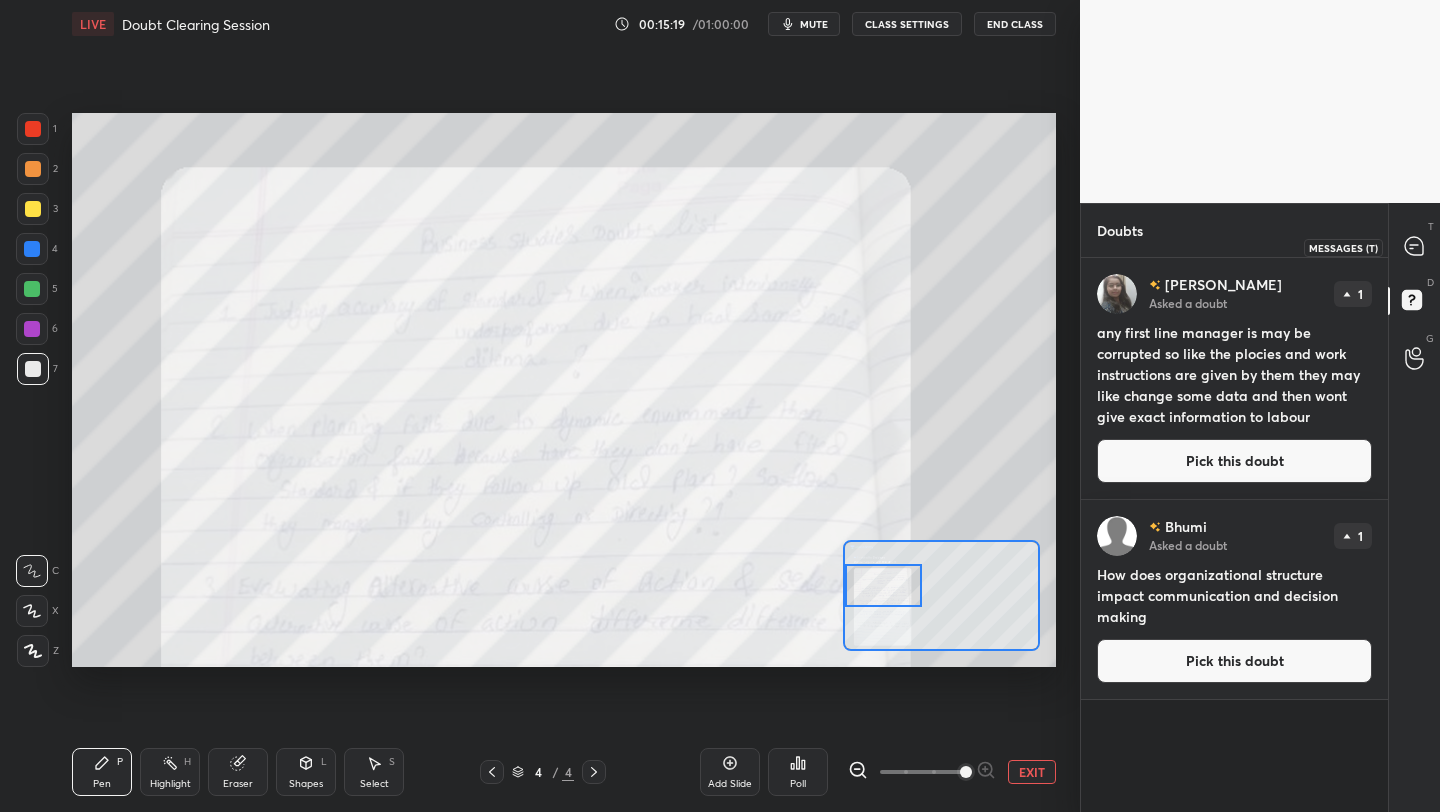 click at bounding box center [1415, 247] 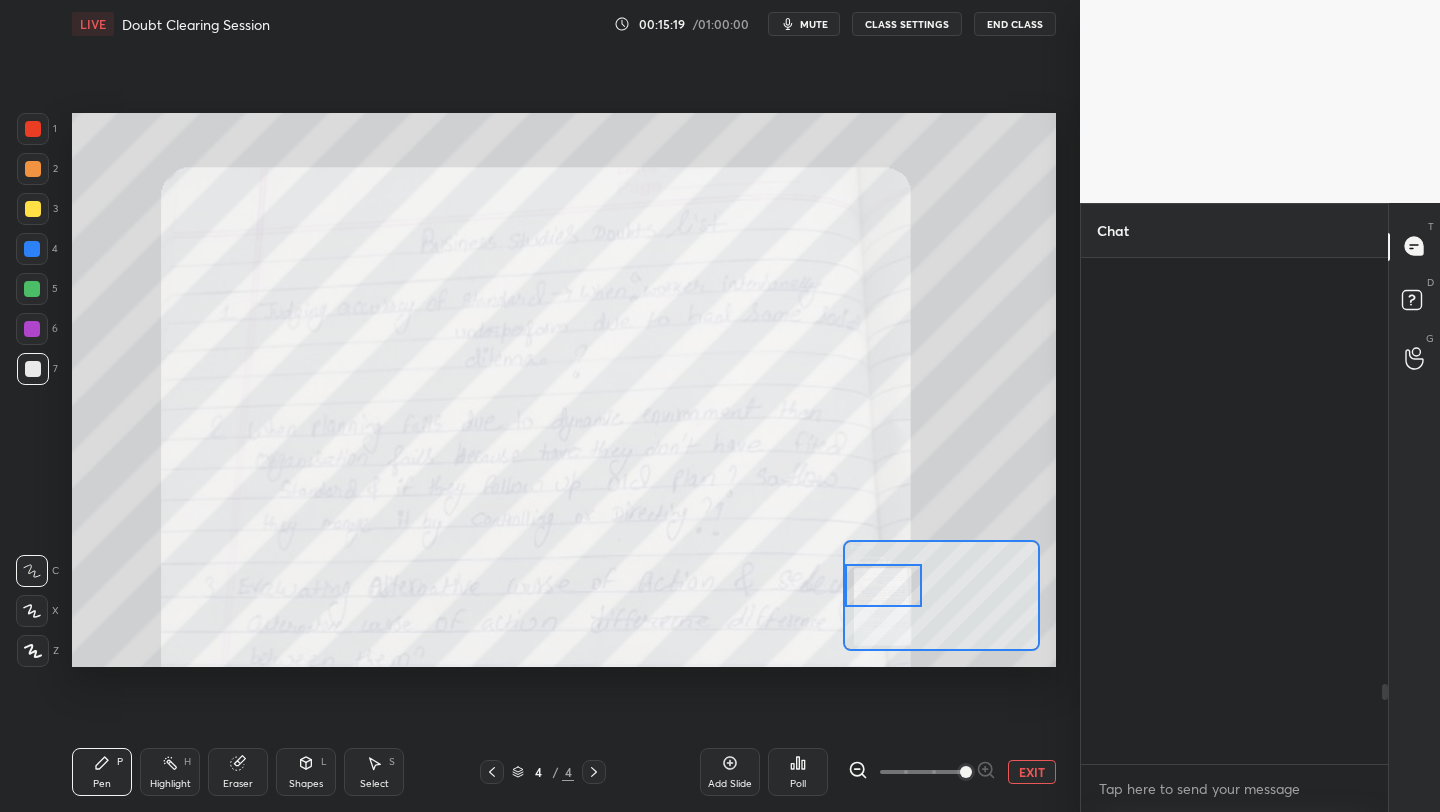 scroll, scrollTop: 2700, scrollLeft: 0, axis: vertical 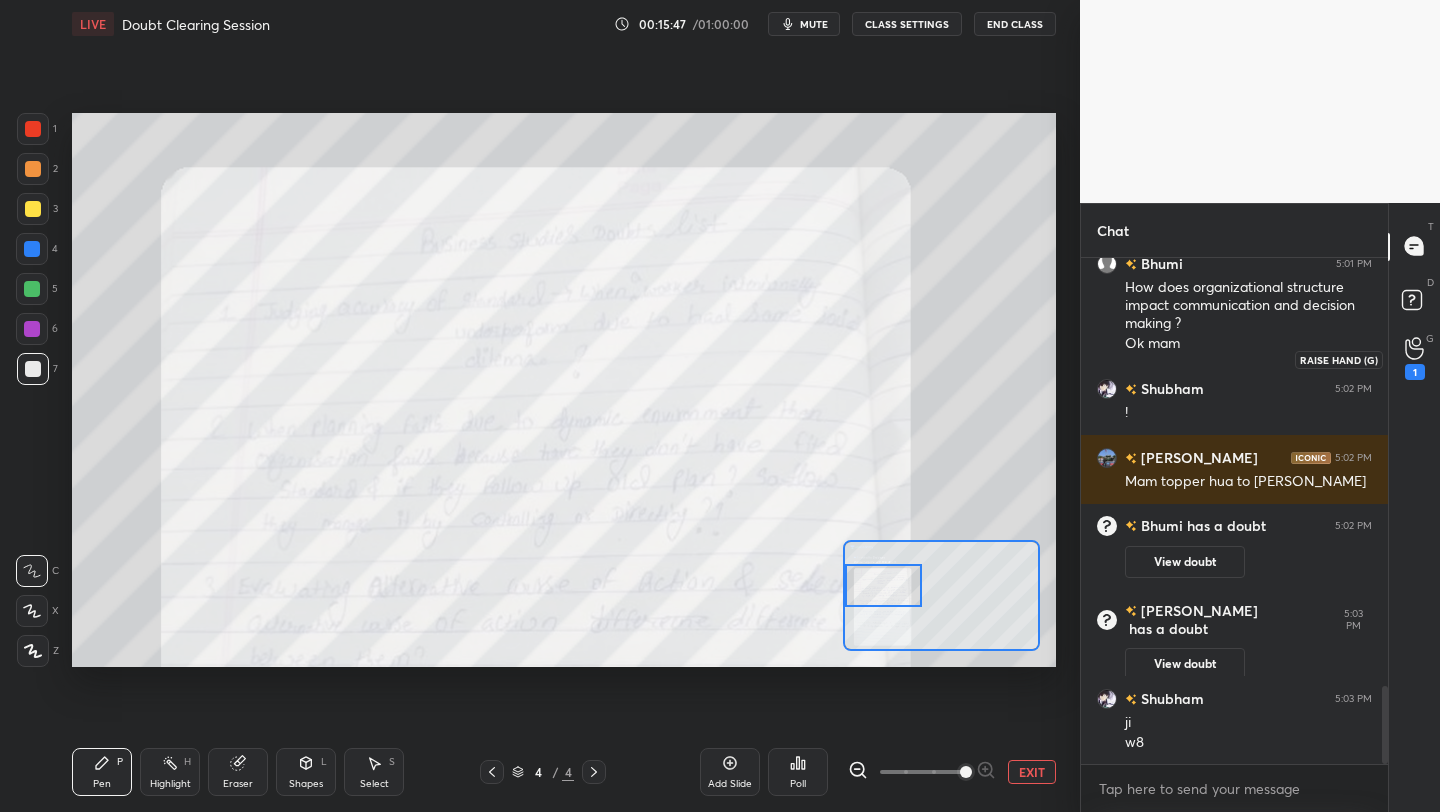 click 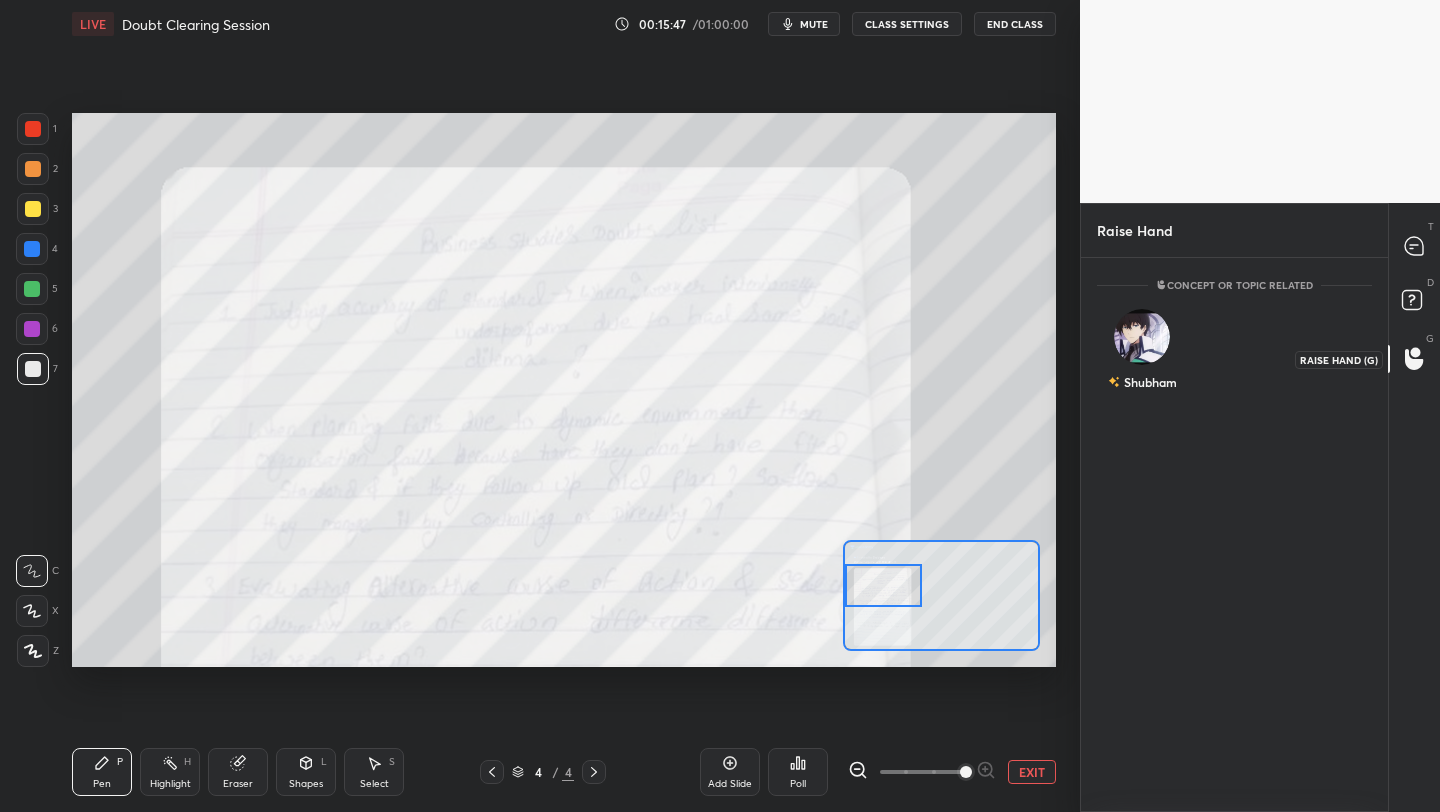 scroll, scrollTop: 548, scrollLeft: 301, axis: both 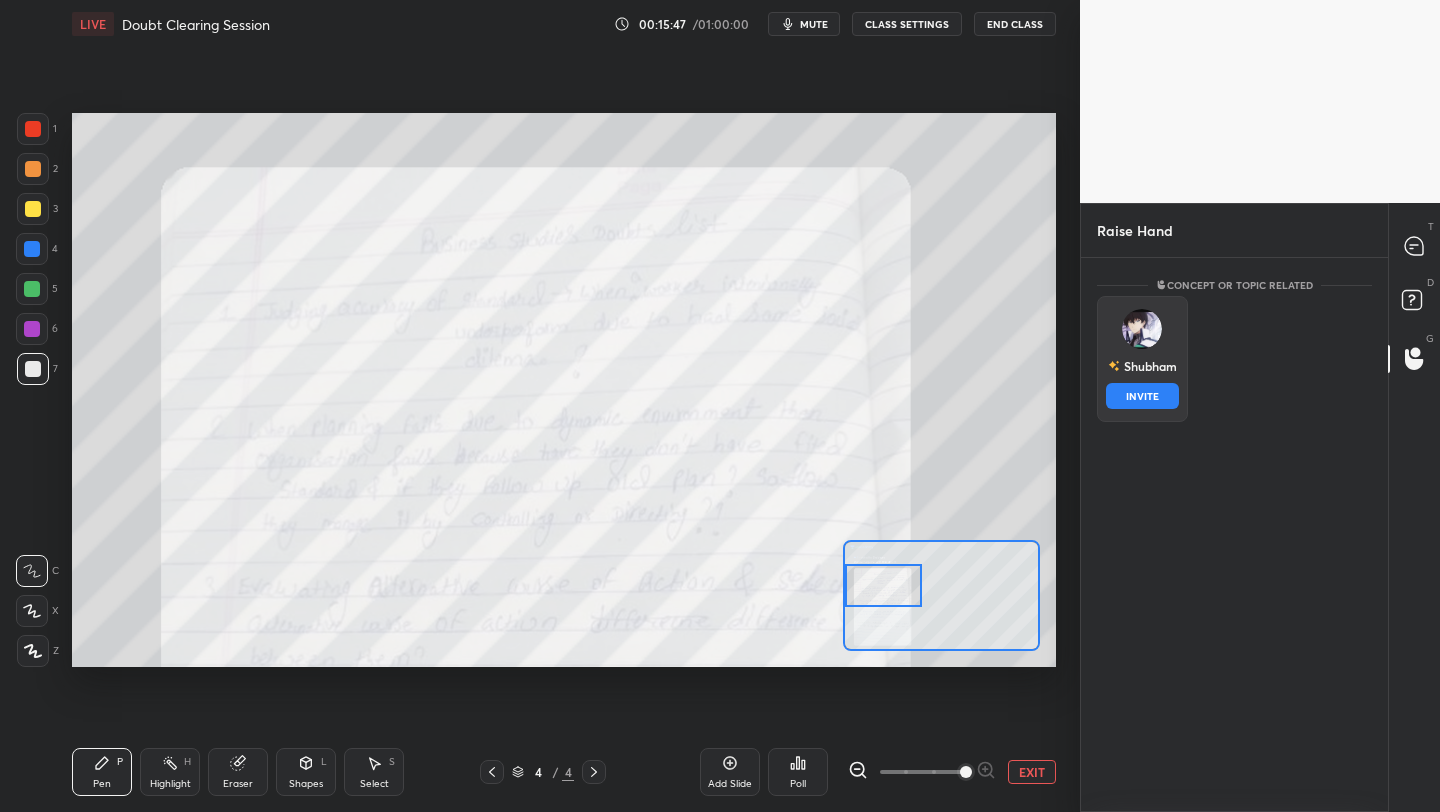 click on "[PERSON_NAME] INVITE" at bounding box center [1142, 359] 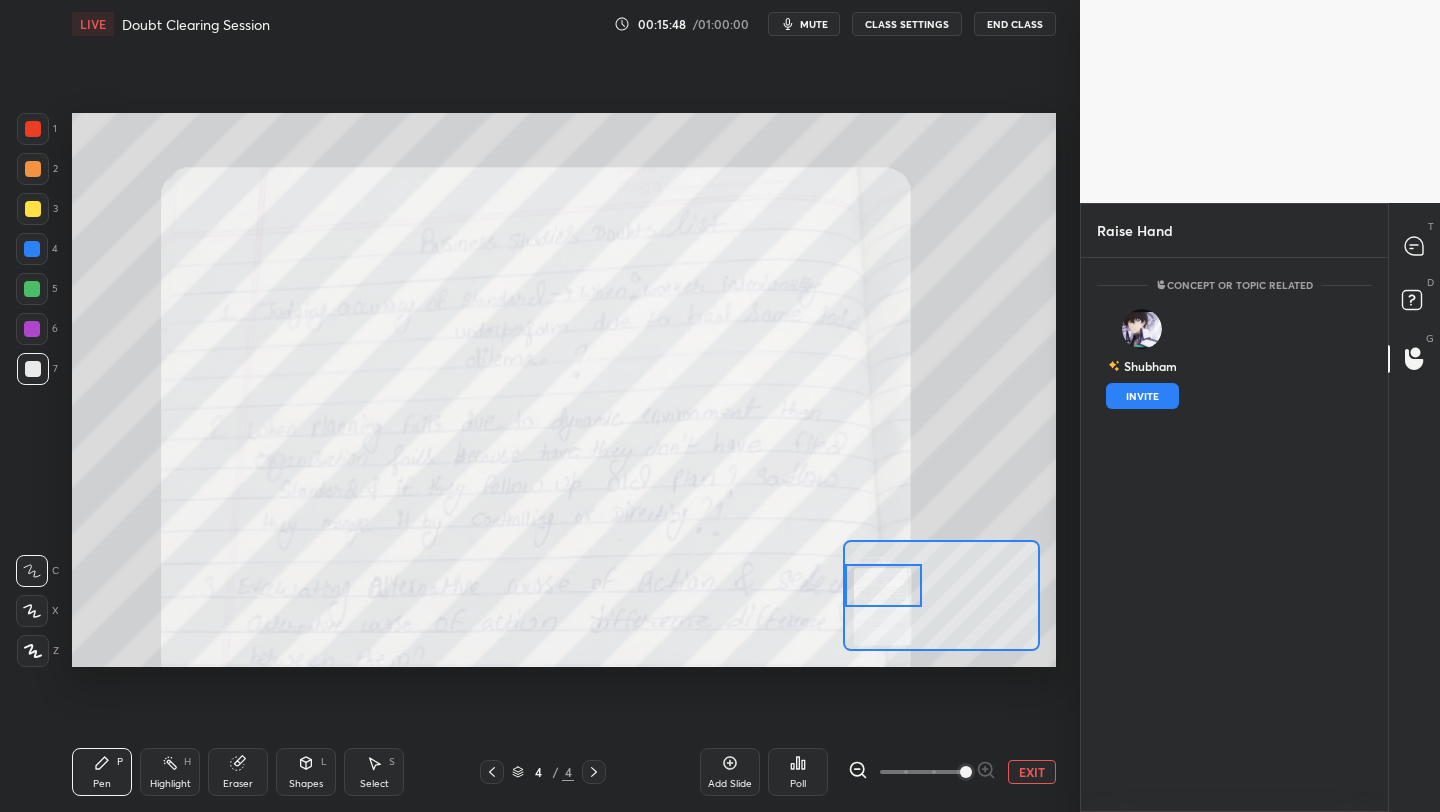 click on "INVITE" at bounding box center [1142, 396] 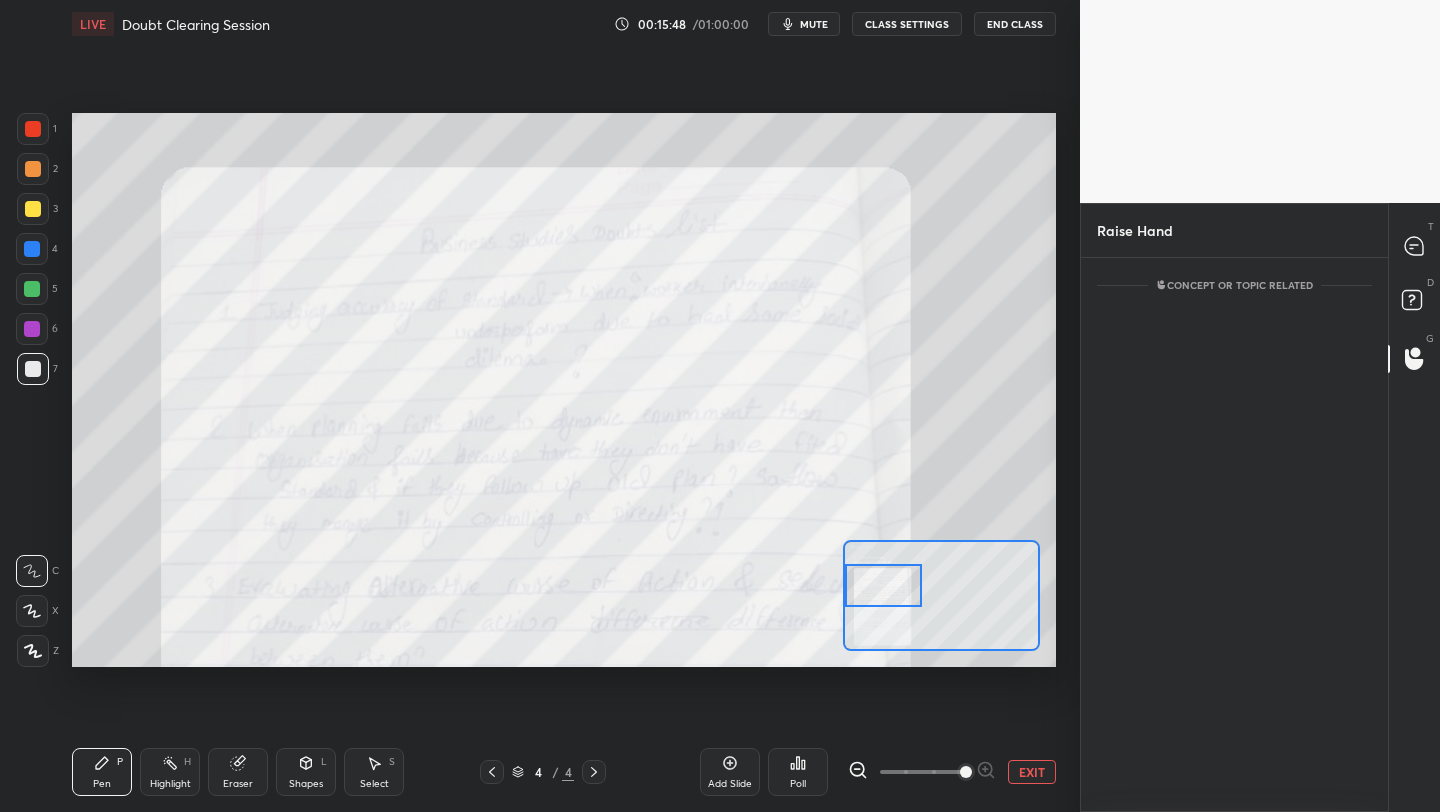 scroll, scrollTop: 467, scrollLeft: 301, axis: both 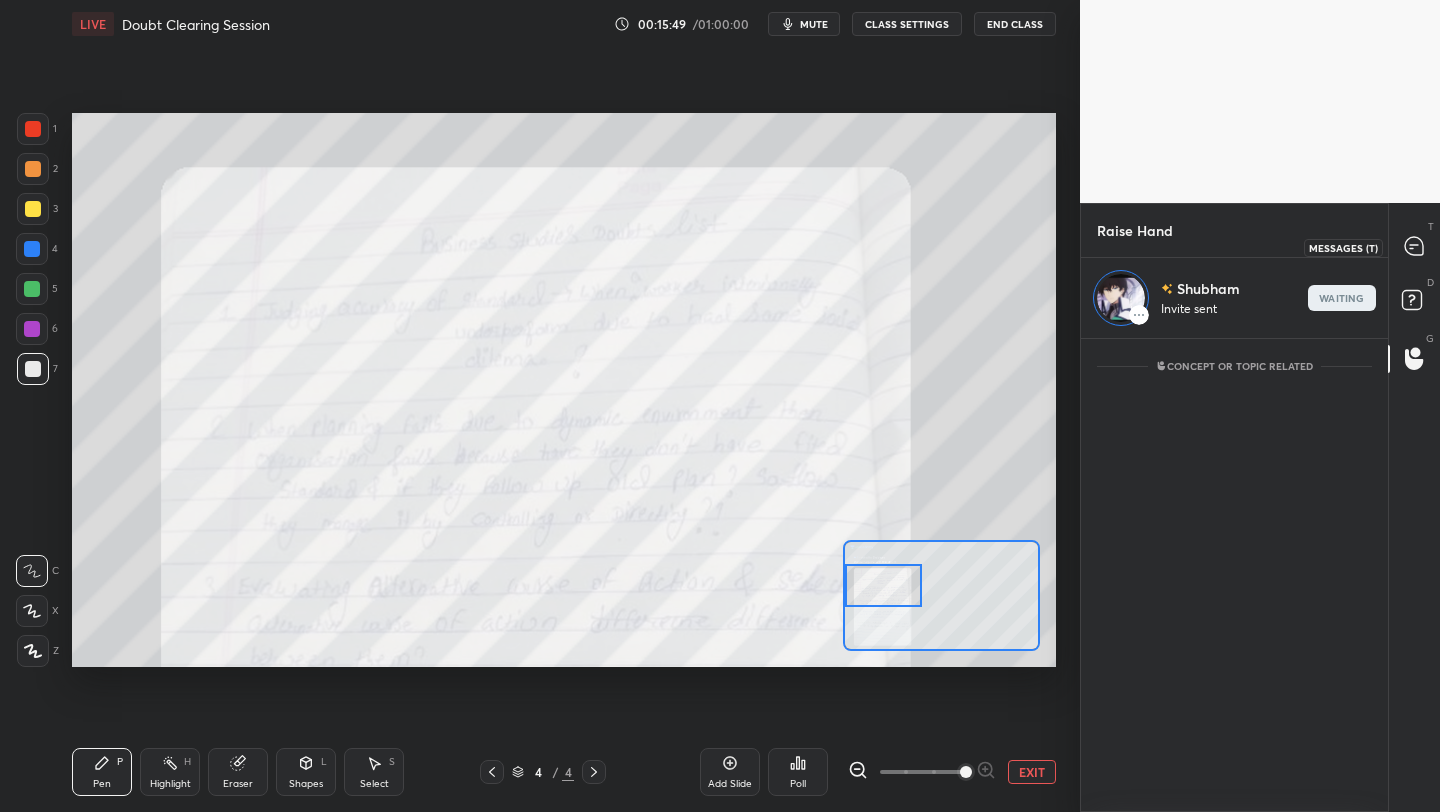 click 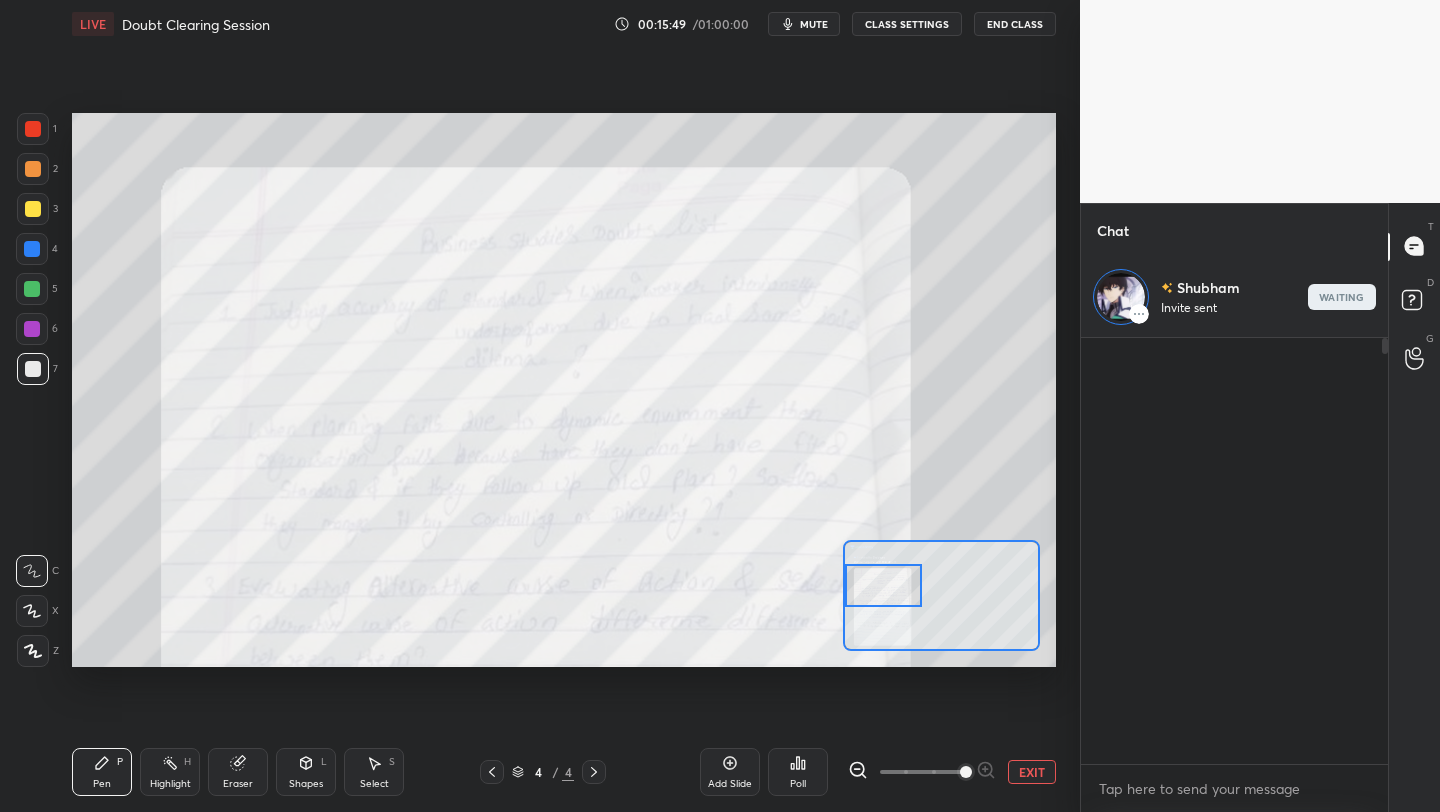 scroll, scrollTop: 467, scrollLeft: 301, axis: both 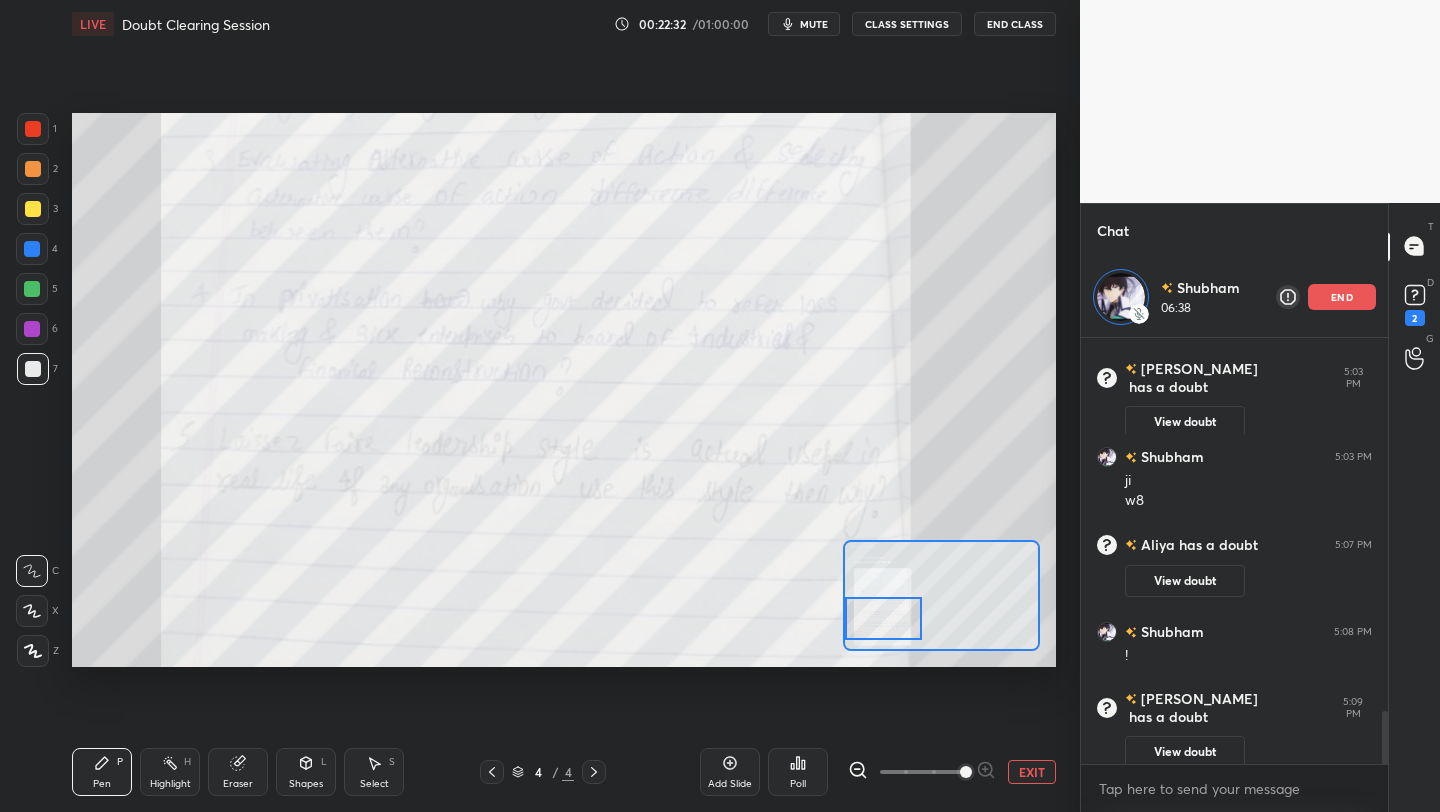 drag, startPoint x: 902, startPoint y: 598, endPoint x: 899, endPoint y: 631, distance: 33.13608 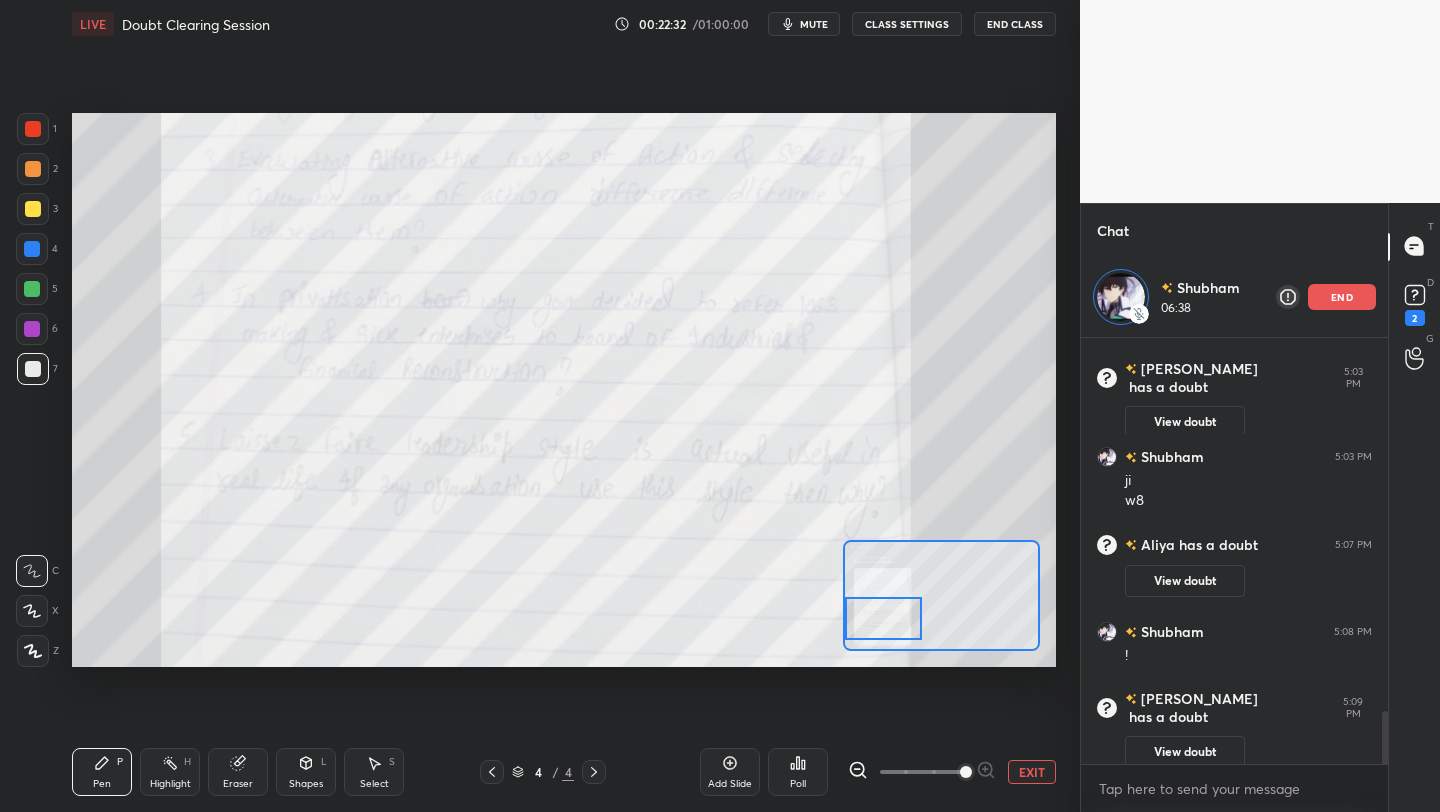 click at bounding box center [883, 618] 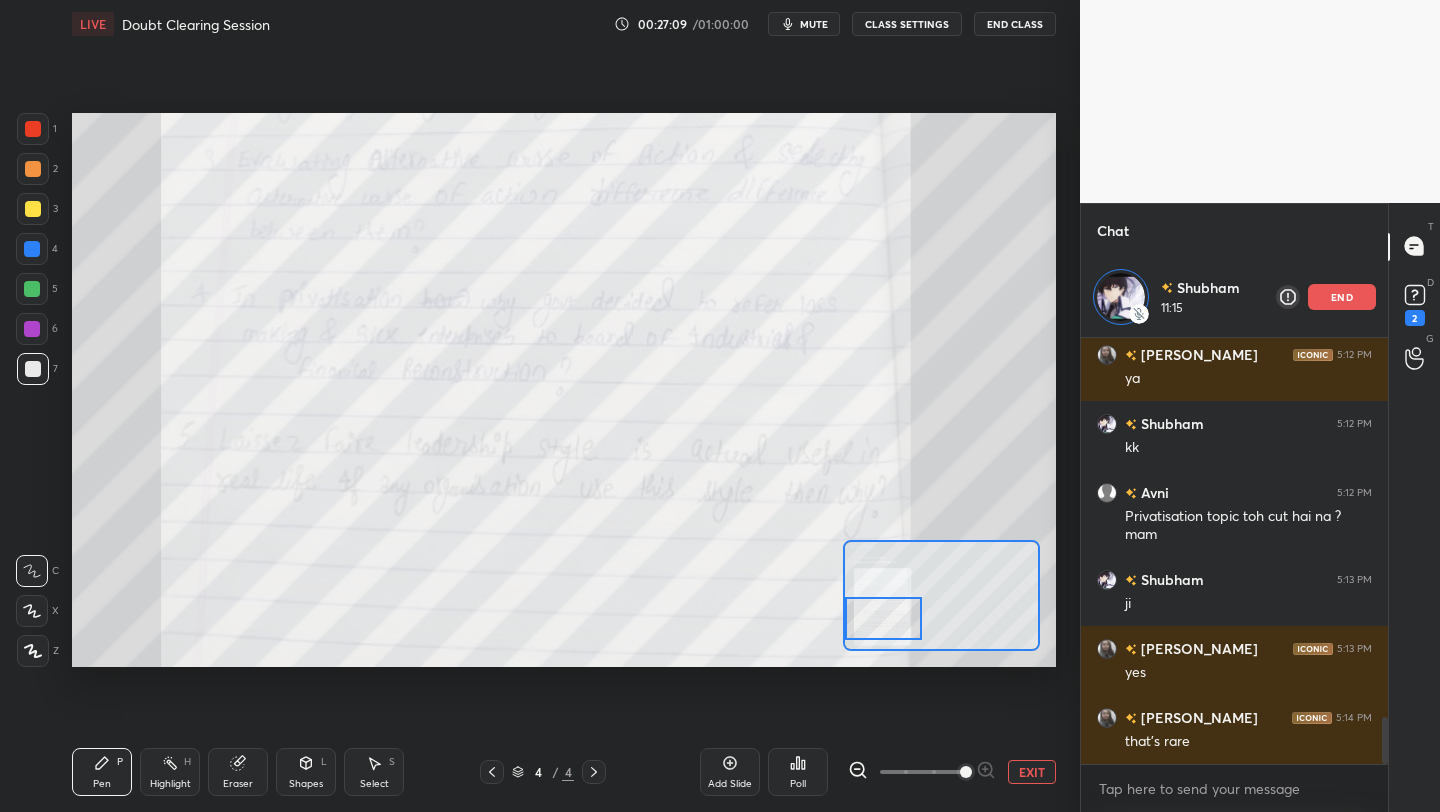 scroll, scrollTop: 3408, scrollLeft: 0, axis: vertical 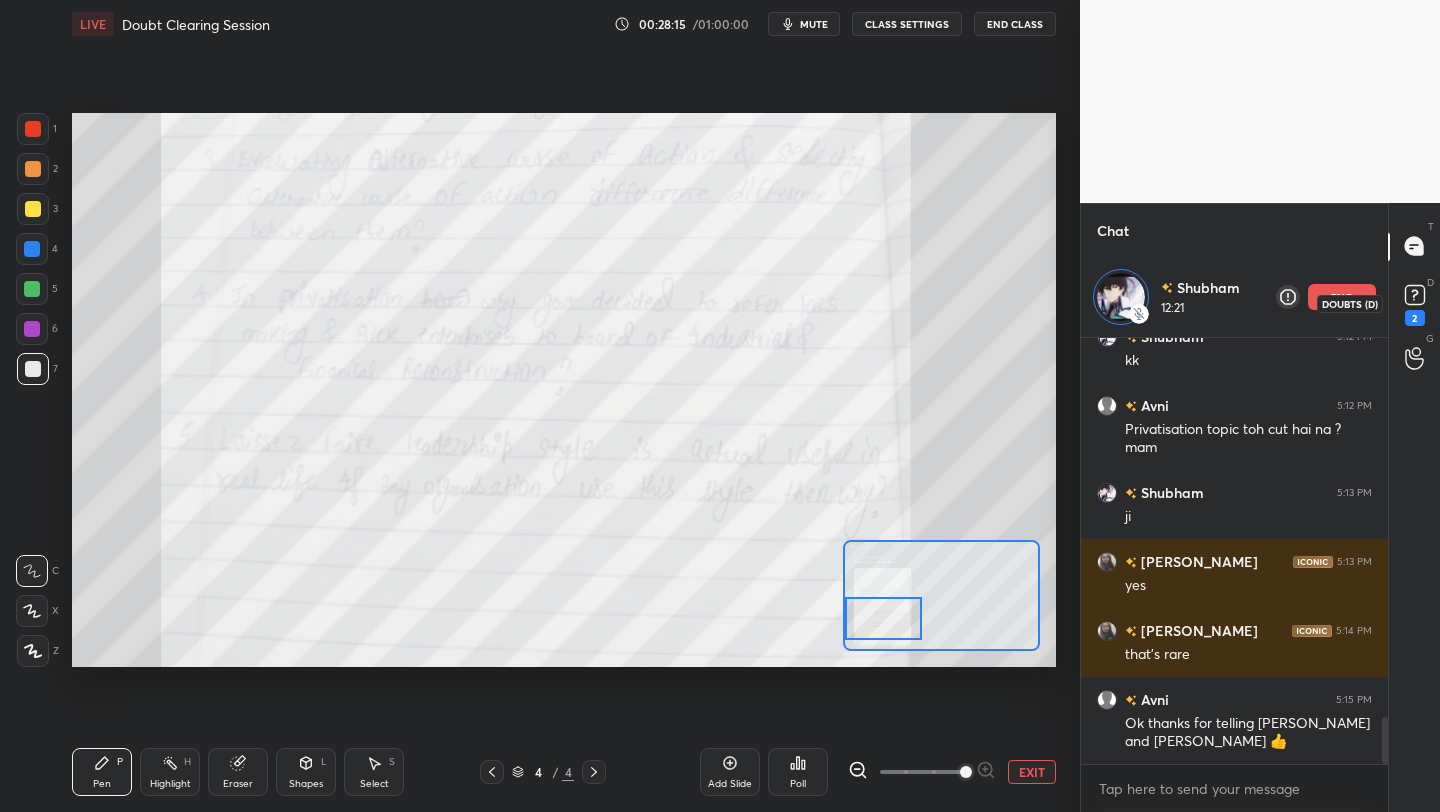 click 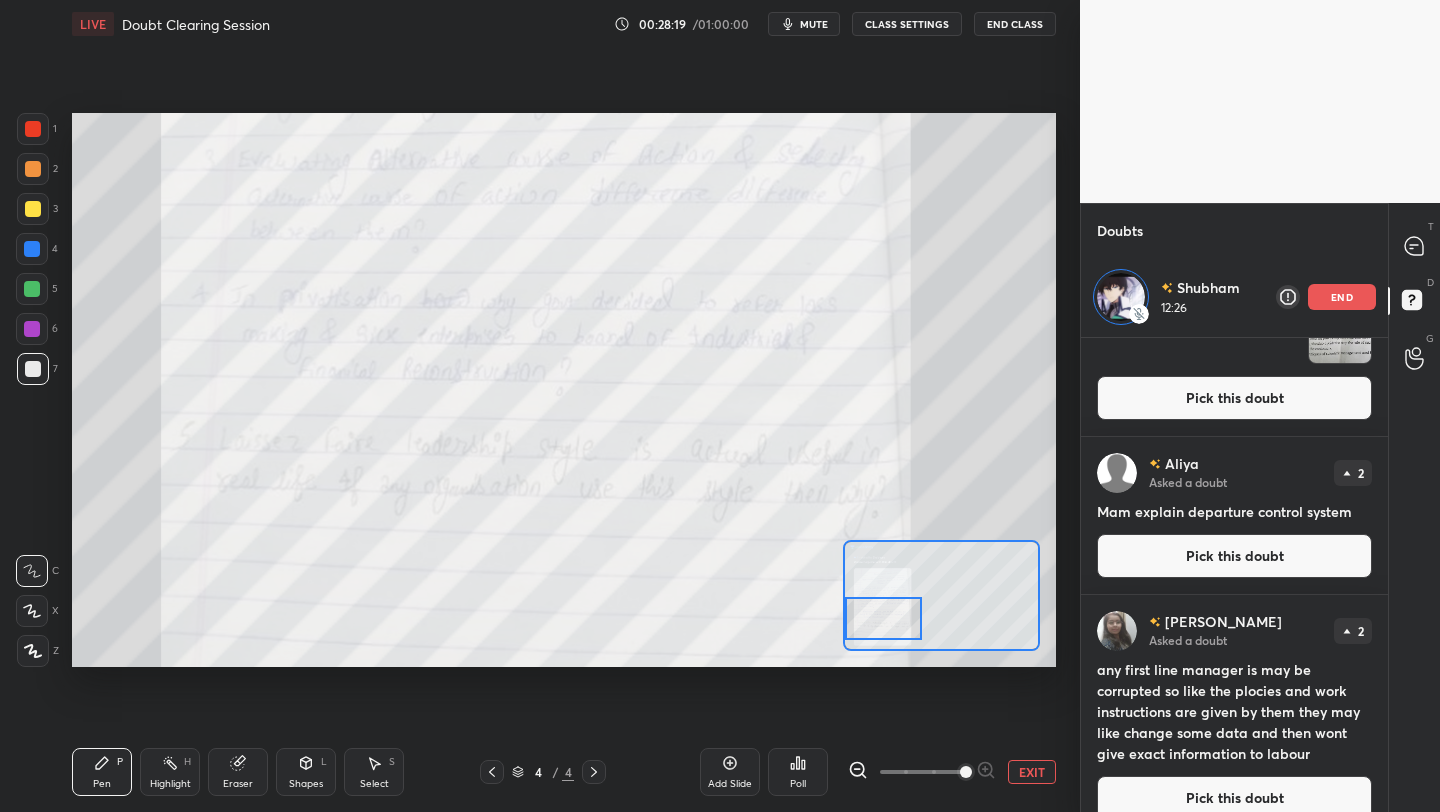scroll, scrollTop: 327, scrollLeft: 0, axis: vertical 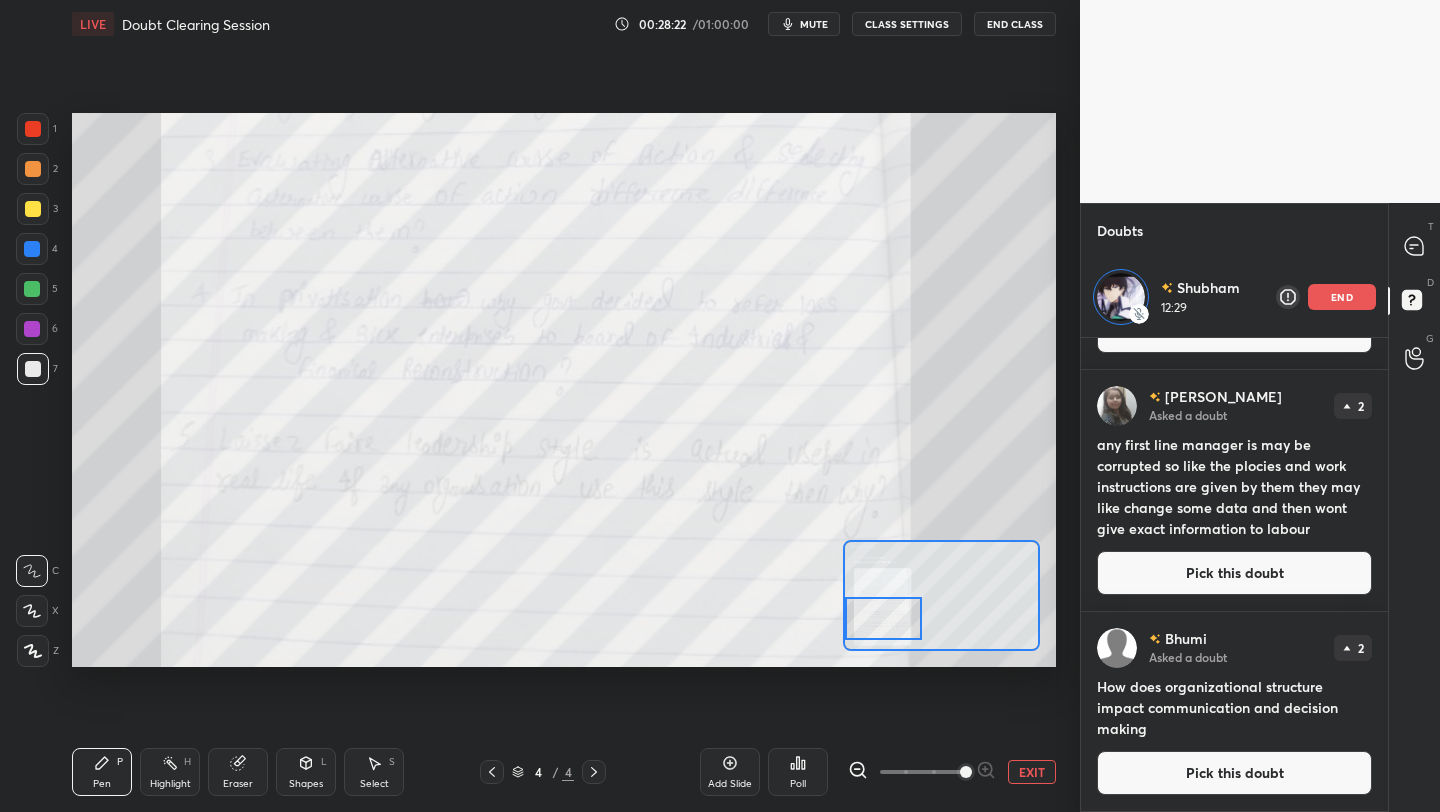 click on "Pick this doubt" at bounding box center [1234, 773] 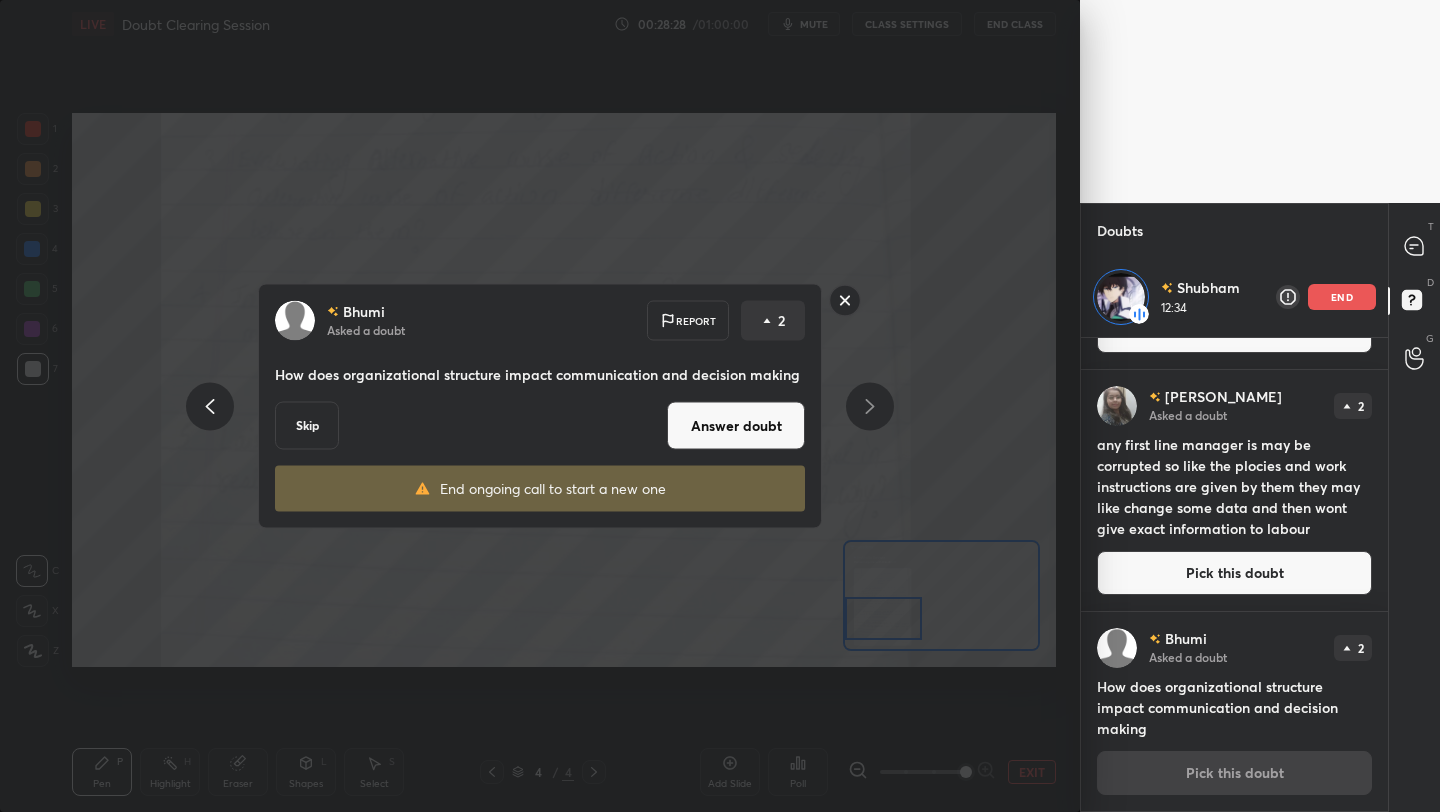 click on "Answer doubt" at bounding box center [736, 426] 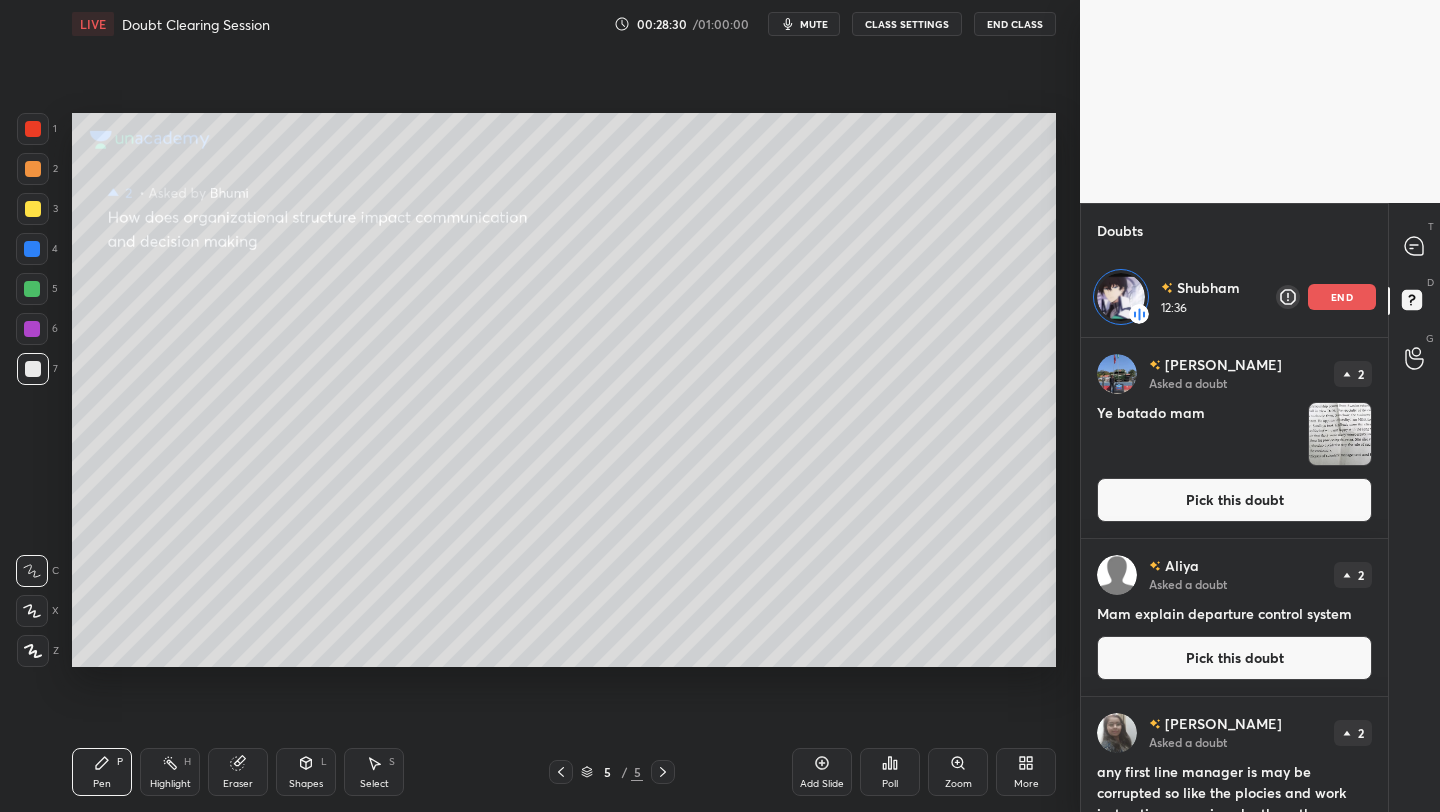 scroll, scrollTop: 127, scrollLeft: 0, axis: vertical 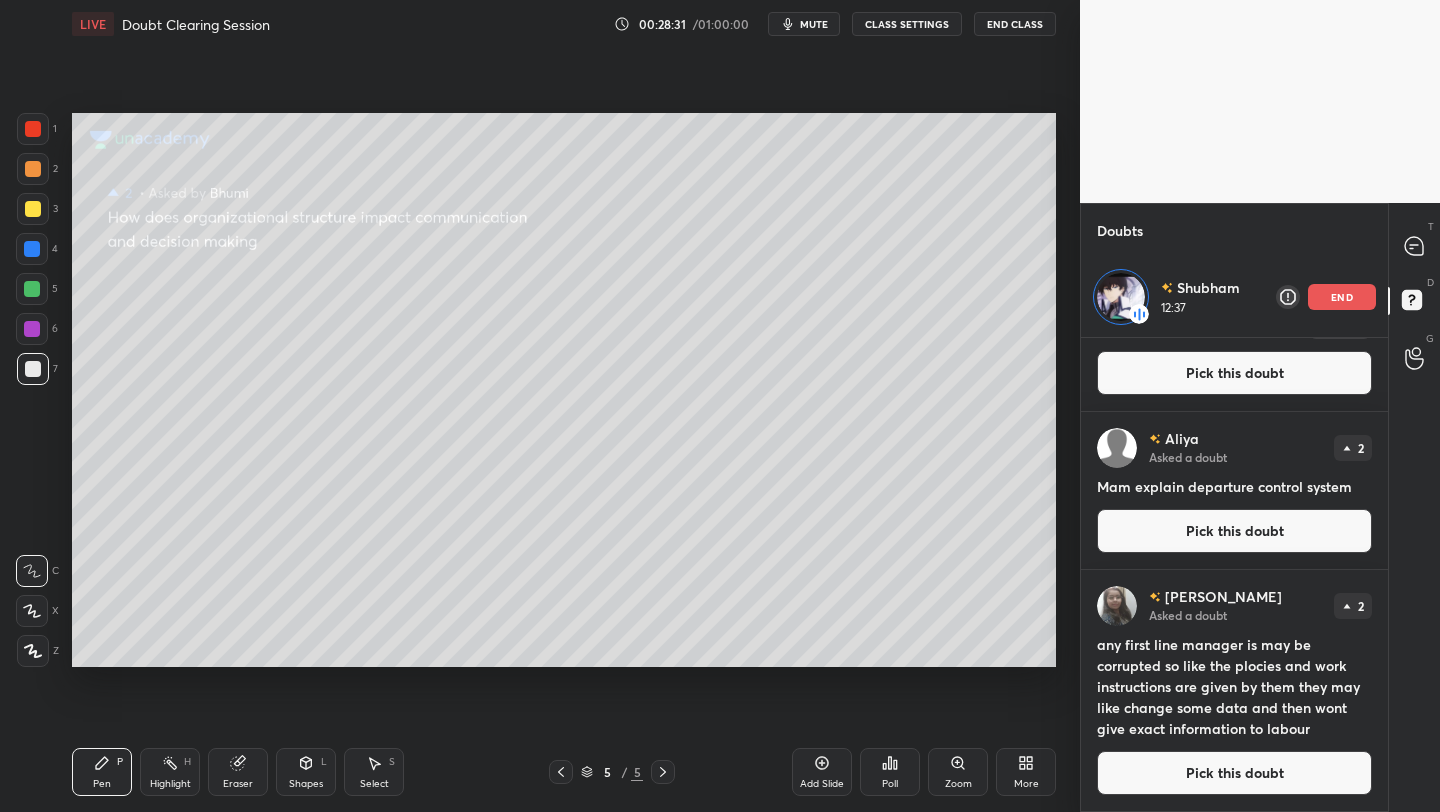 click on "G Raise Hand (G)" at bounding box center (1414, 359) 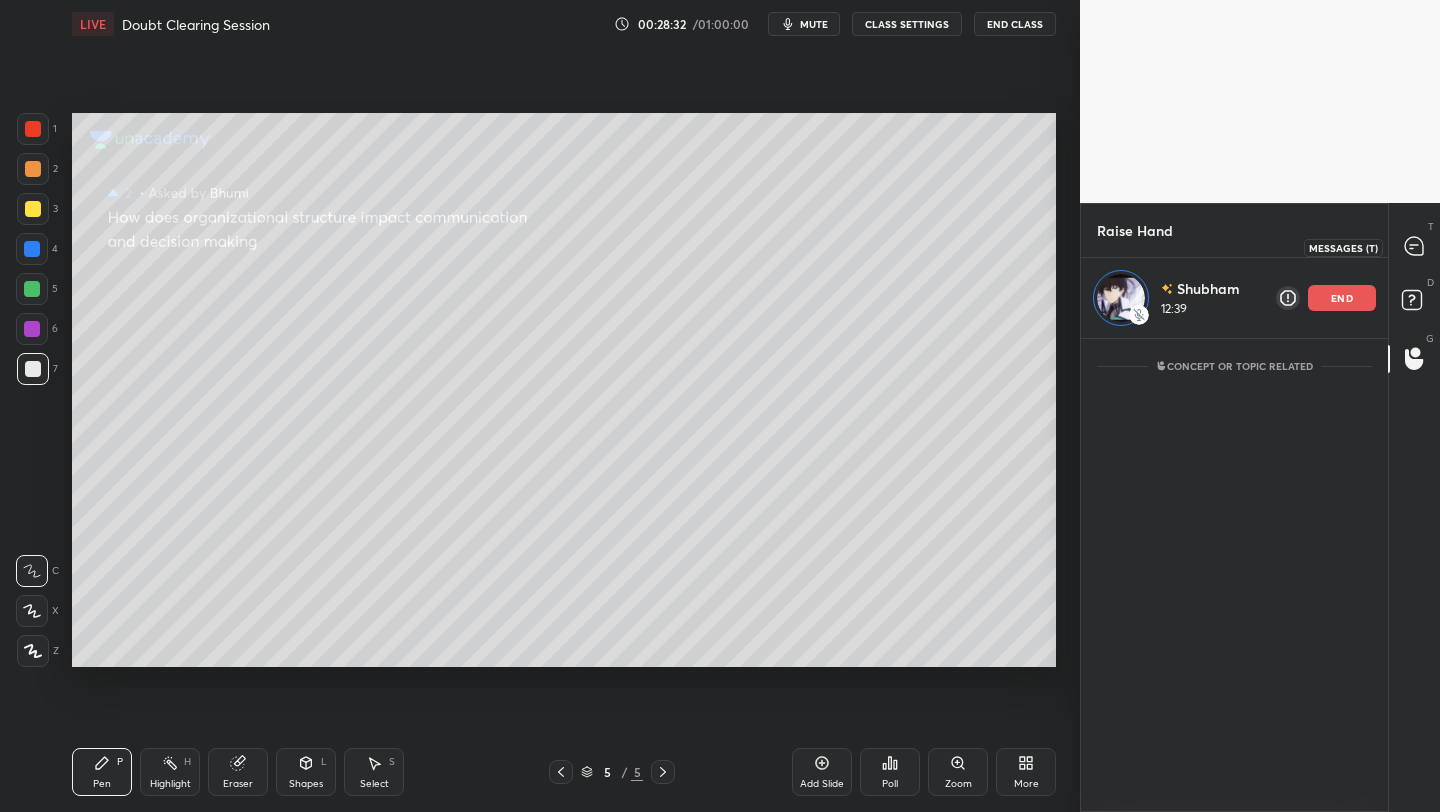 click 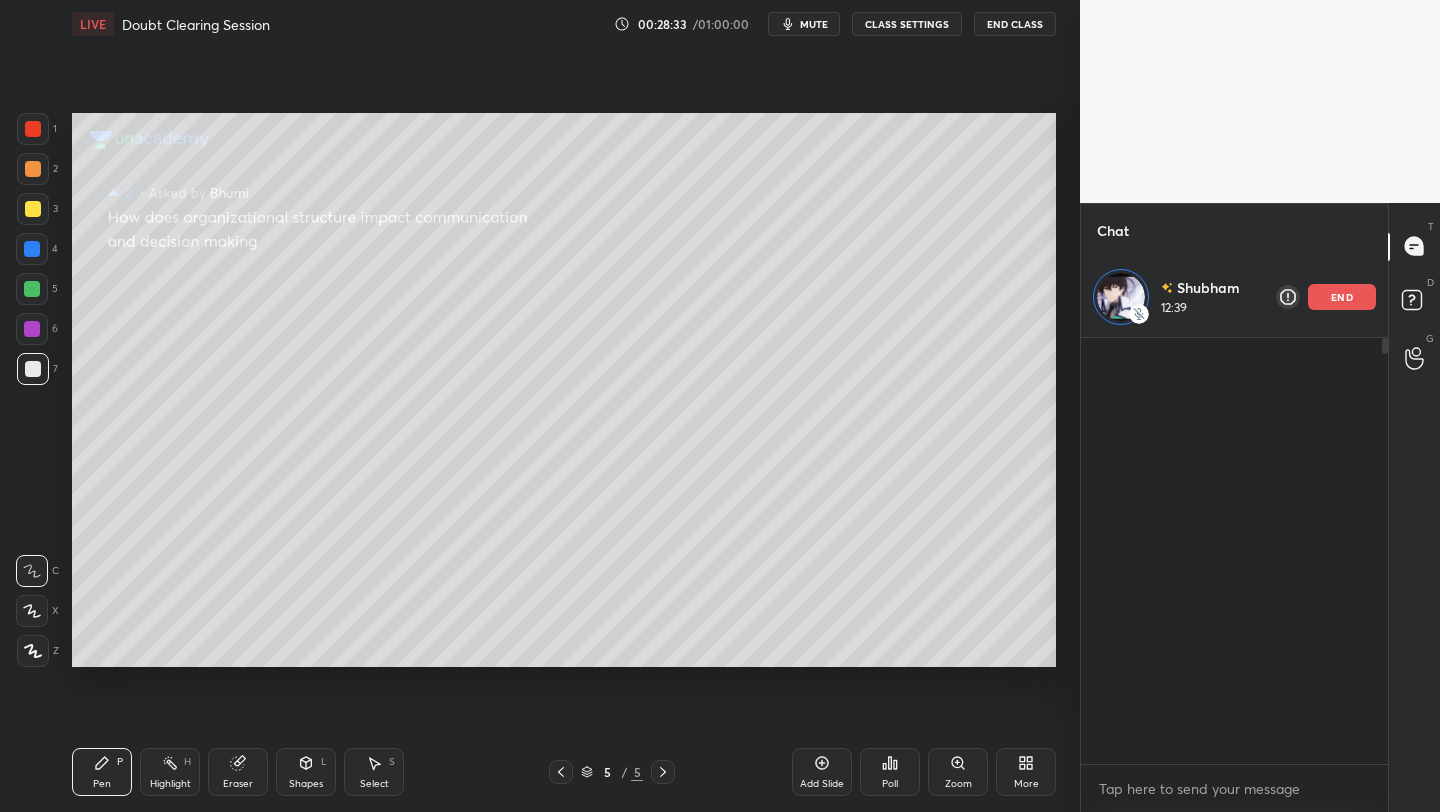 scroll, scrollTop: 3751, scrollLeft: 0, axis: vertical 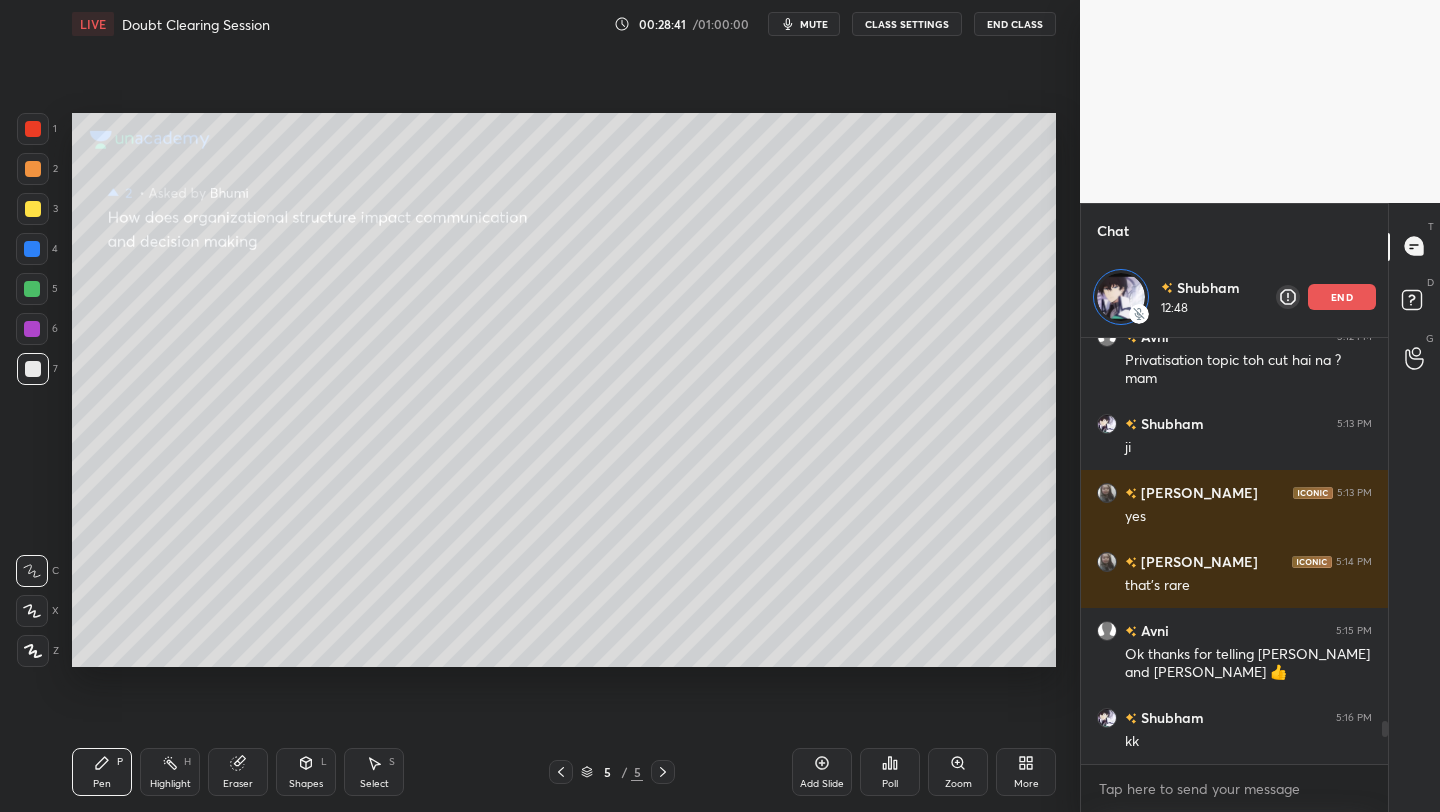click on "end" at bounding box center [1342, 297] 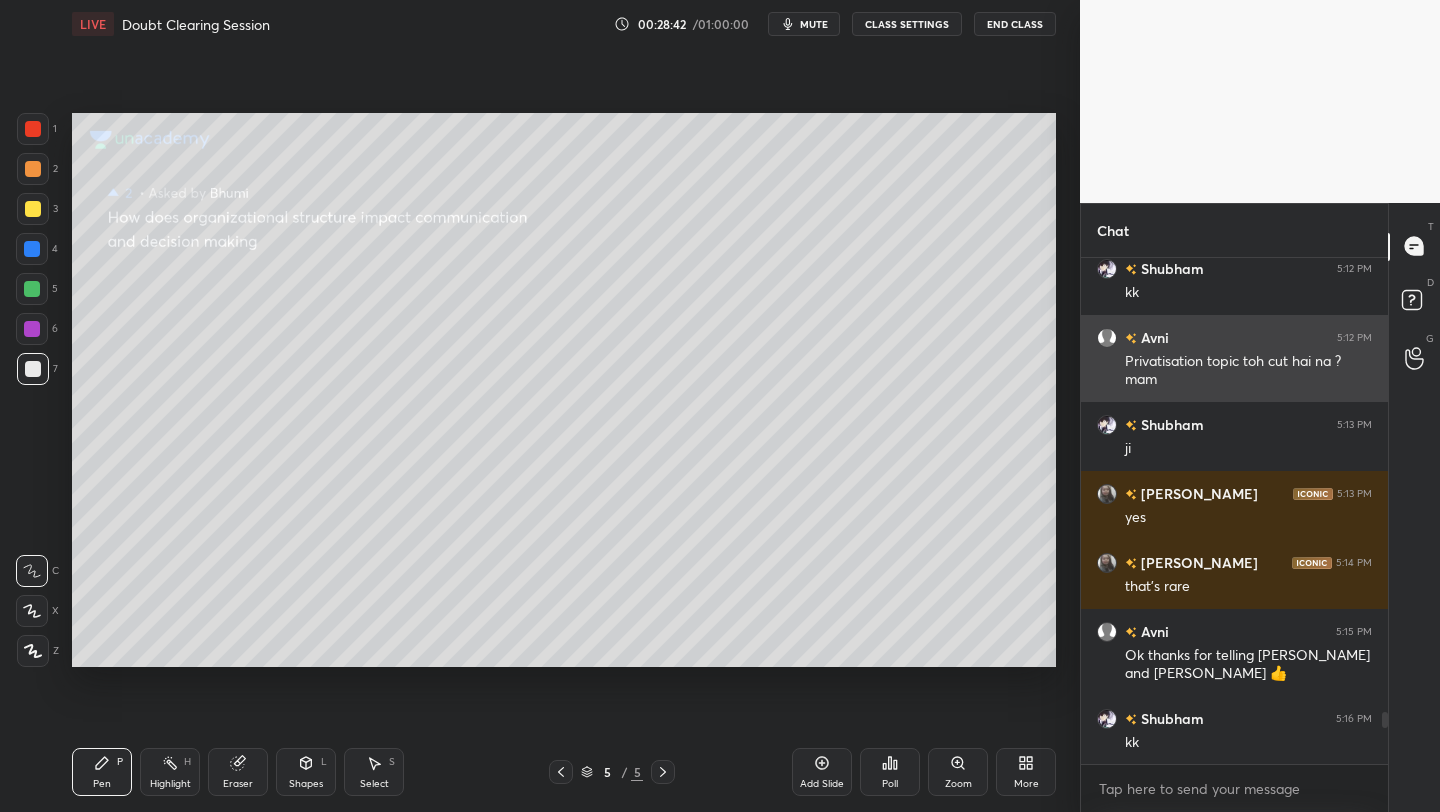scroll, scrollTop: 7, scrollLeft: 7, axis: both 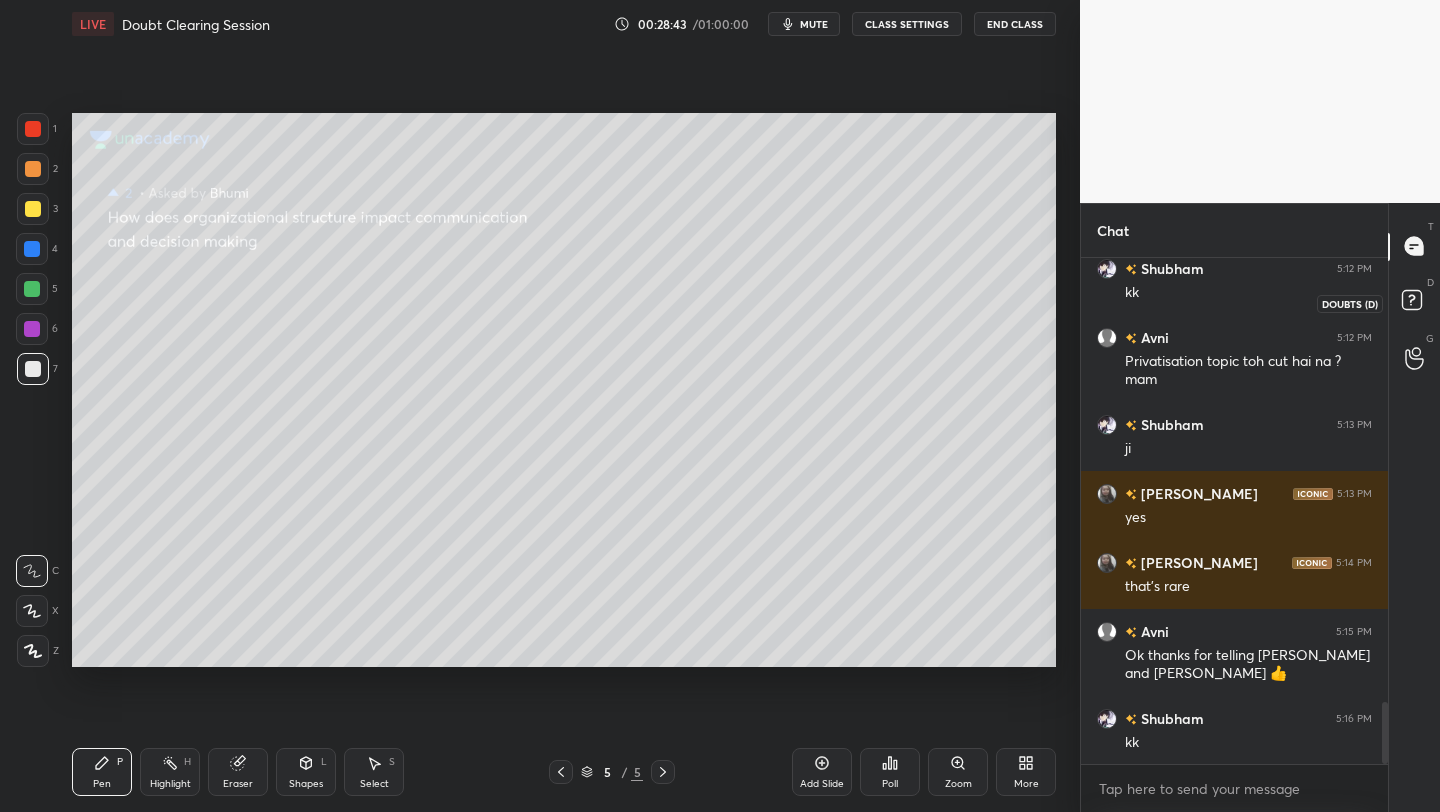 click 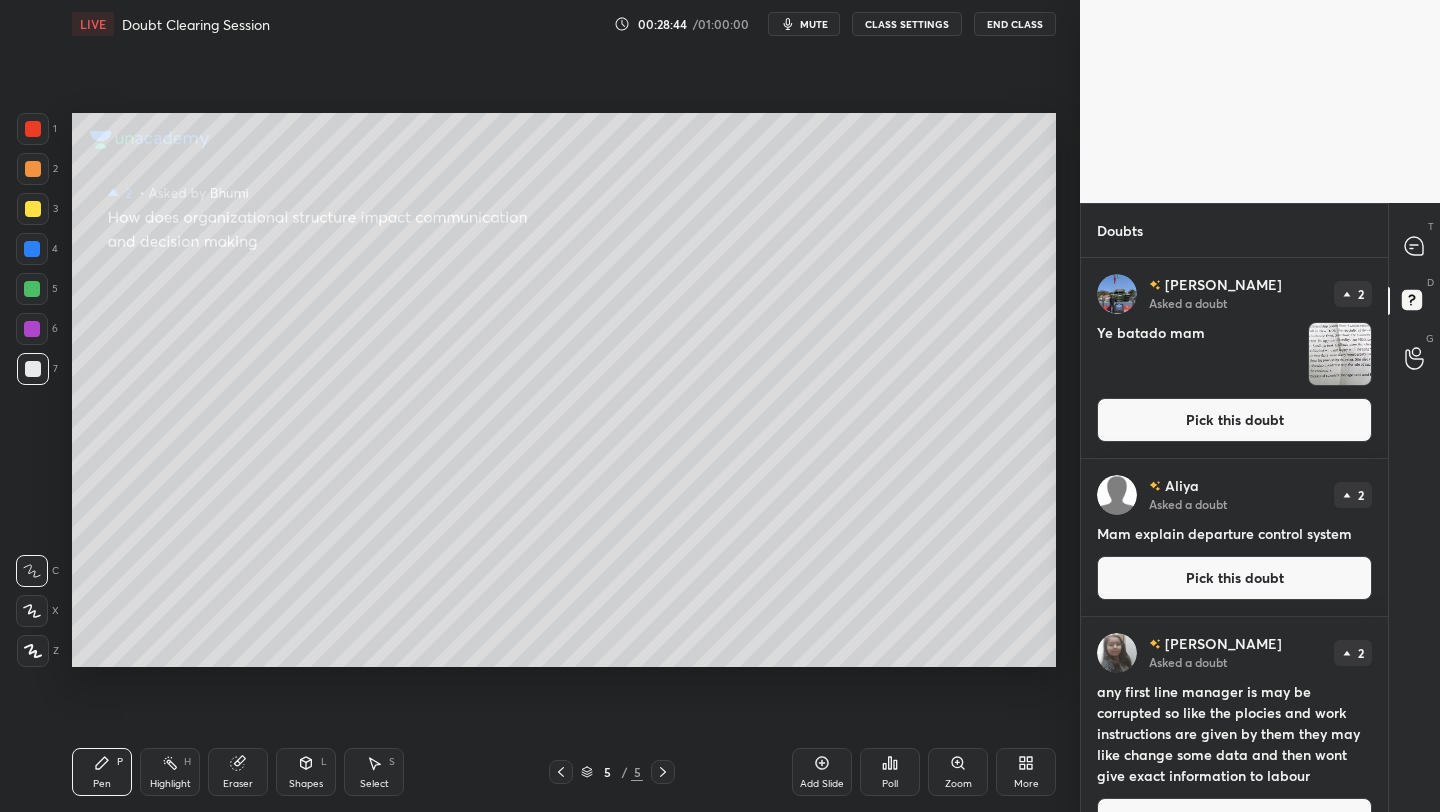 scroll, scrollTop: 46, scrollLeft: 0, axis: vertical 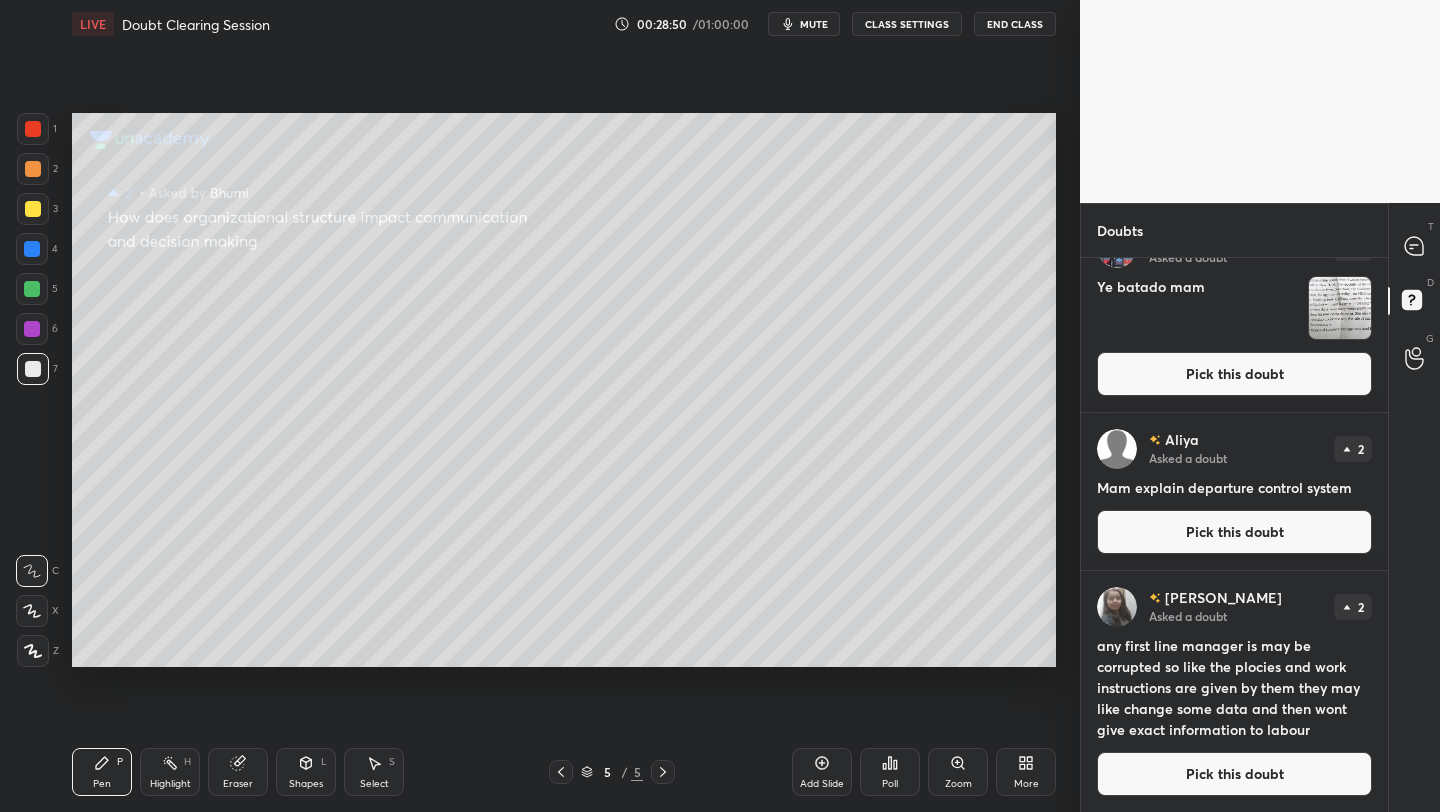 click on "Pick this doubt" at bounding box center [1234, 532] 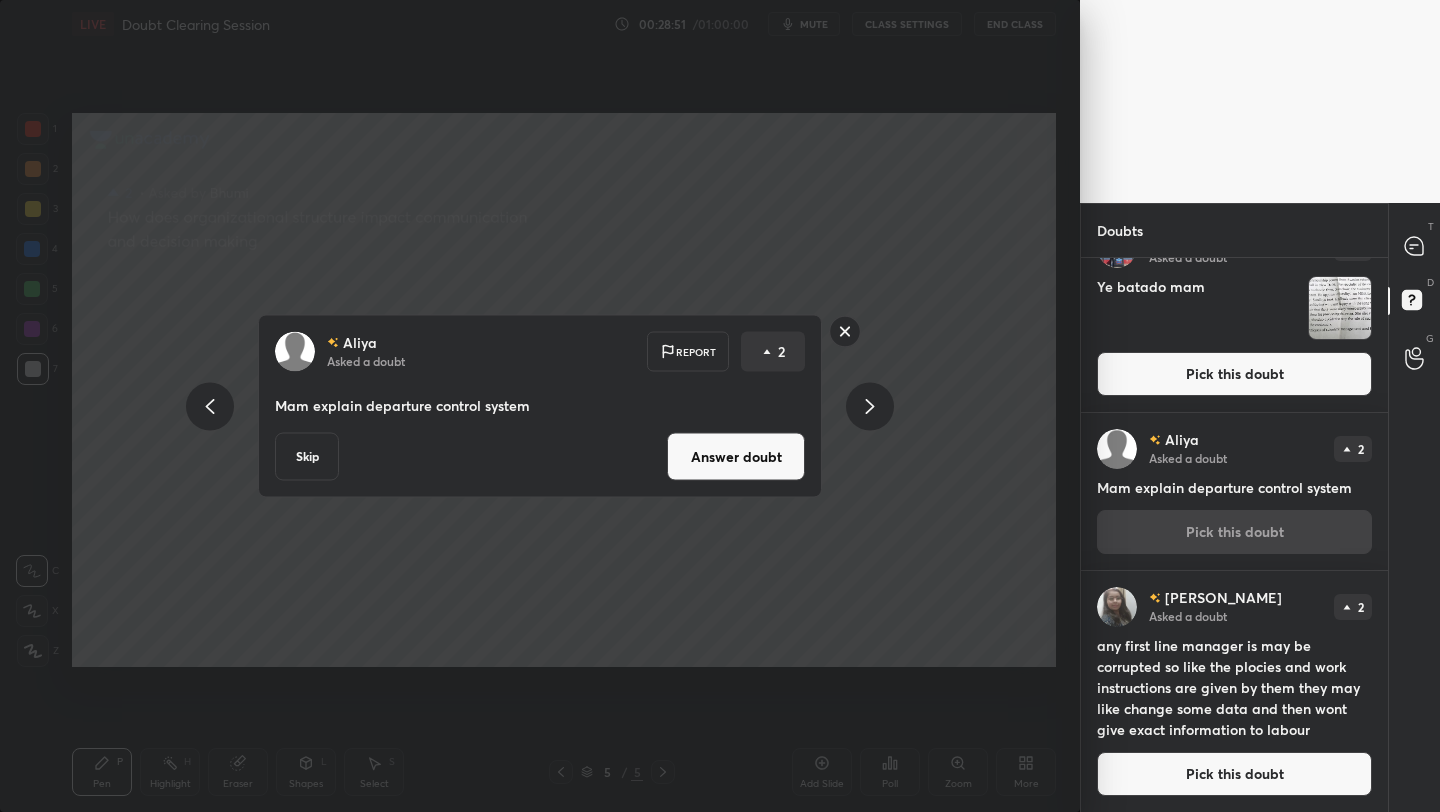 click on "Answer doubt" at bounding box center (736, 457) 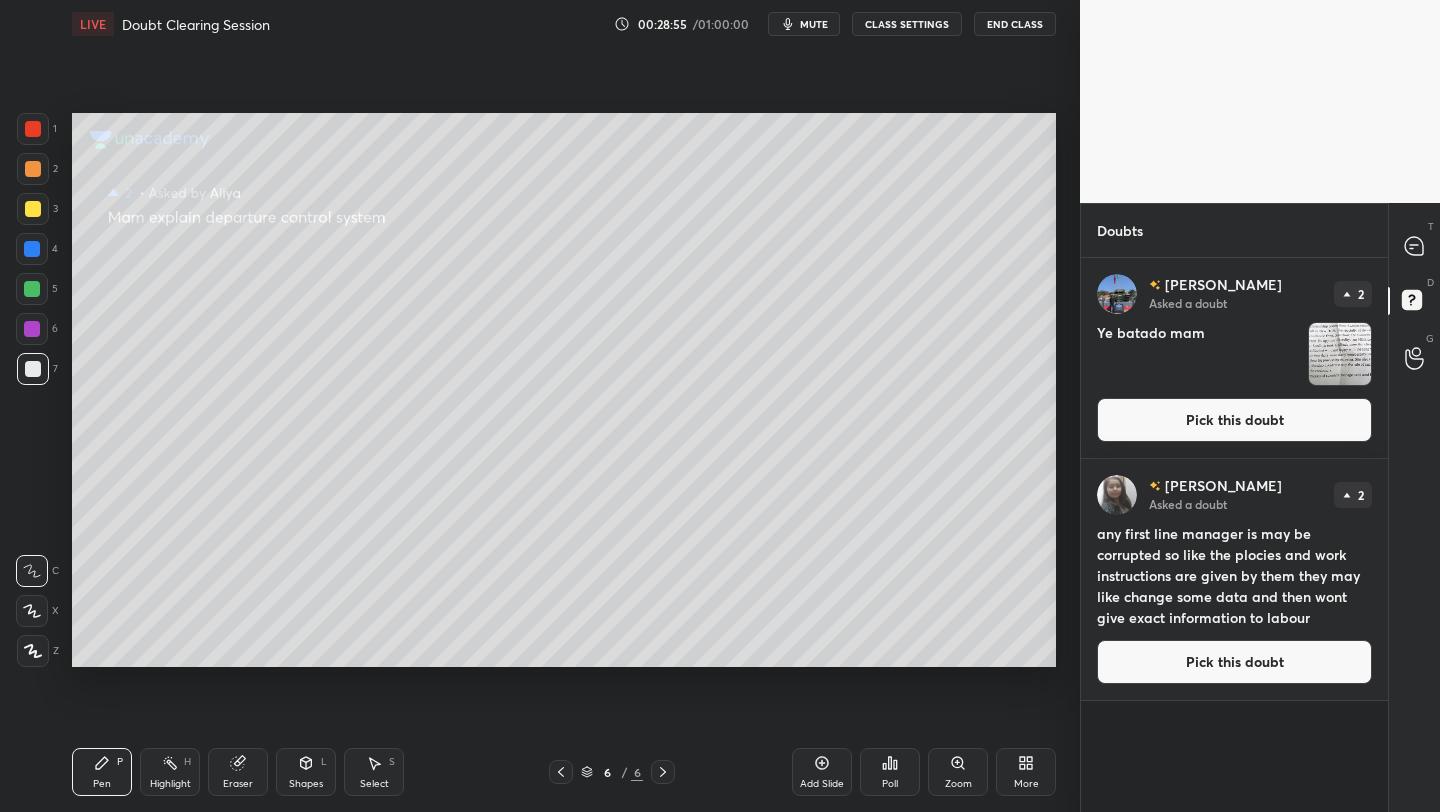 click on "Pick this doubt" at bounding box center (1234, 662) 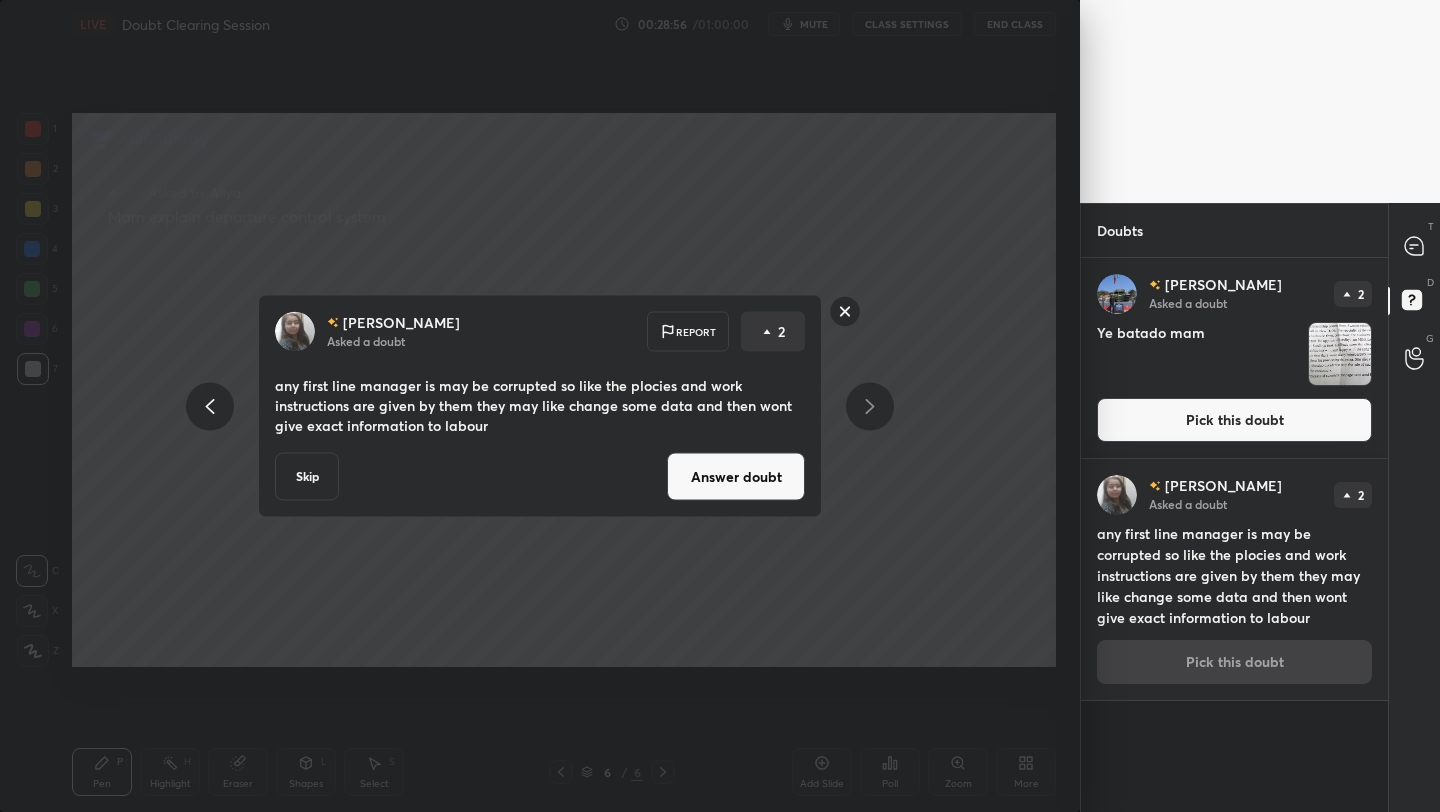 click on "[PERSON_NAME] Asked a doubt Report 2 any first line manager is may be corrupted so like the plocies and work instructions are given by them they may like change some data and then wont give exact information to labour Skip Answer doubt" at bounding box center [540, 406] 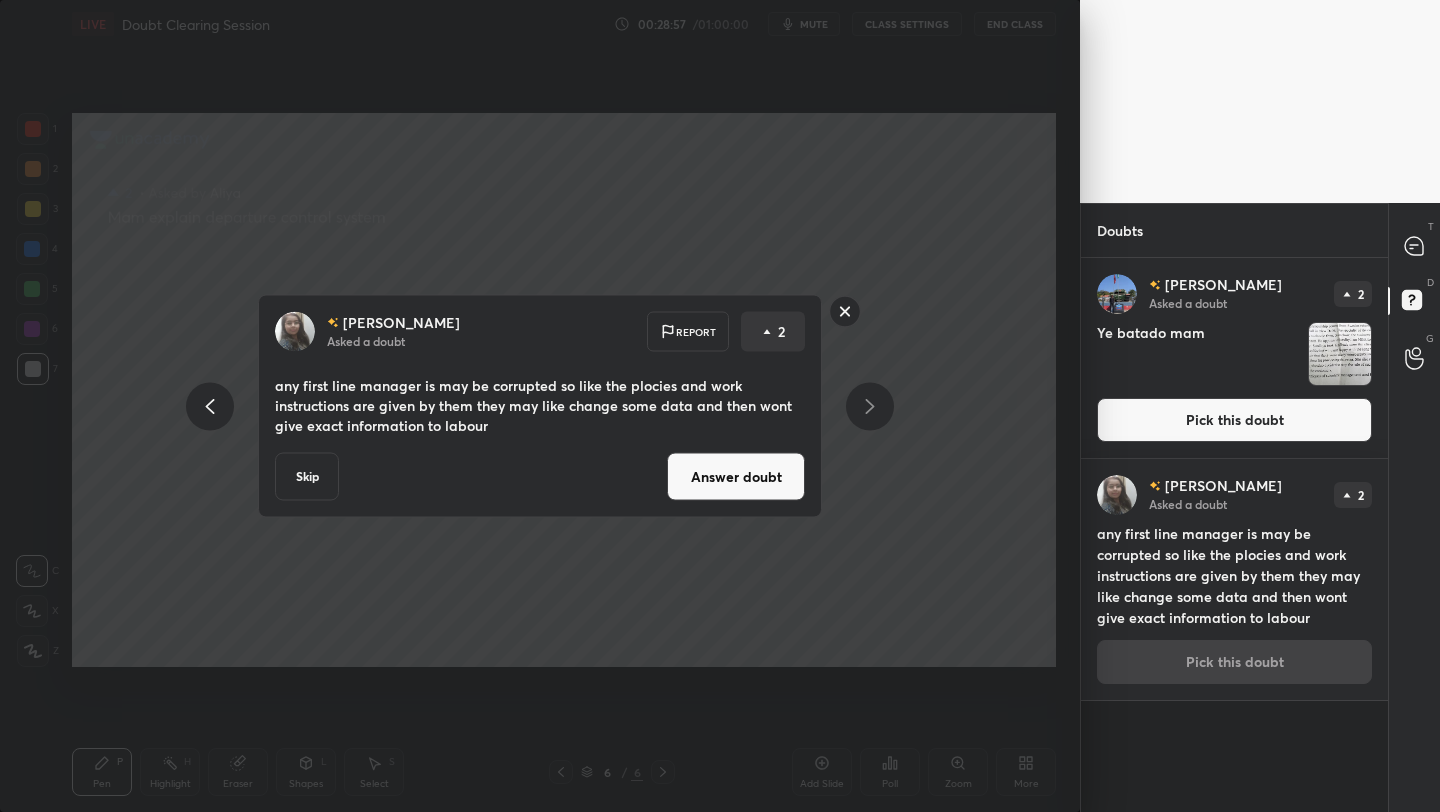 click on "Answer doubt" at bounding box center [736, 477] 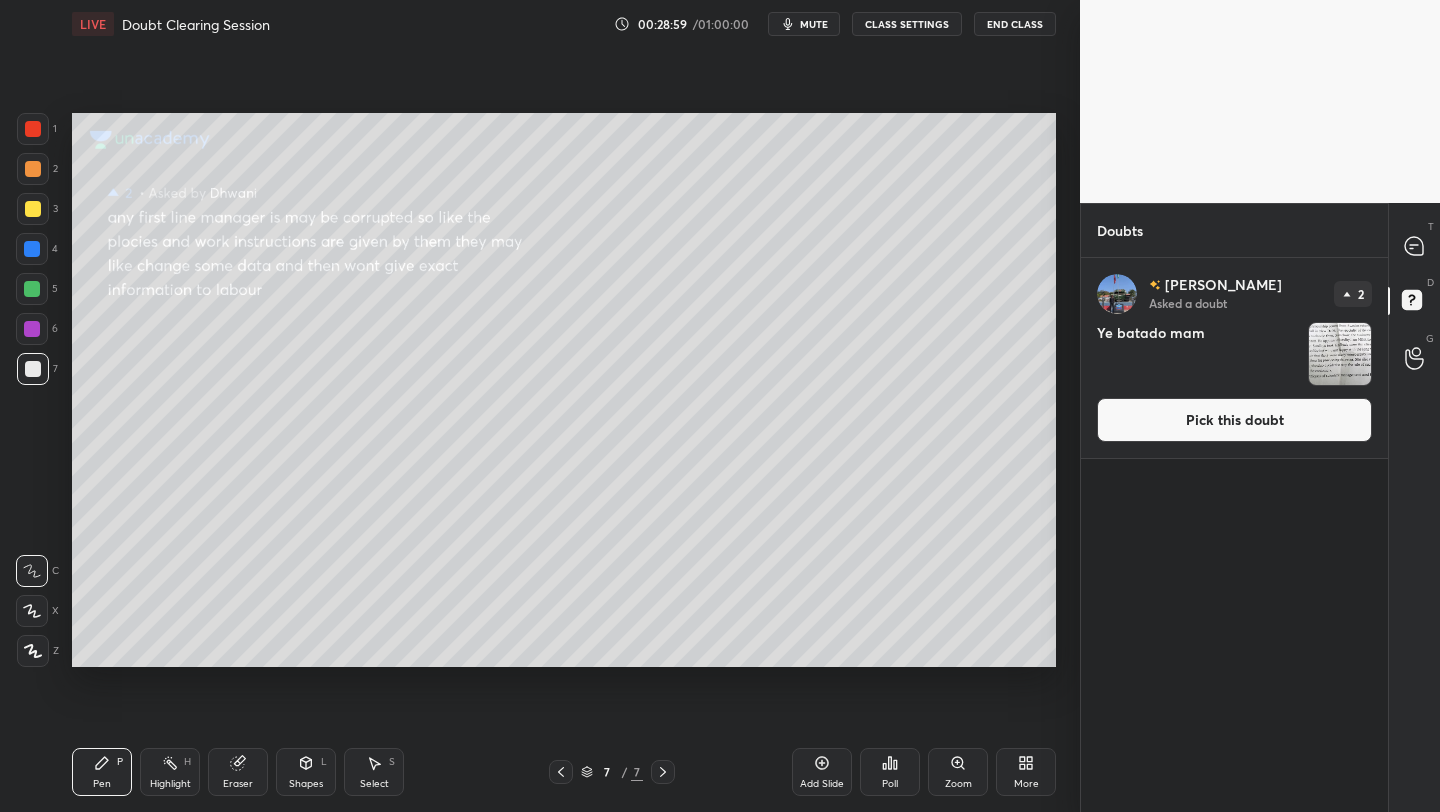 click on "Pick this doubt" at bounding box center (1234, 420) 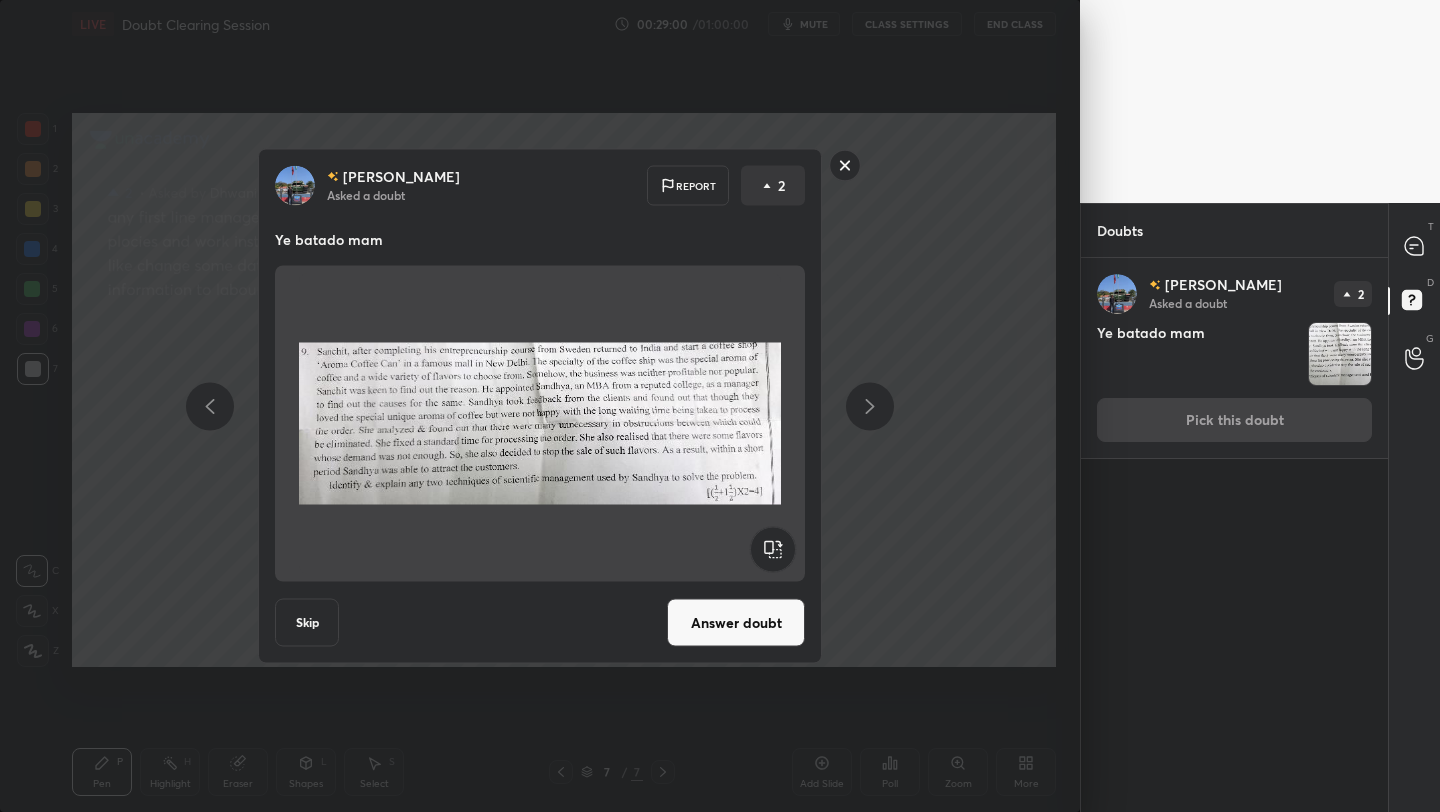 click on "Answer doubt" at bounding box center [736, 623] 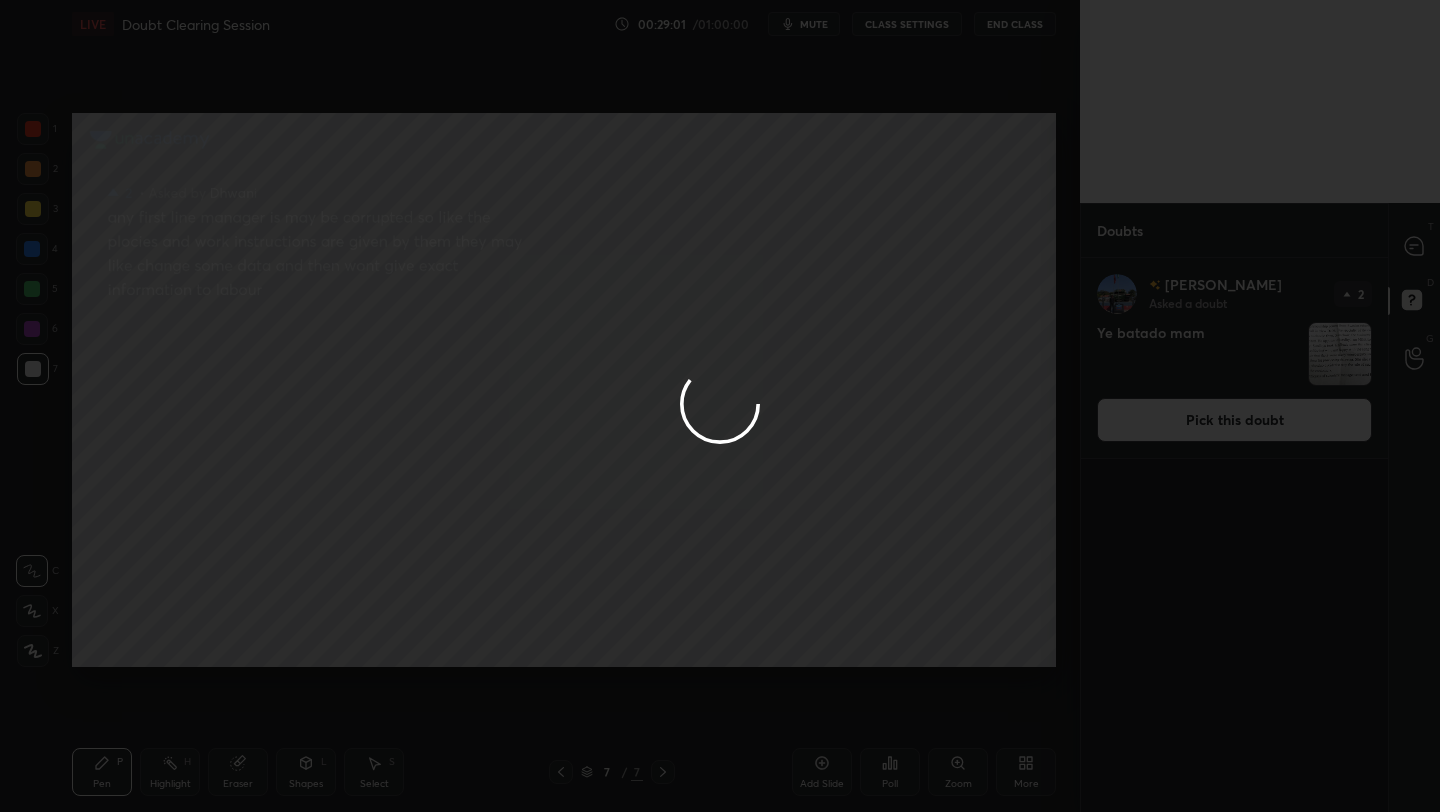 click at bounding box center (720, 406) 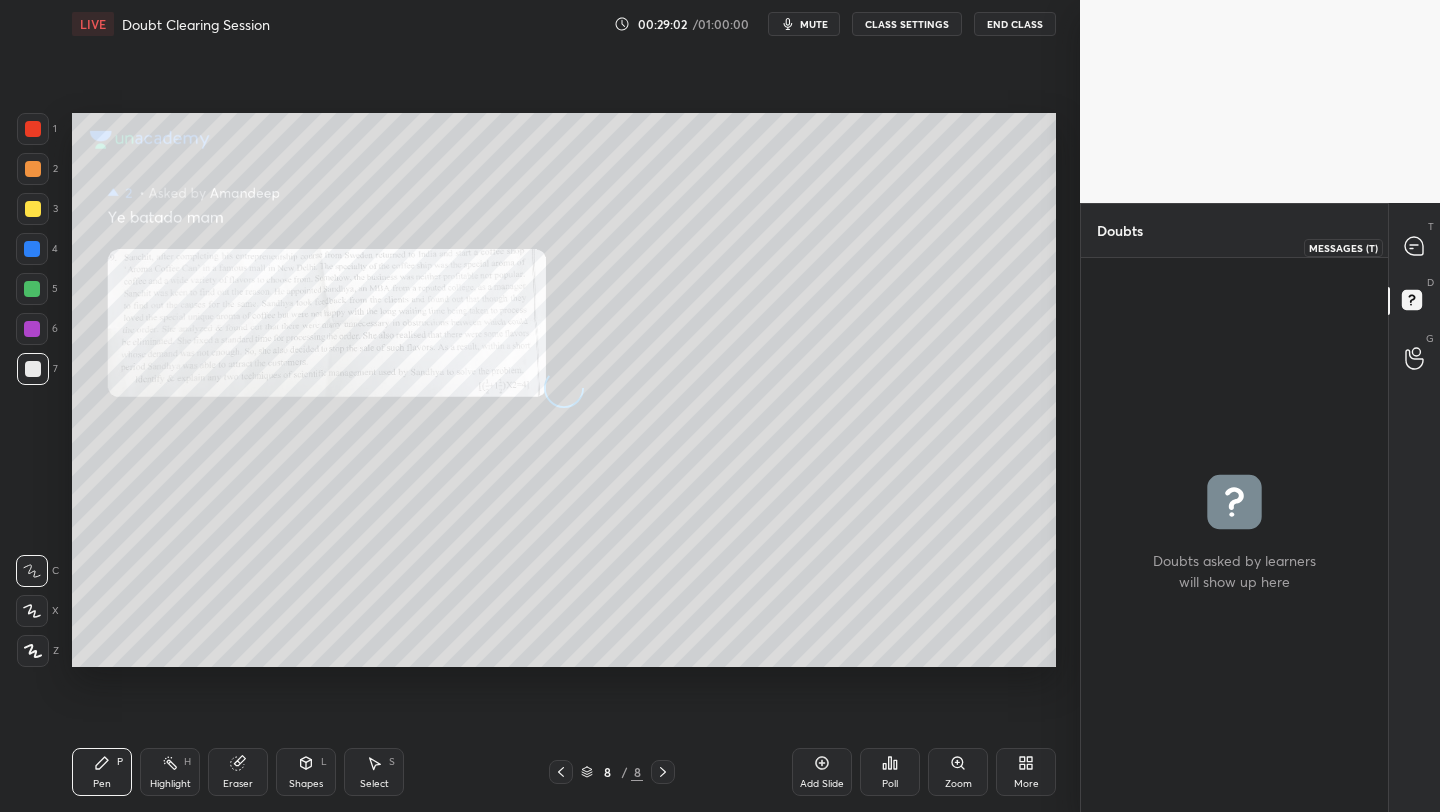 click 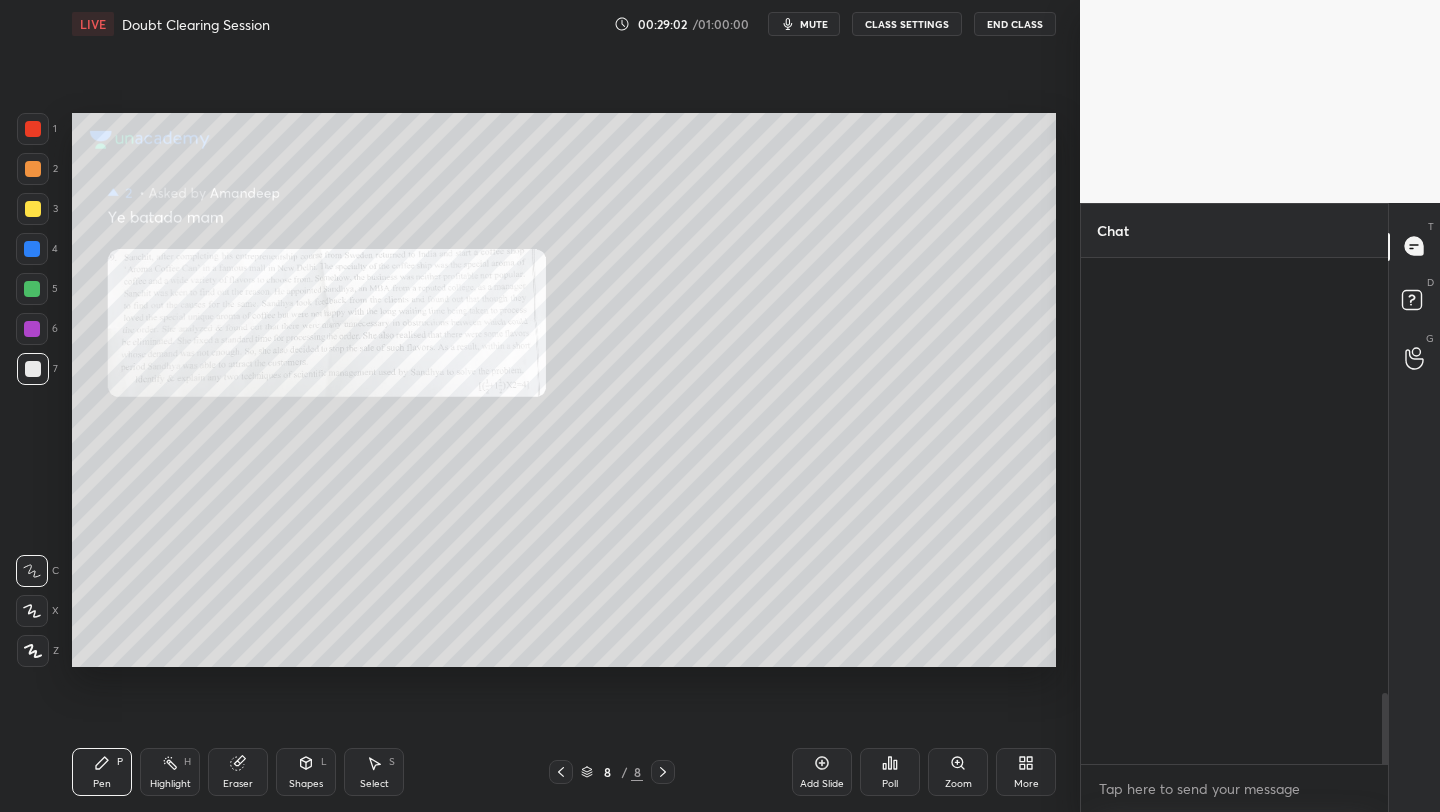 scroll, scrollTop: 3342, scrollLeft: 0, axis: vertical 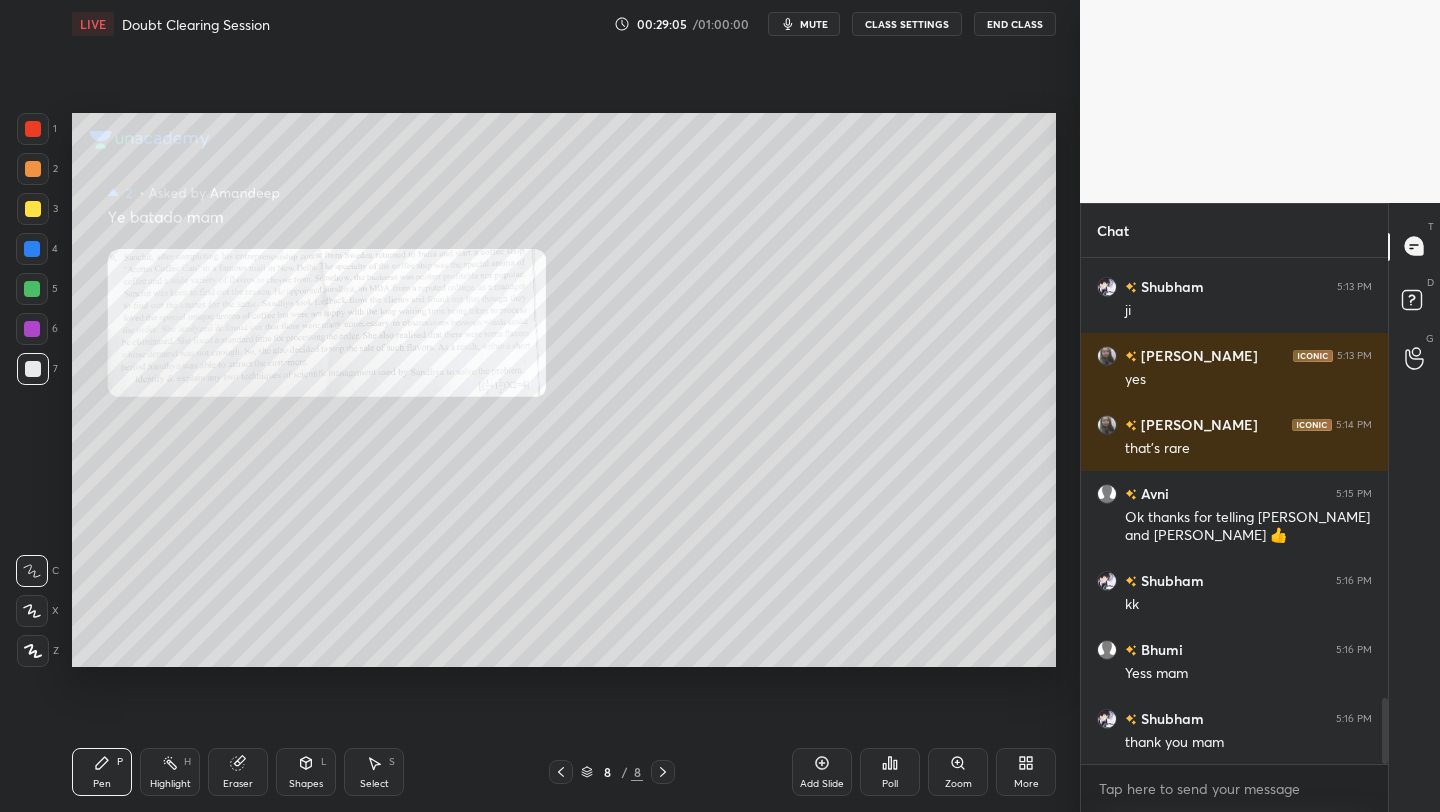 click at bounding box center [561, 772] 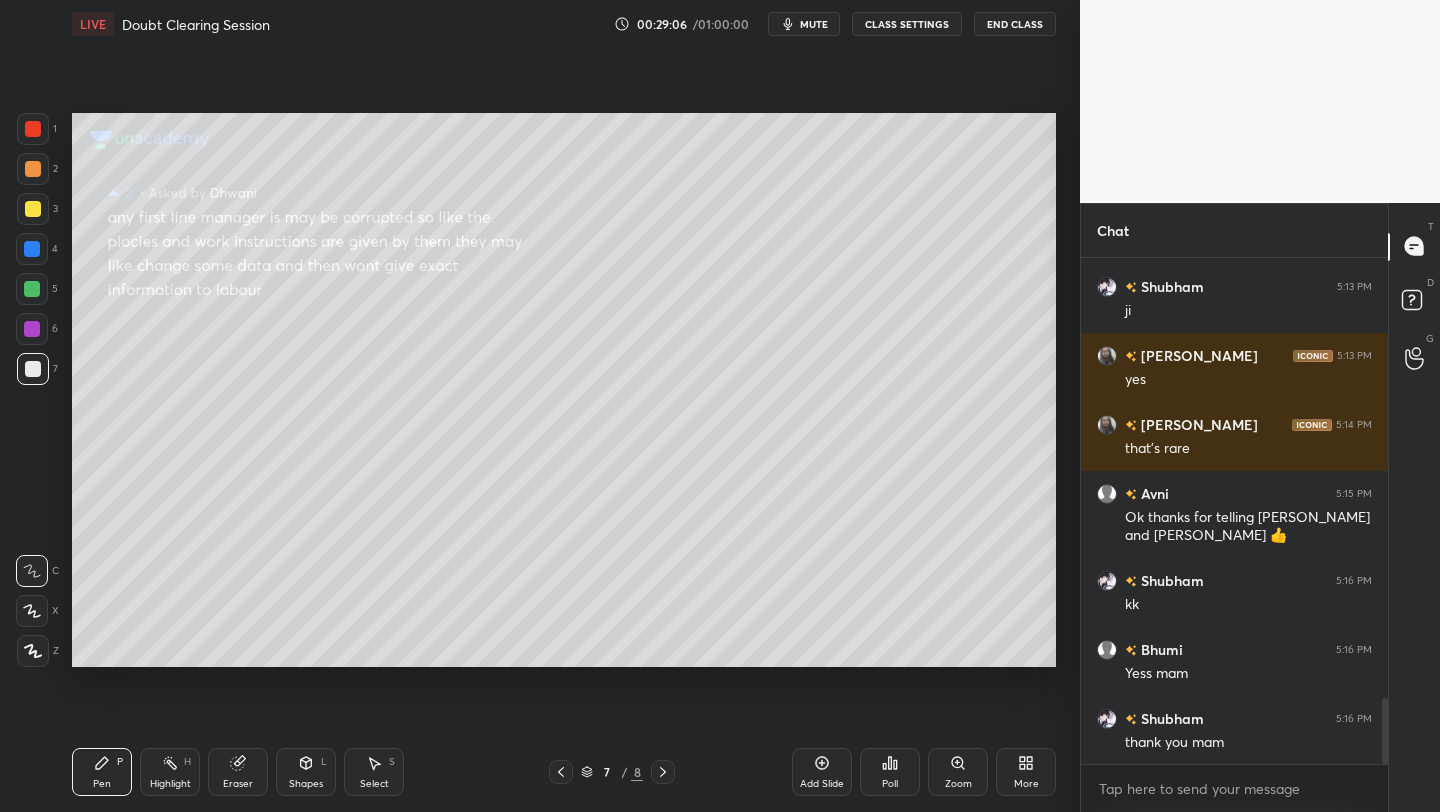 click 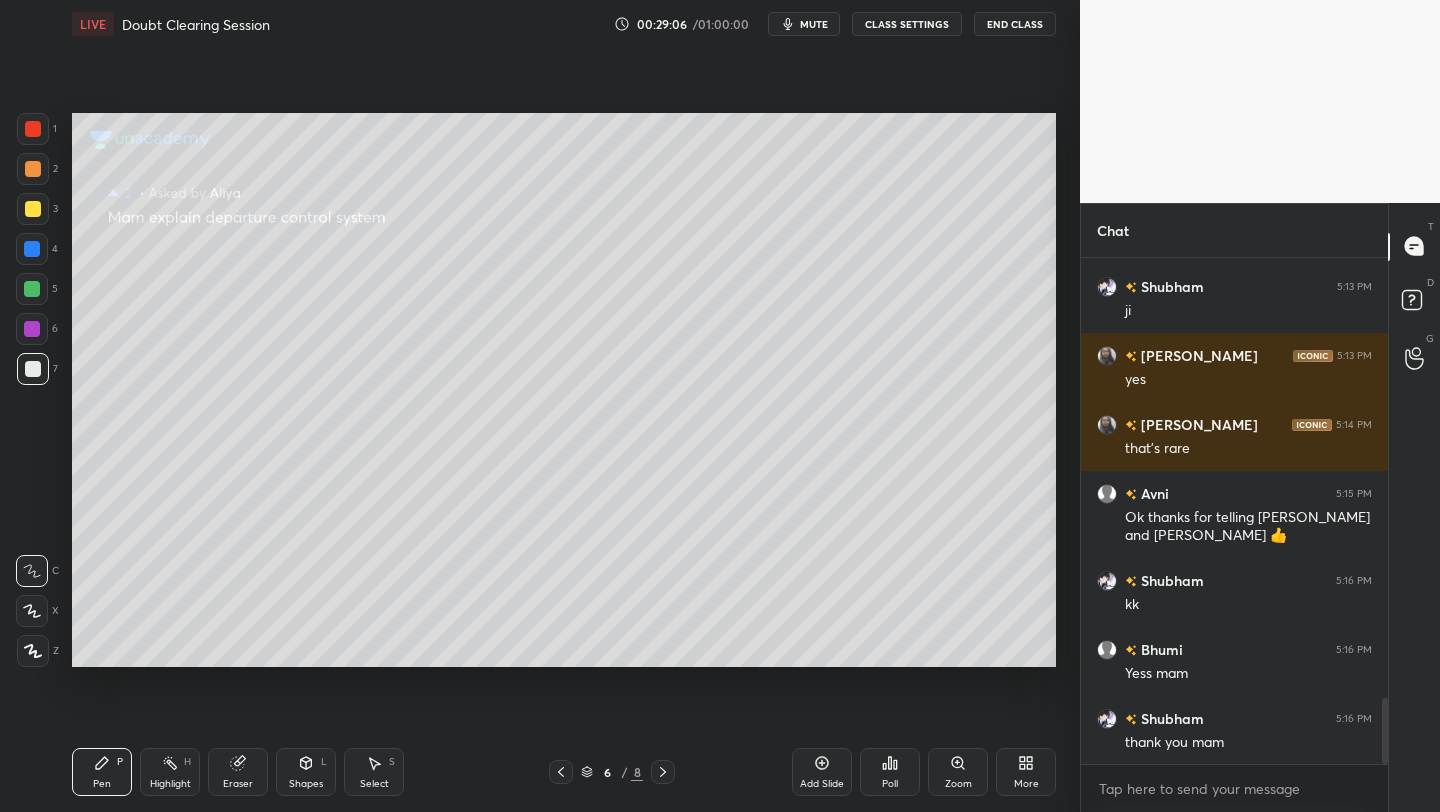 click 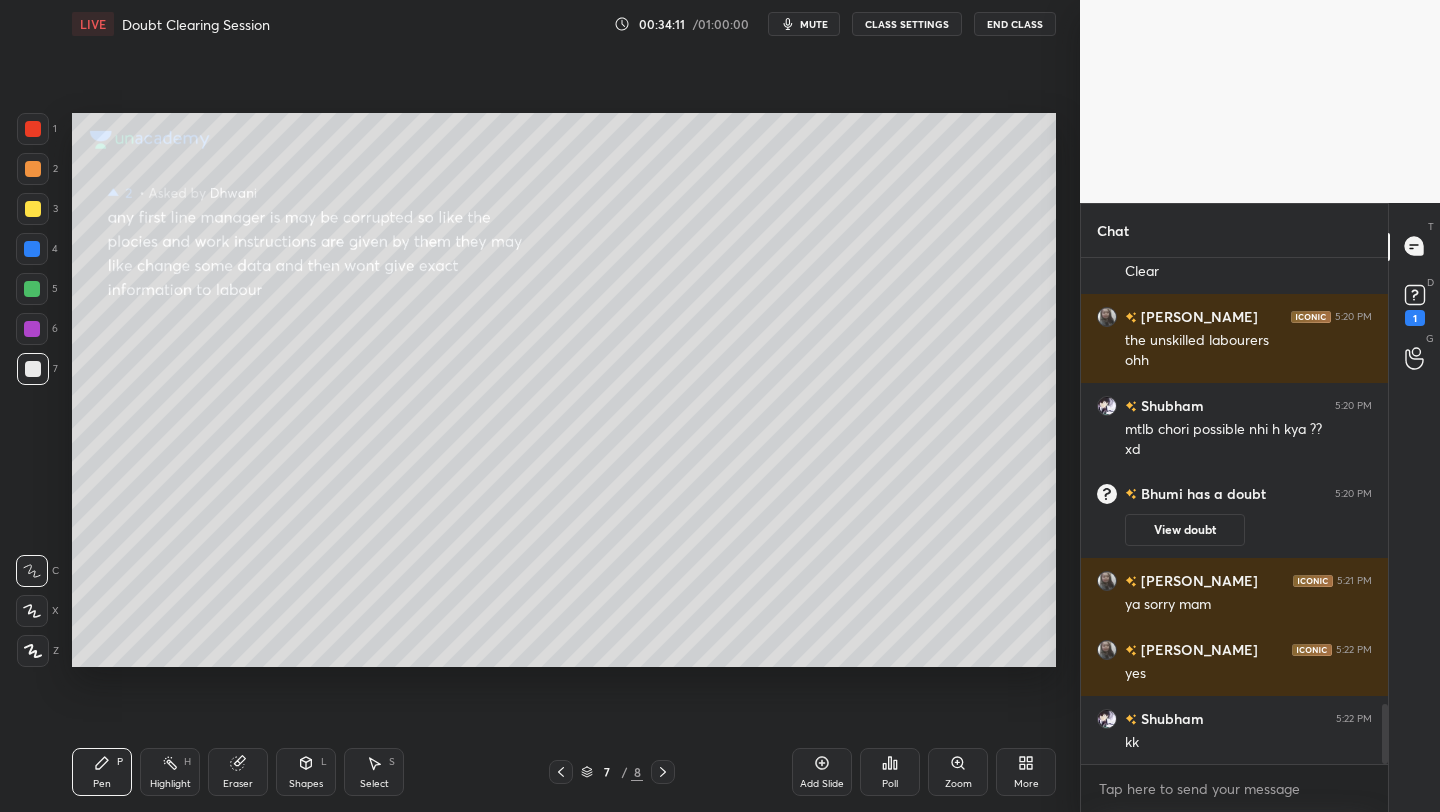 scroll, scrollTop: 3777, scrollLeft: 0, axis: vertical 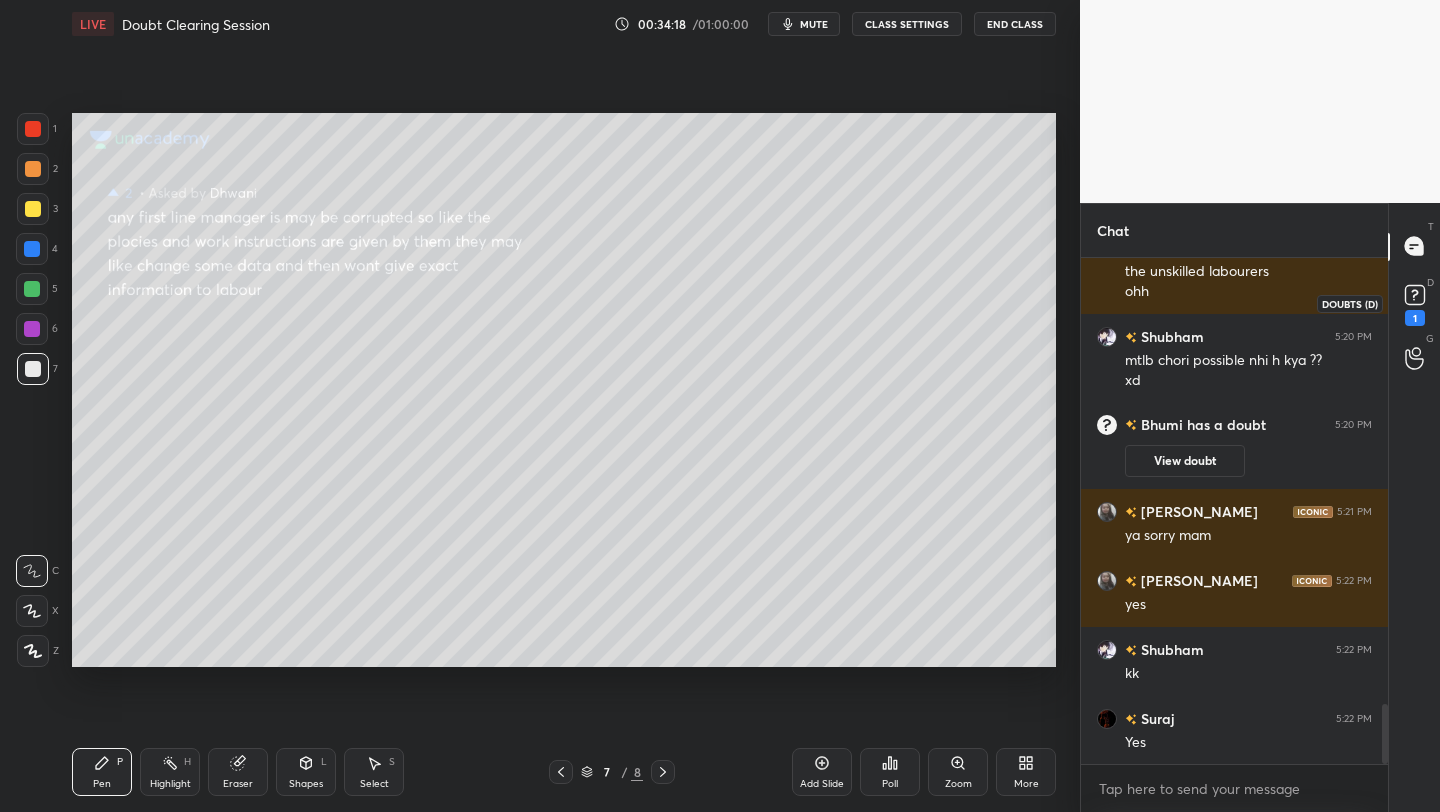 click 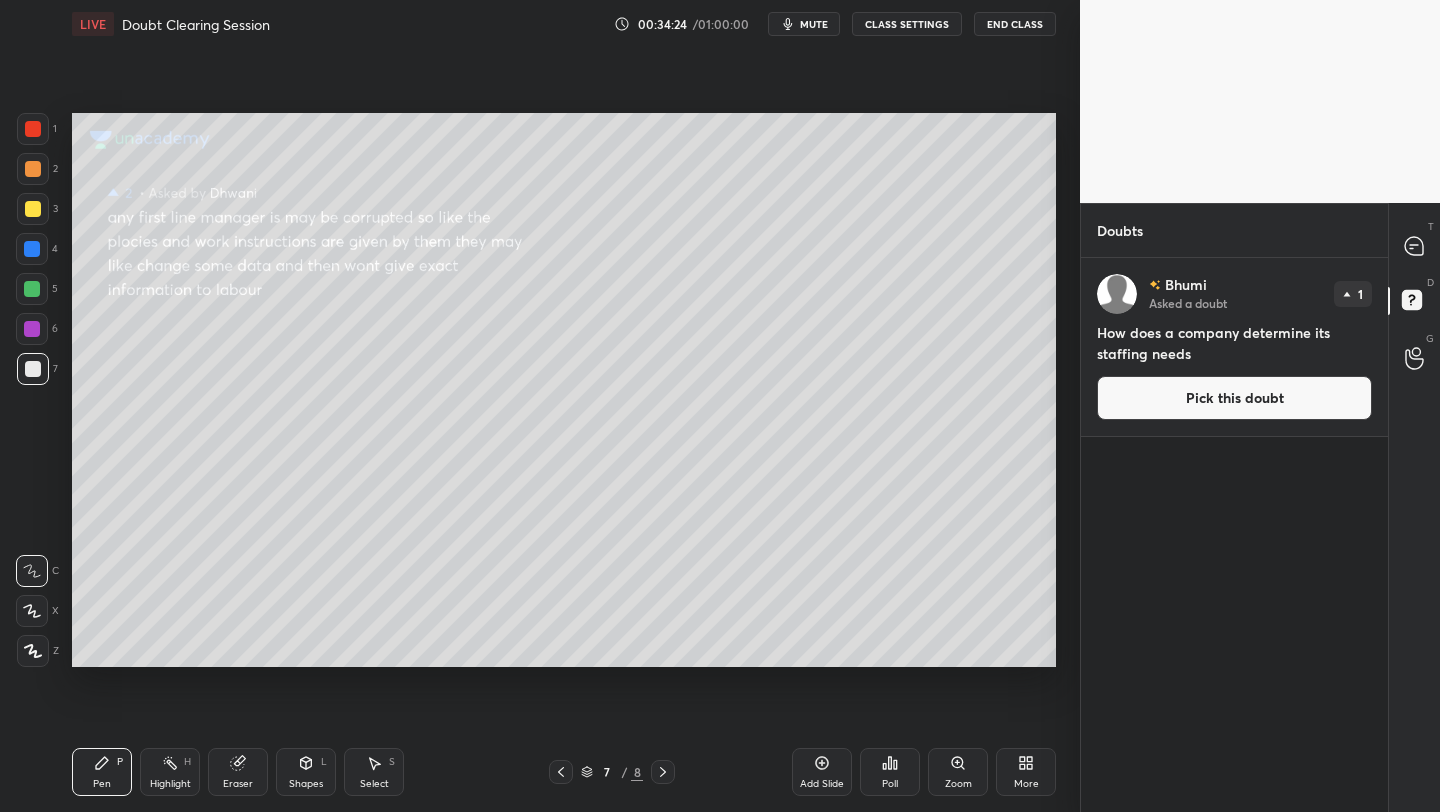 click on "Pick this doubt" at bounding box center [1234, 398] 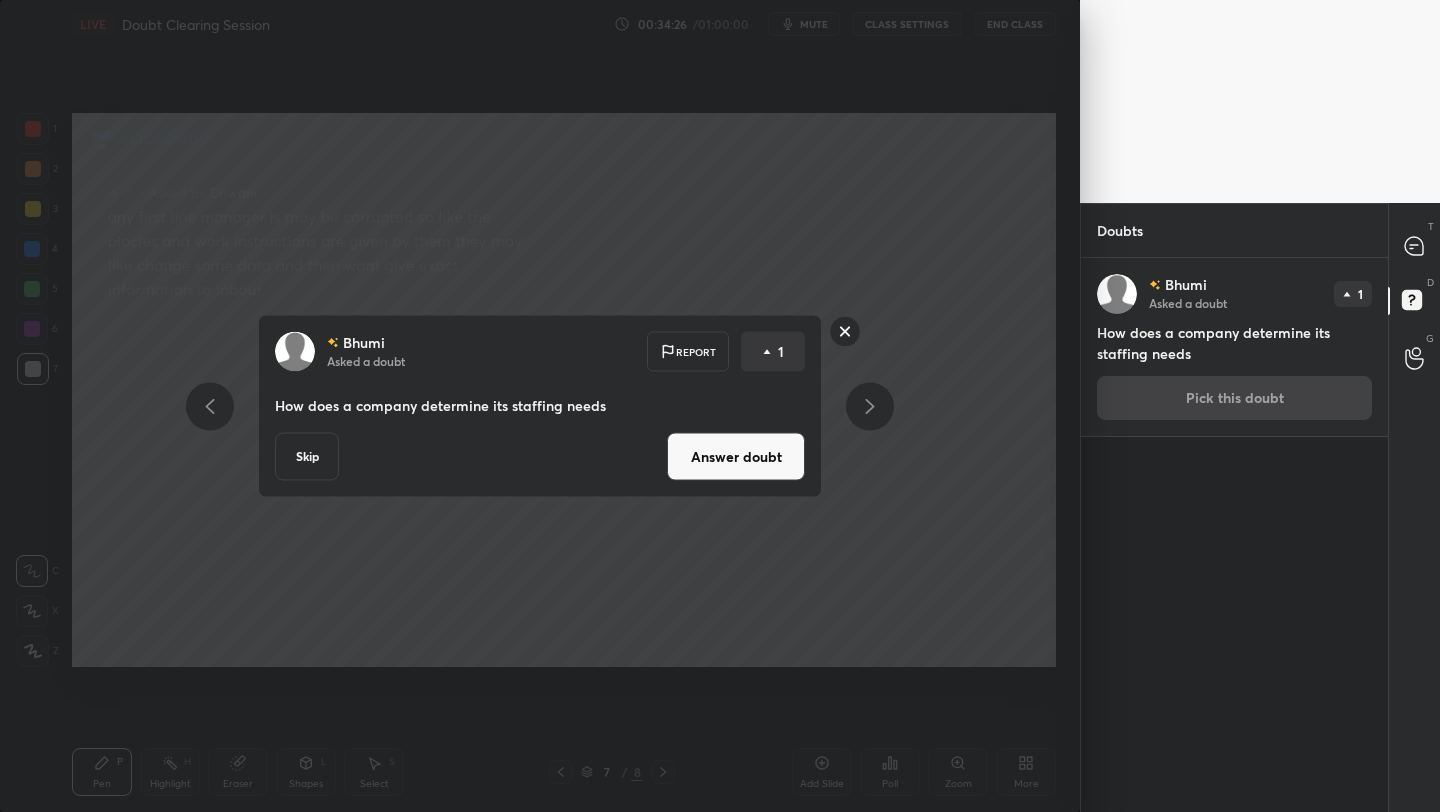 click on "Answer doubt" at bounding box center (736, 457) 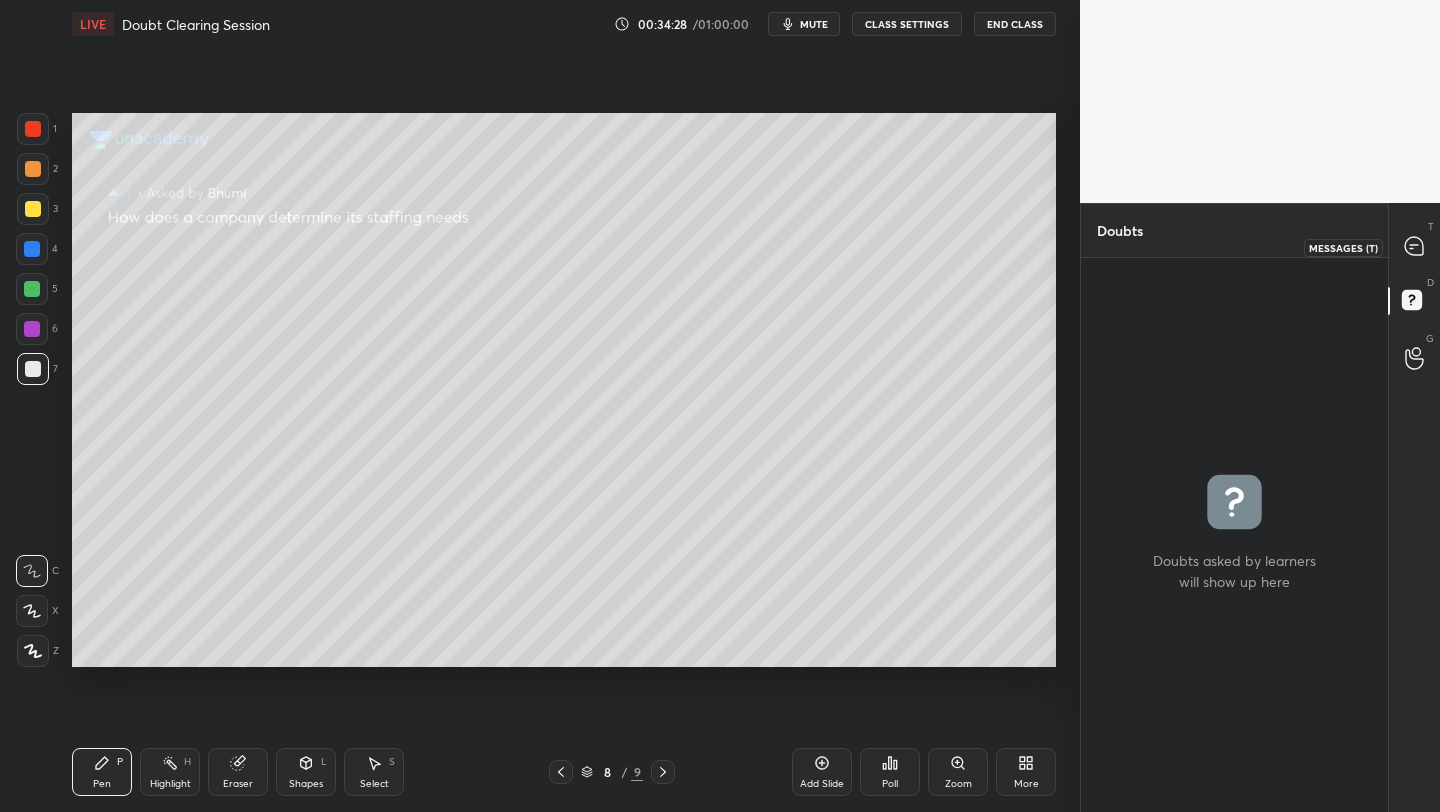 click at bounding box center (1415, 247) 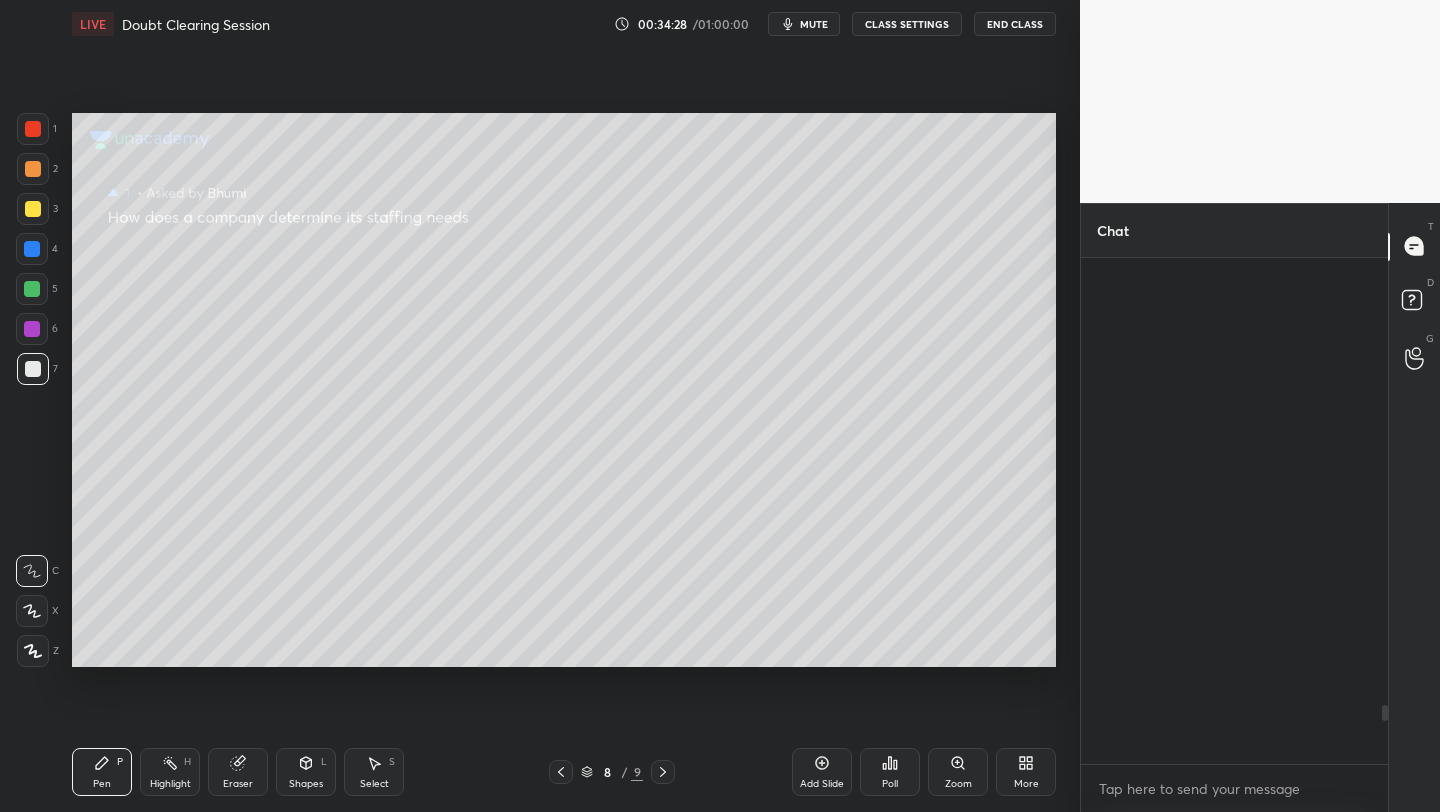 scroll, scrollTop: 4137, scrollLeft: 0, axis: vertical 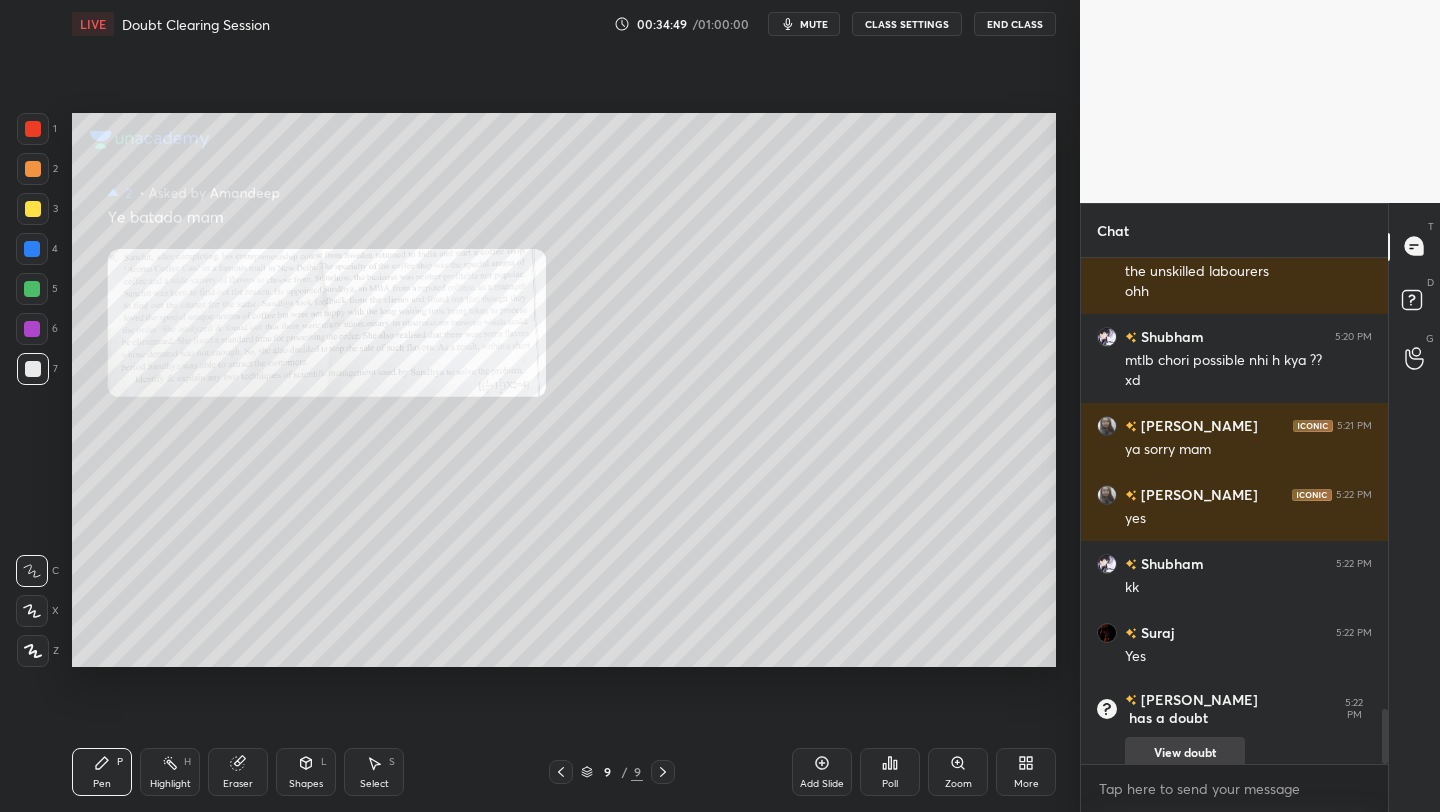 click on "View doubt" at bounding box center [1185, 753] 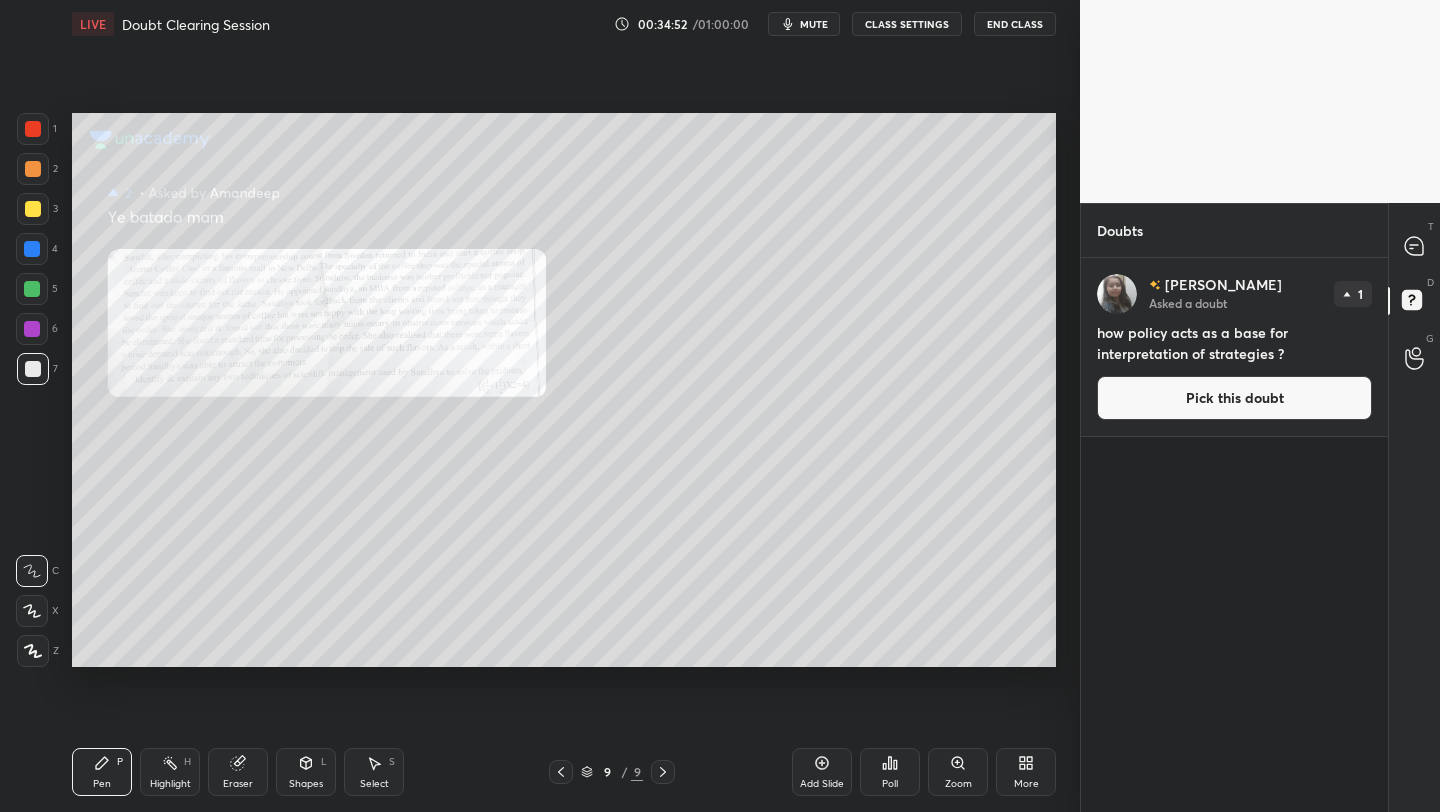 click on "[PERSON_NAME] Asked a doubt 1 how policy acts as a base for interpretation of strategies ? Pick this doubt" at bounding box center [1234, 347] 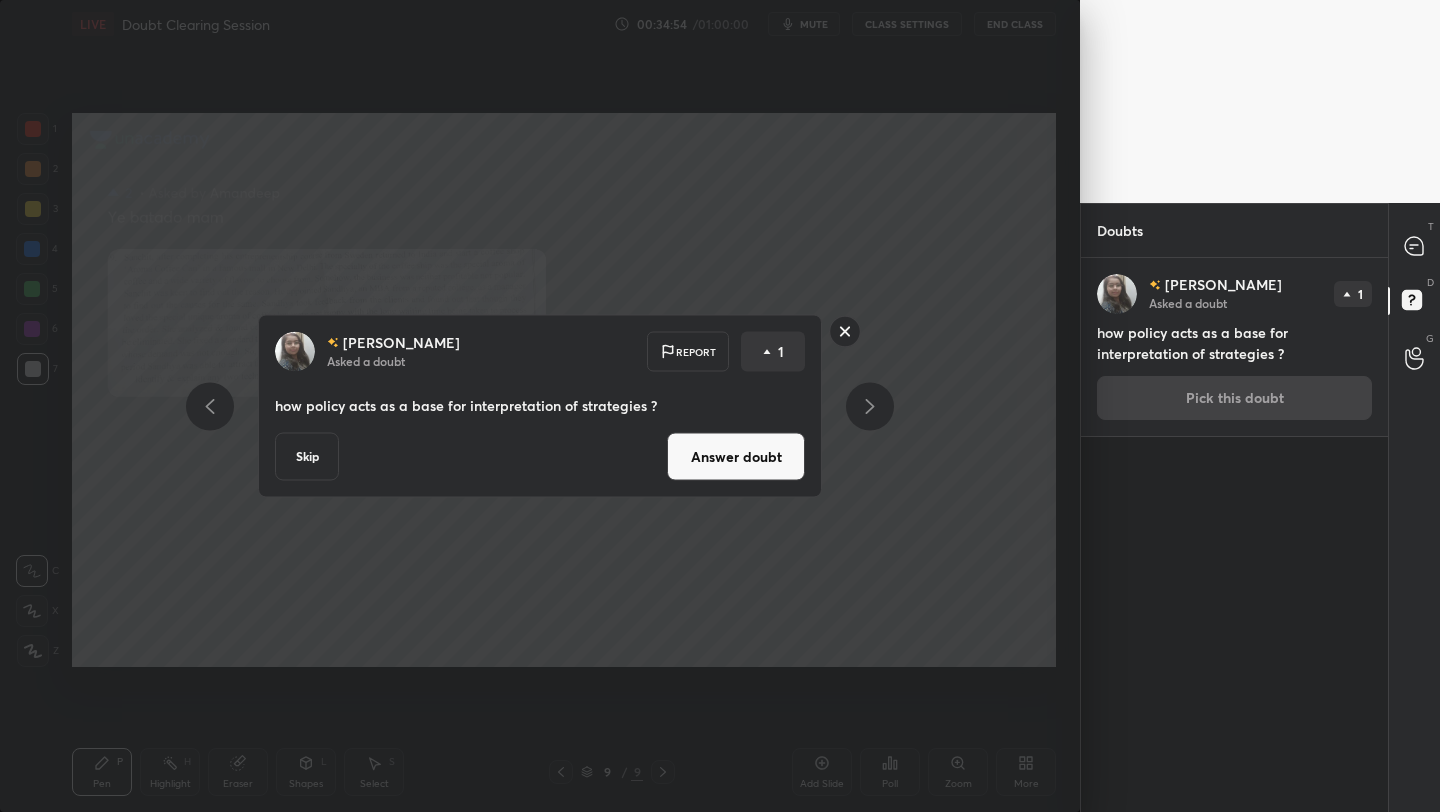 click on "Answer doubt" at bounding box center (736, 457) 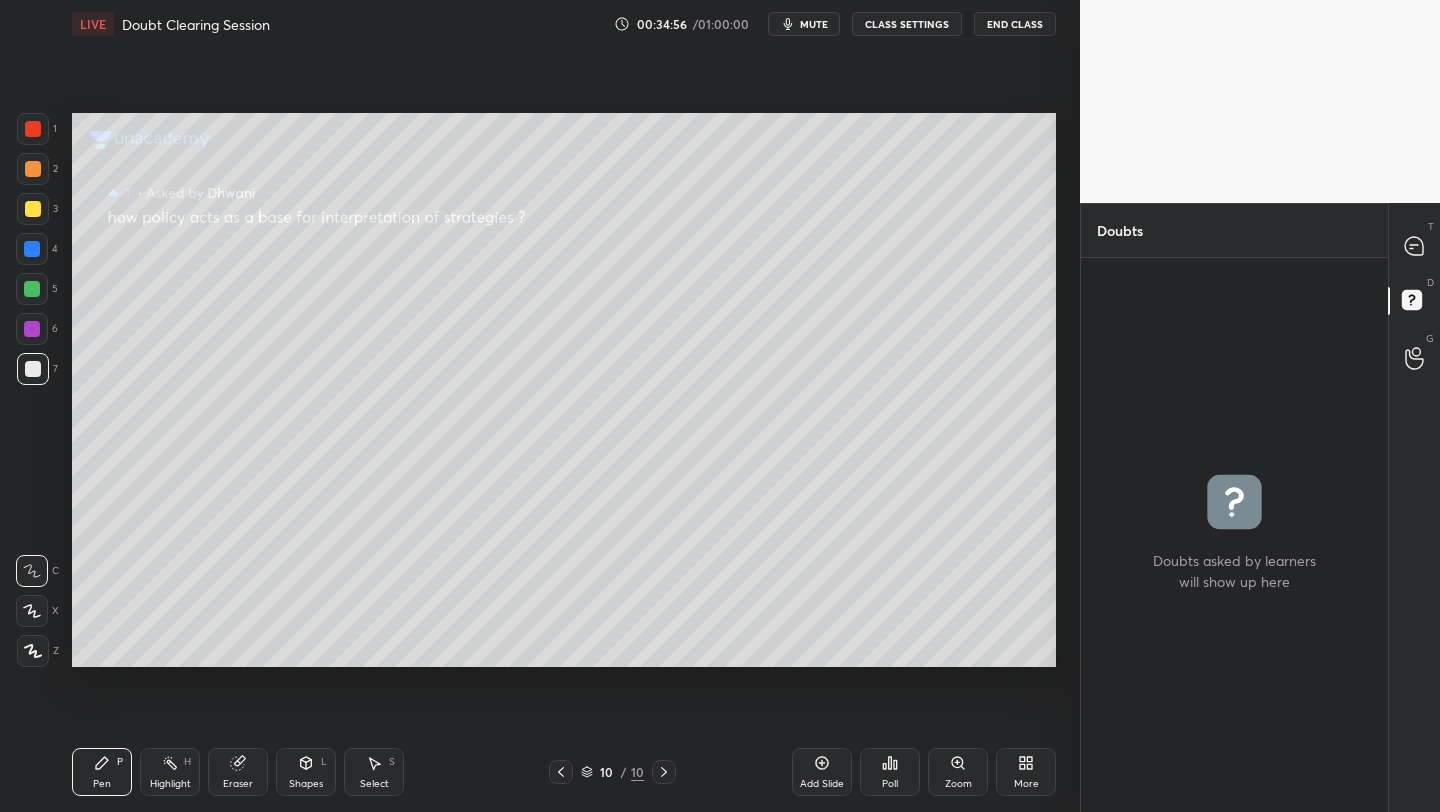 click on "T Messages (T)" at bounding box center [1414, 247] 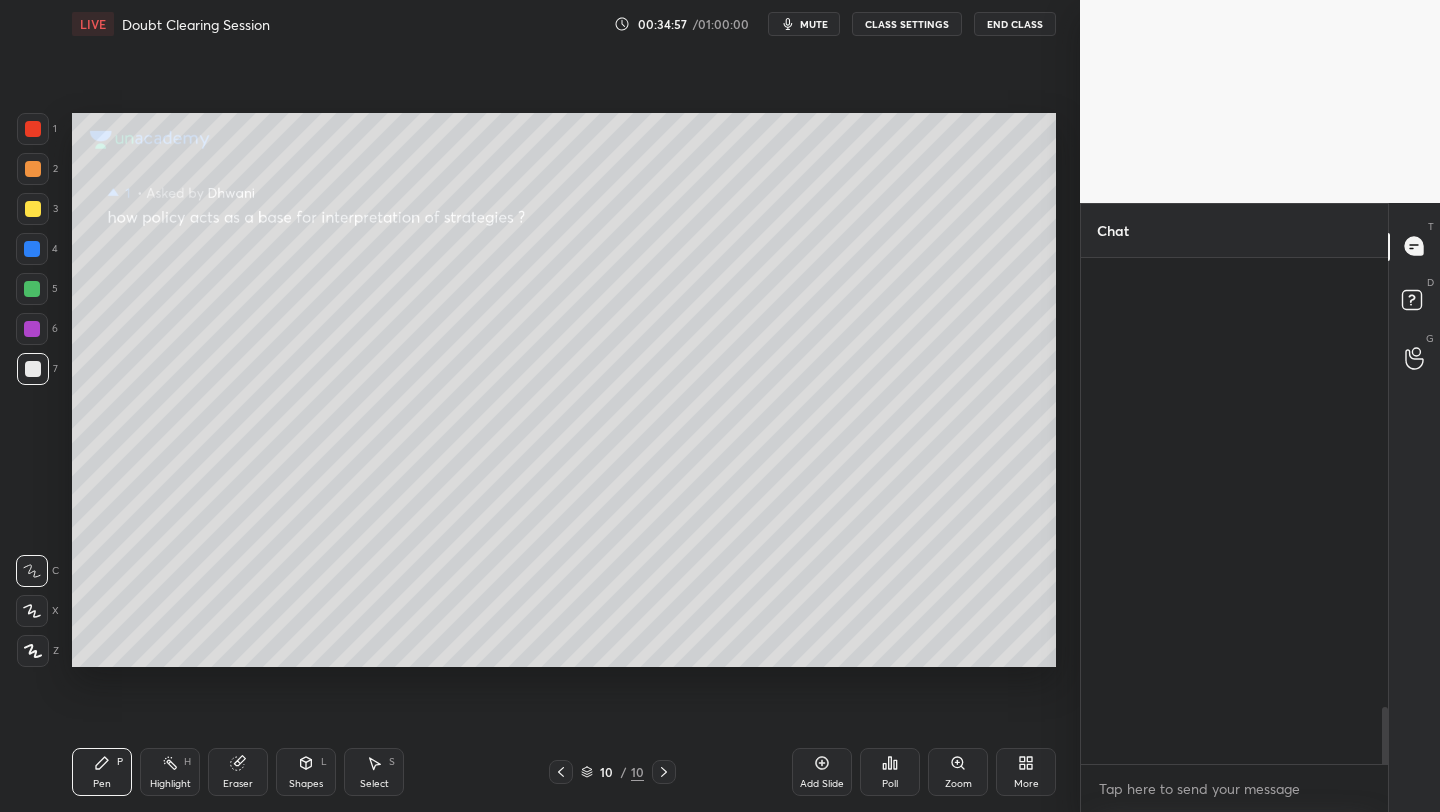 scroll, scrollTop: 4137, scrollLeft: 0, axis: vertical 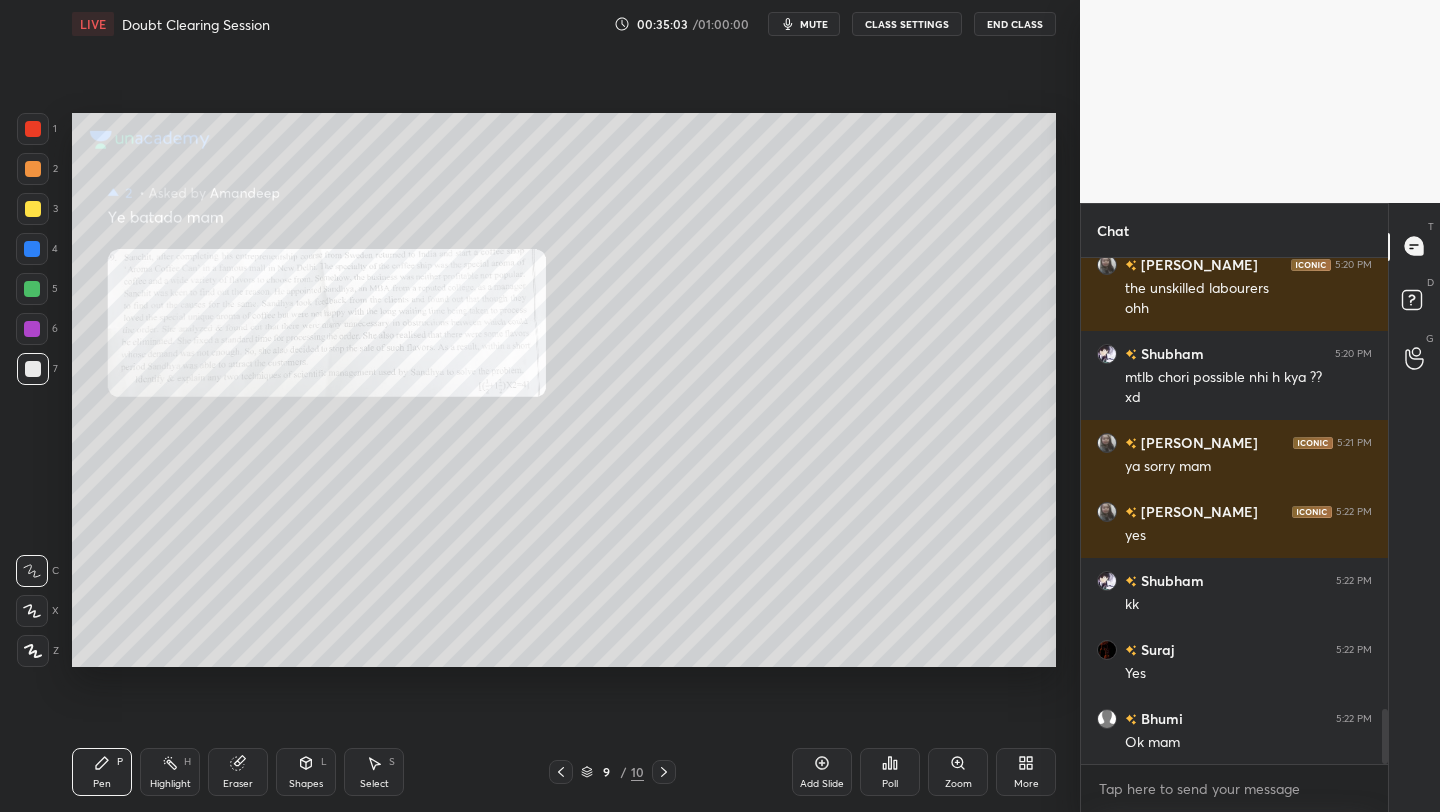 click on "Zoom" at bounding box center [958, 772] 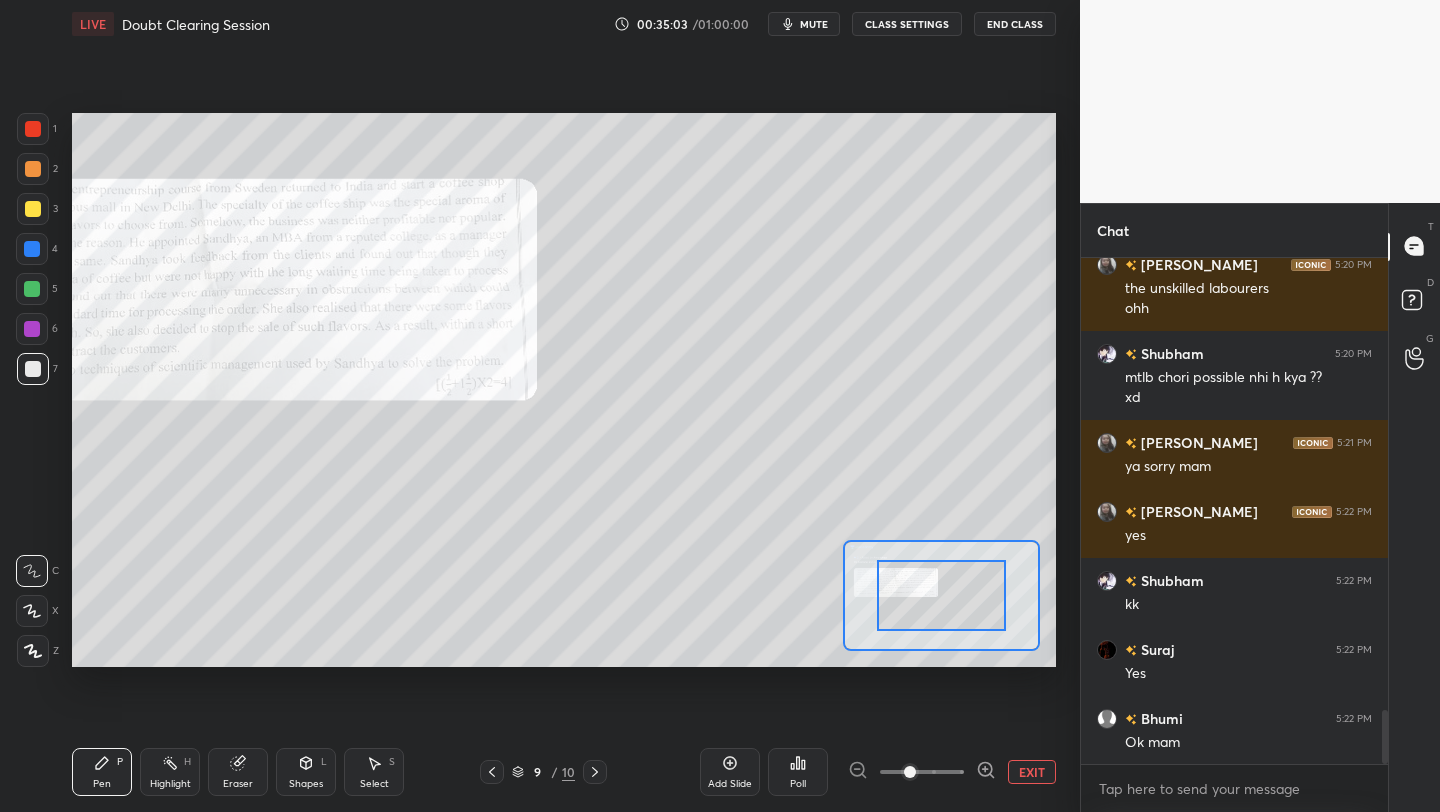 scroll, scrollTop: 4225, scrollLeft: 0, axis: vertical 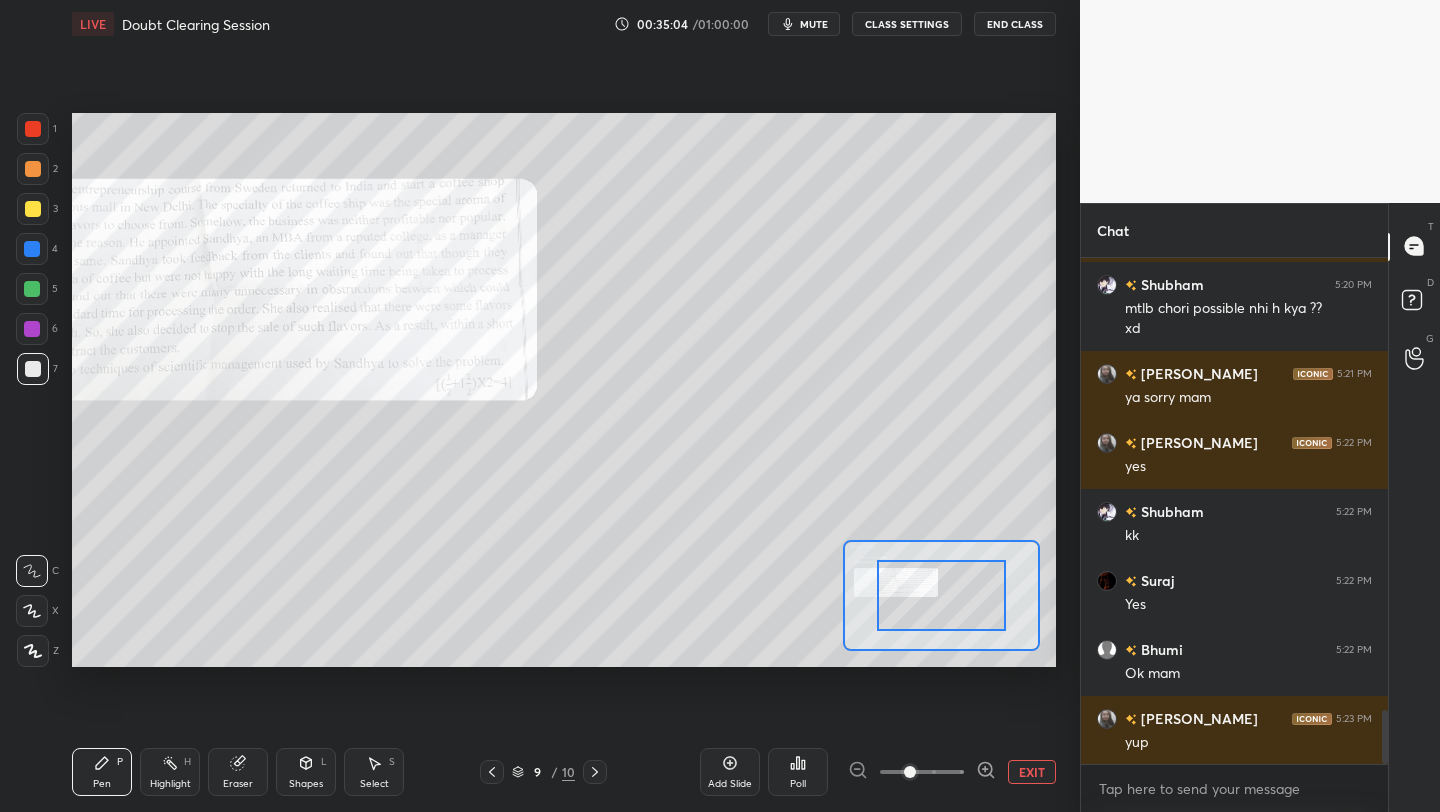 click at bounding box center (922, 772) 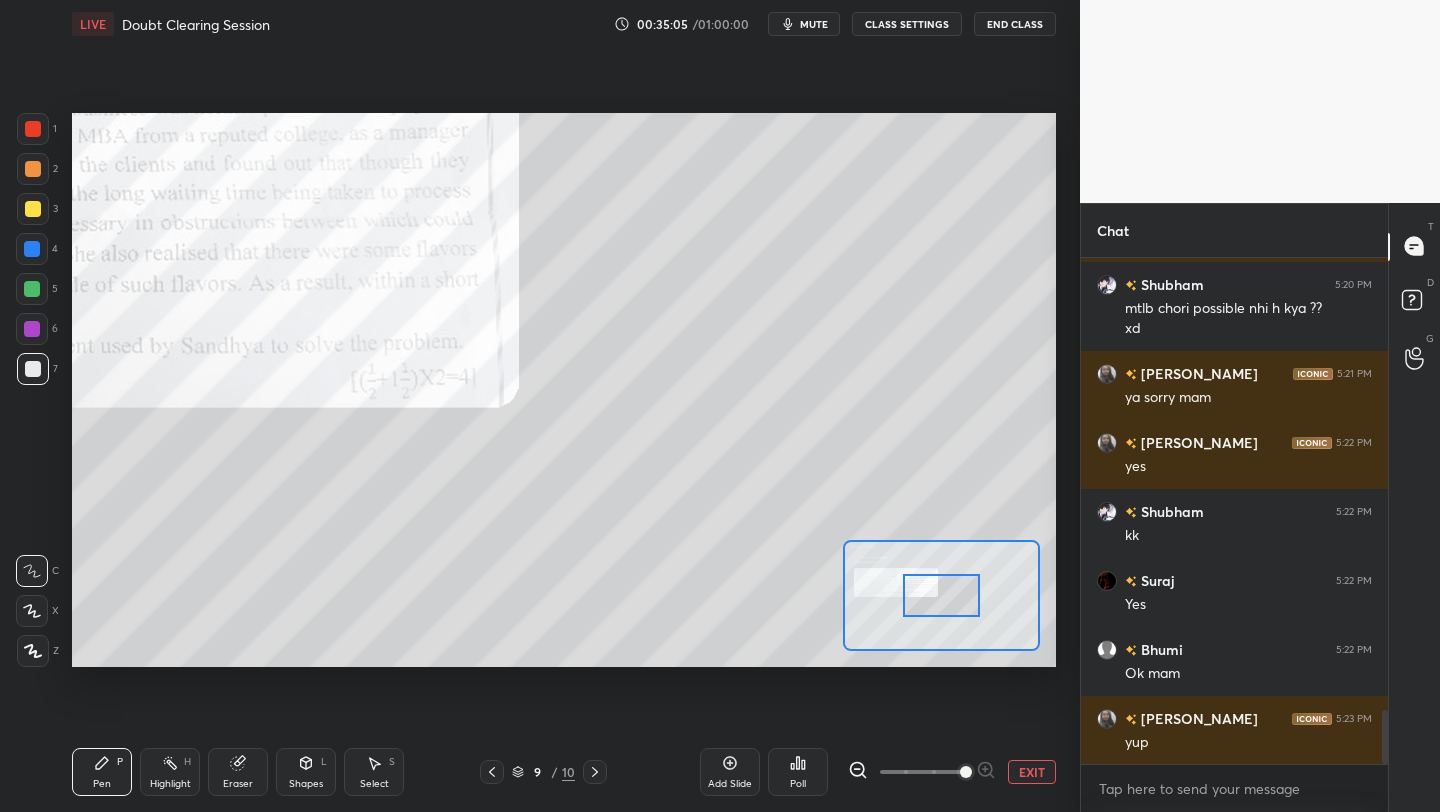 click at bounding box center [922, 772] 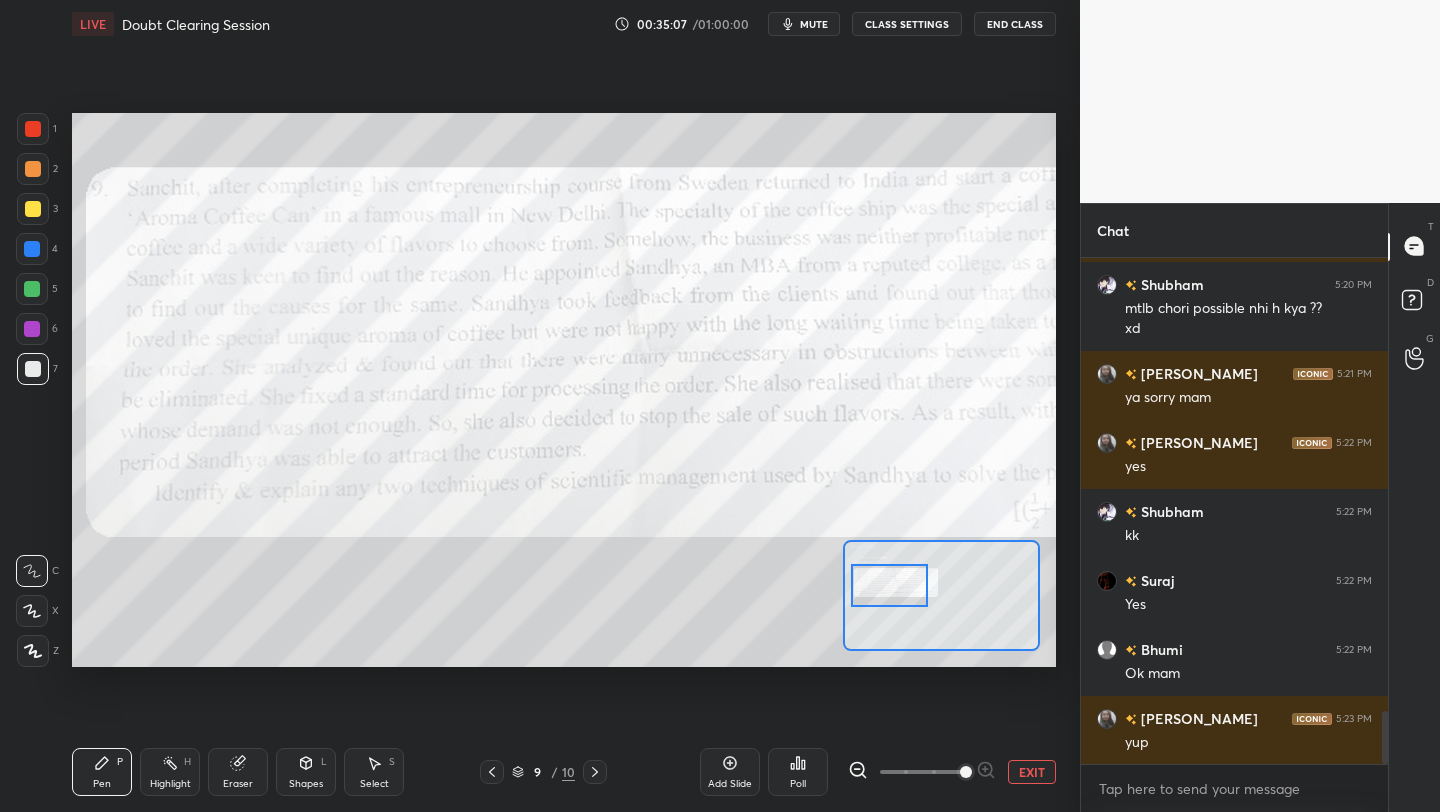 scroll, scrollTop: 4294, scrollLeft: 0, axis: vertical 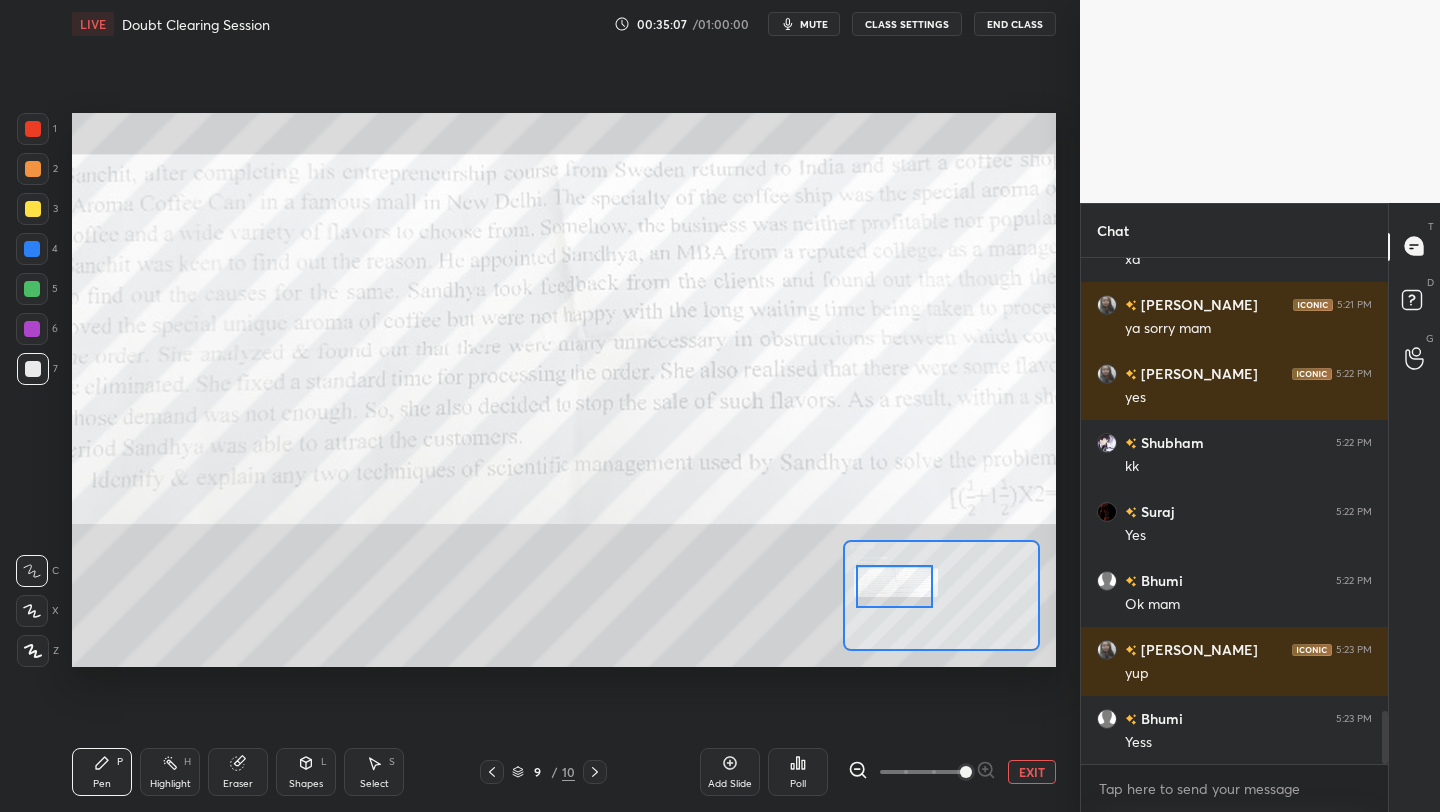 drag, startPoint x: 960, startPoint y: 588, endPoint x: 912, endPoint y: 580, distance: 48.6621 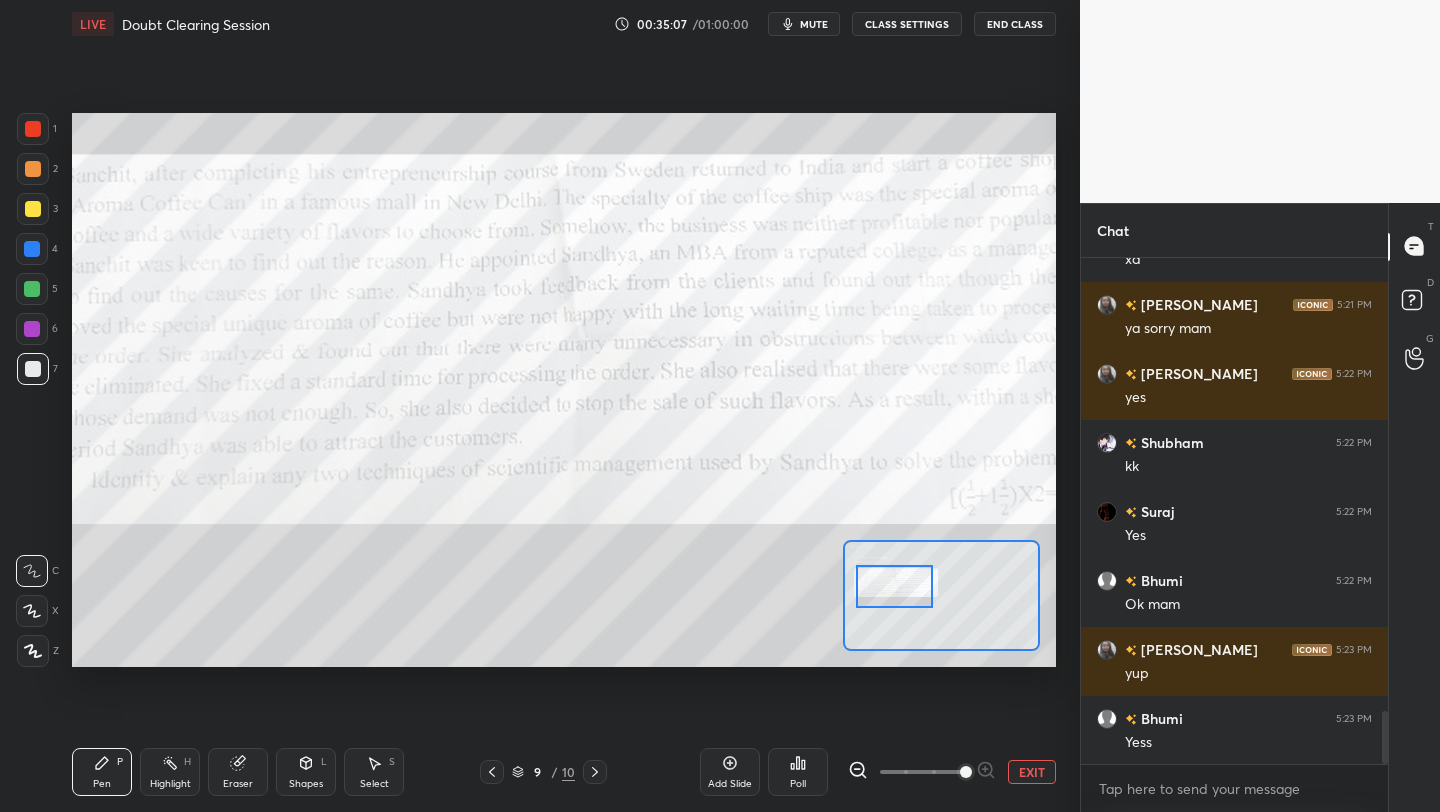 click at bounding box center [894, 586] 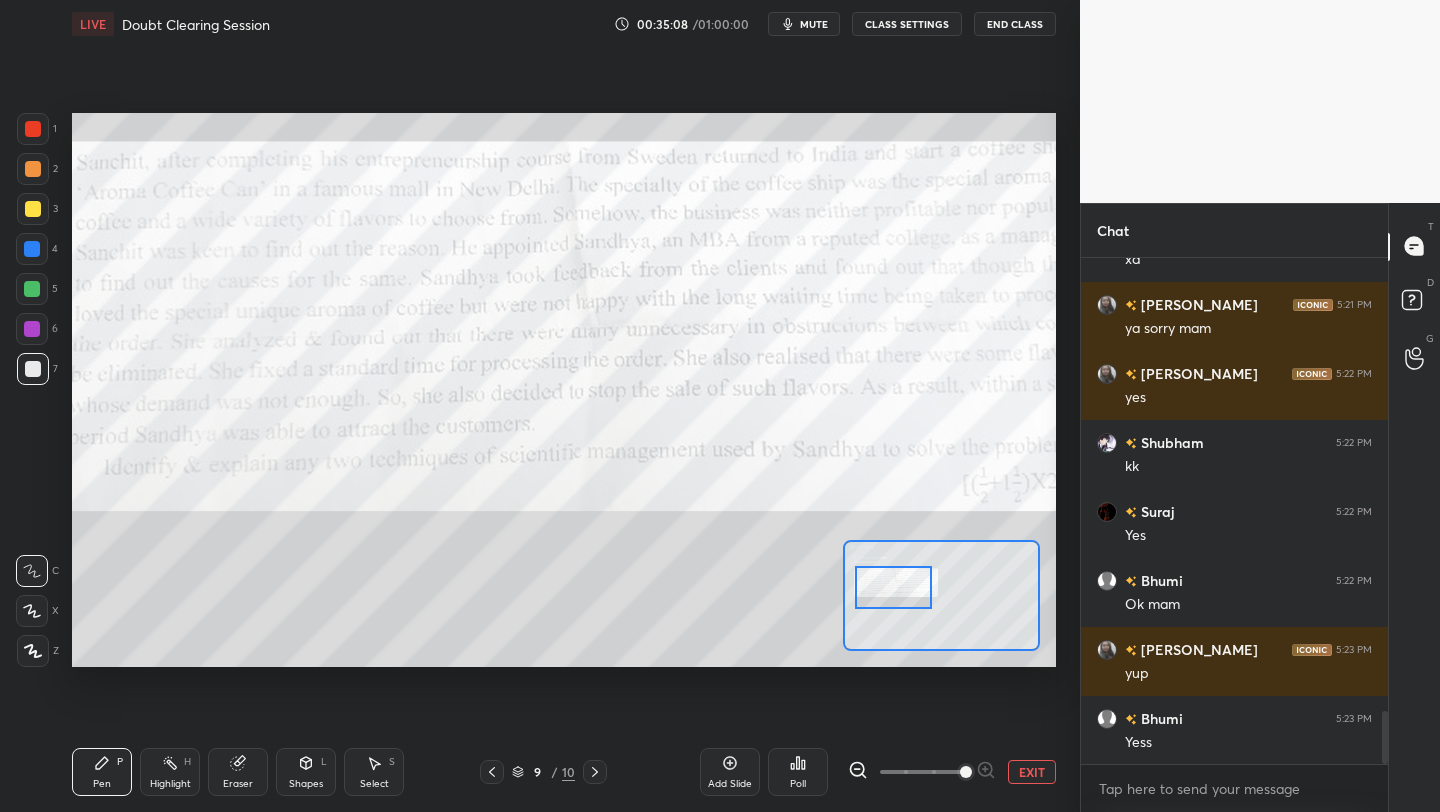 scroll, scrollTop: 4381, scrollLeft: 0, axis: vertical 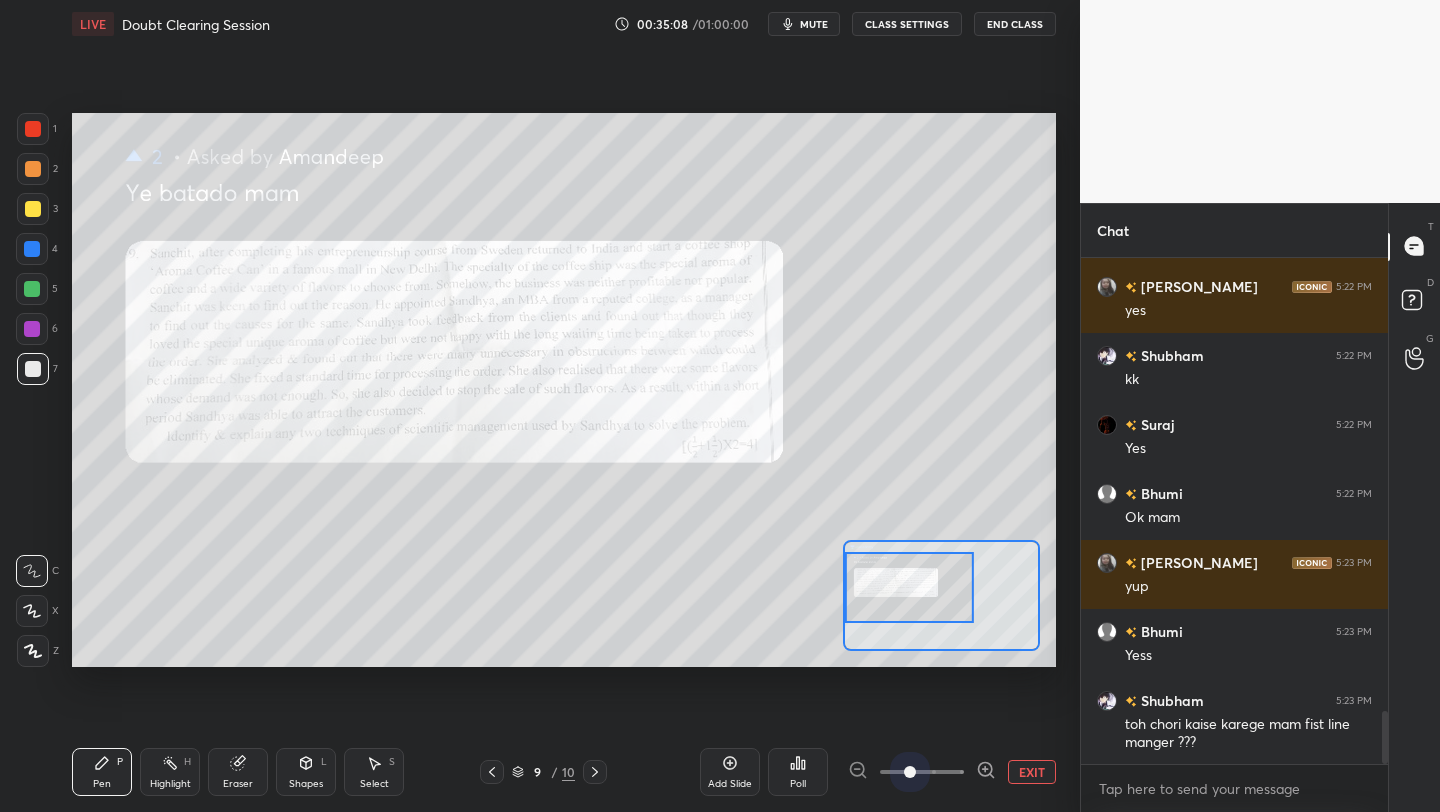 click at bounding box center [922, 772] 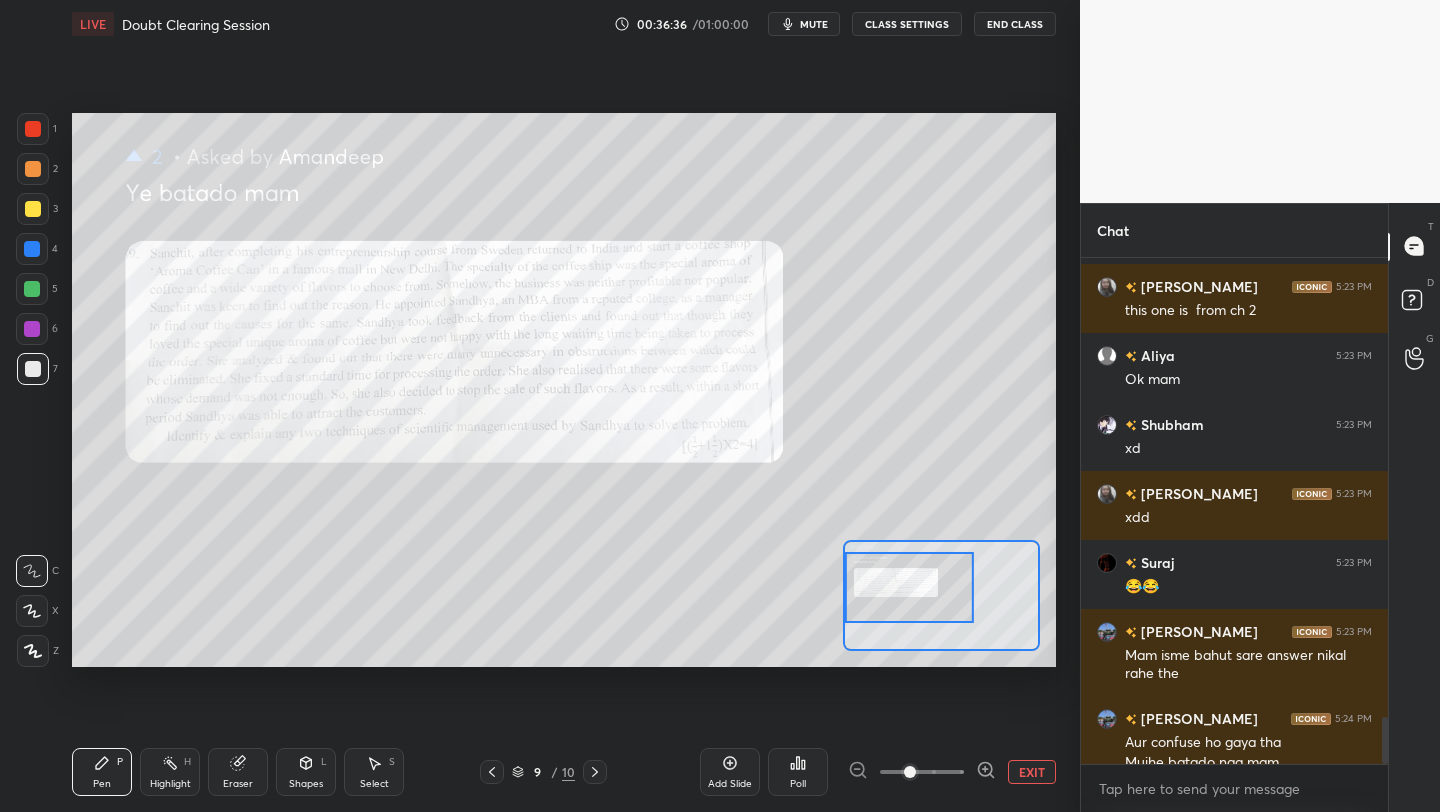 scroll, scrollTop: 4991, scrollLeft: 0, axis: vertical 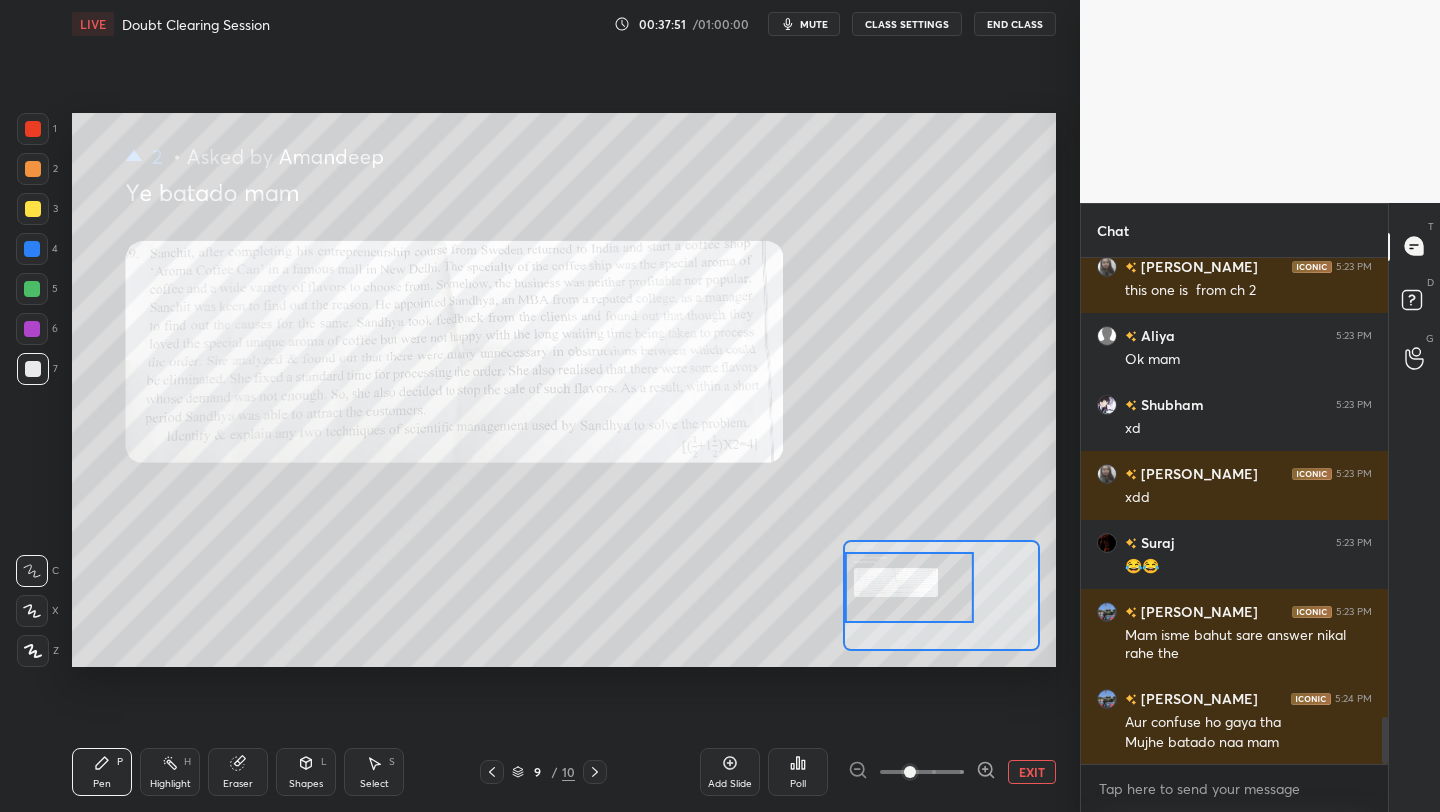 click on "EXIT" at bounding box center (1032, 772) 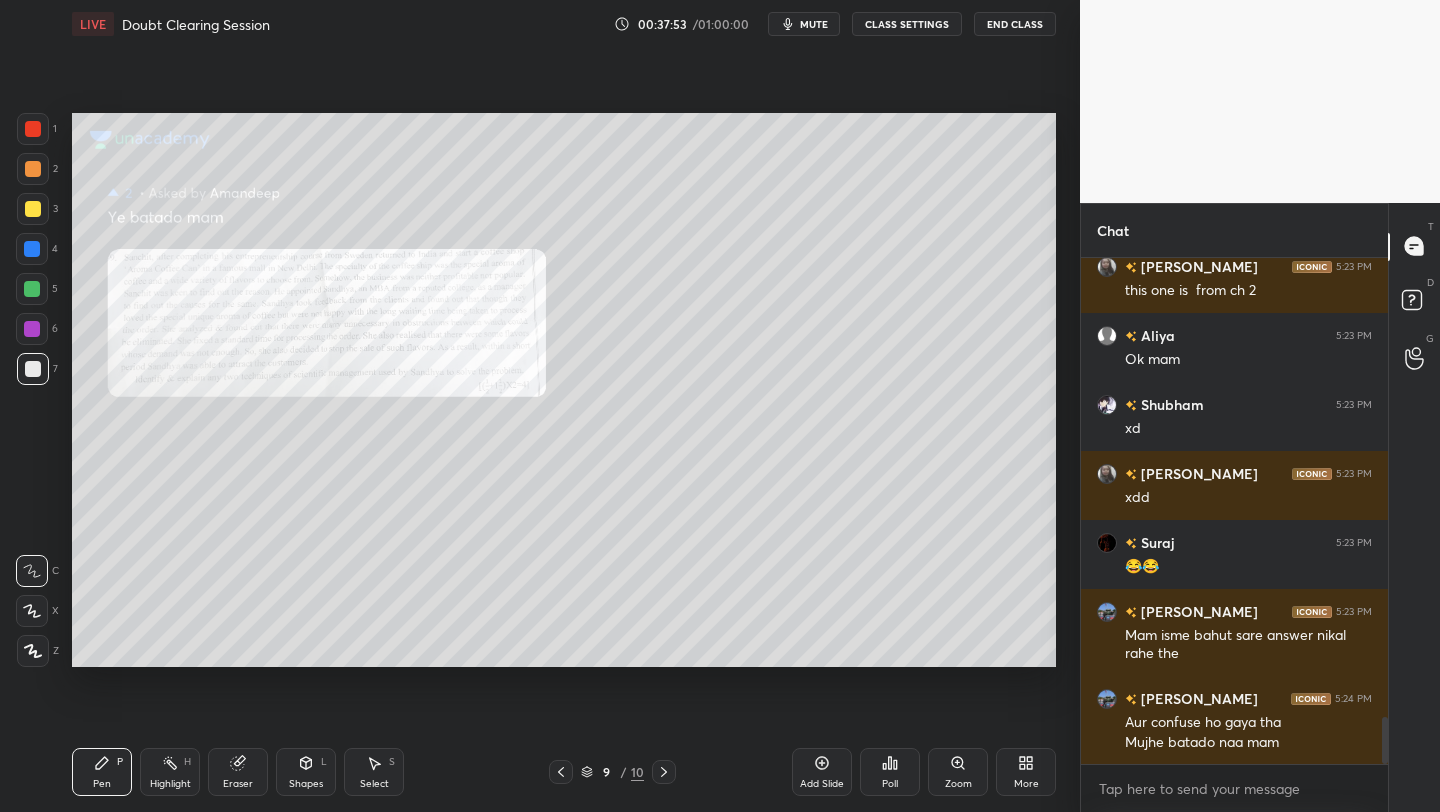 click 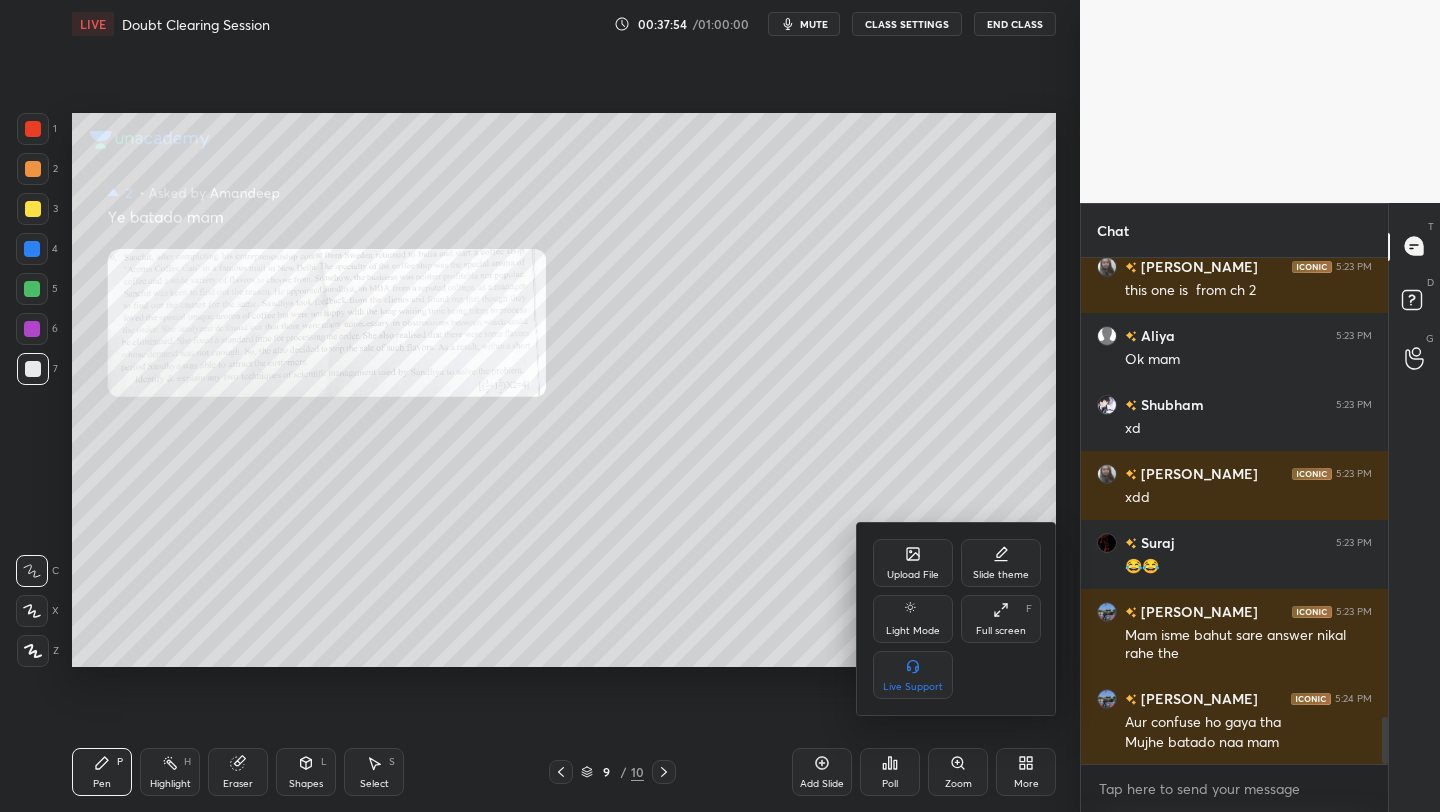 click at bounding box center [720, 406] 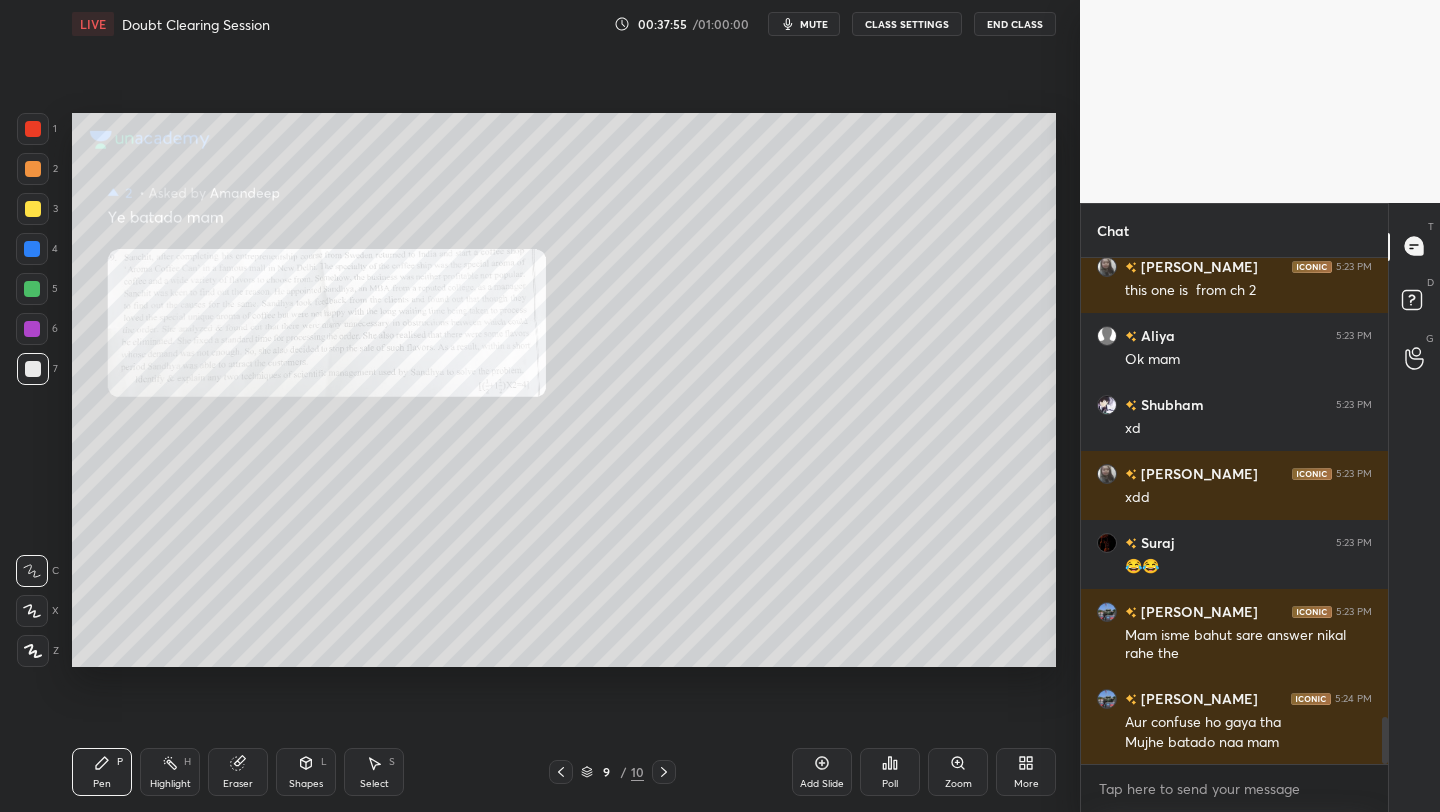 click 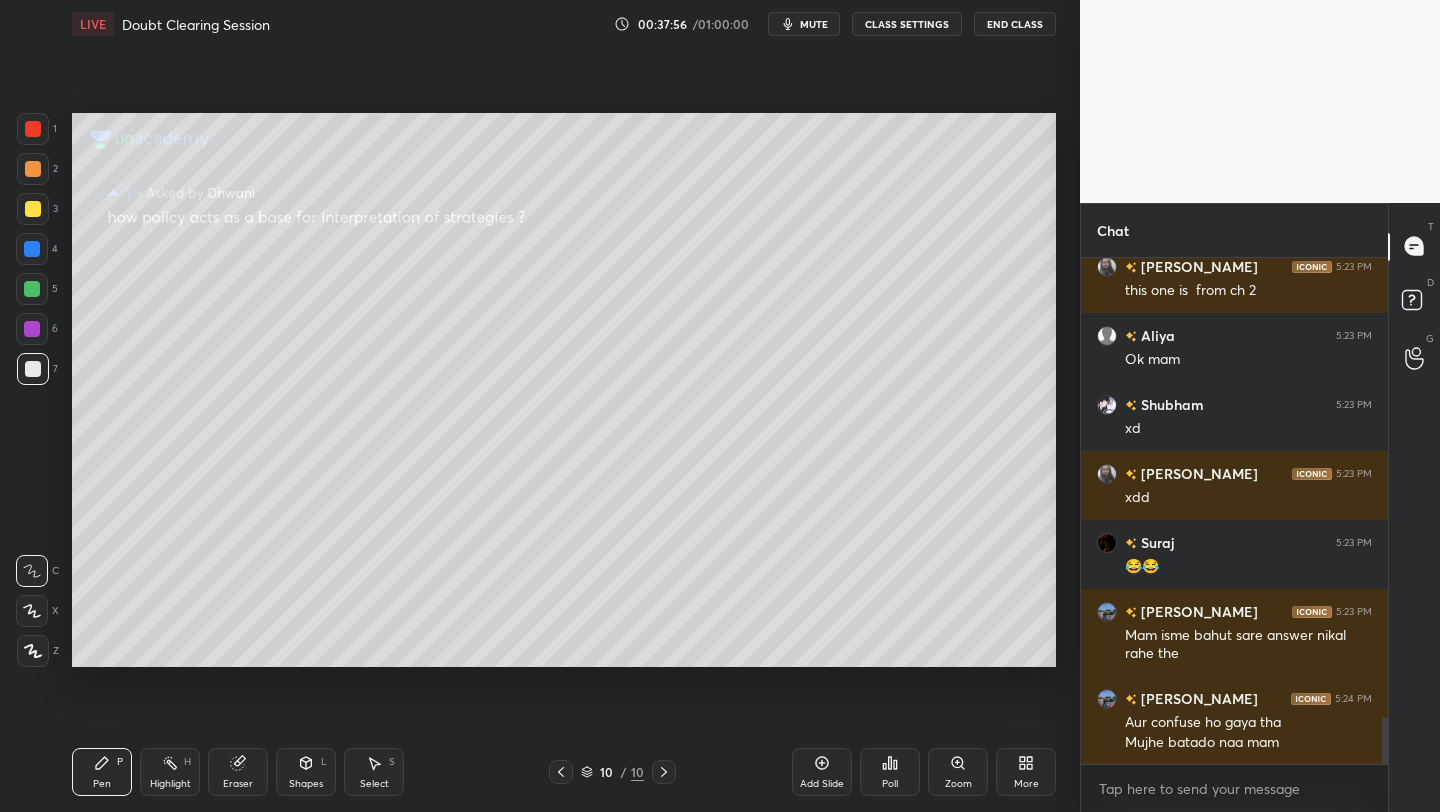 click on "More" at bounding box center (1026, 772) 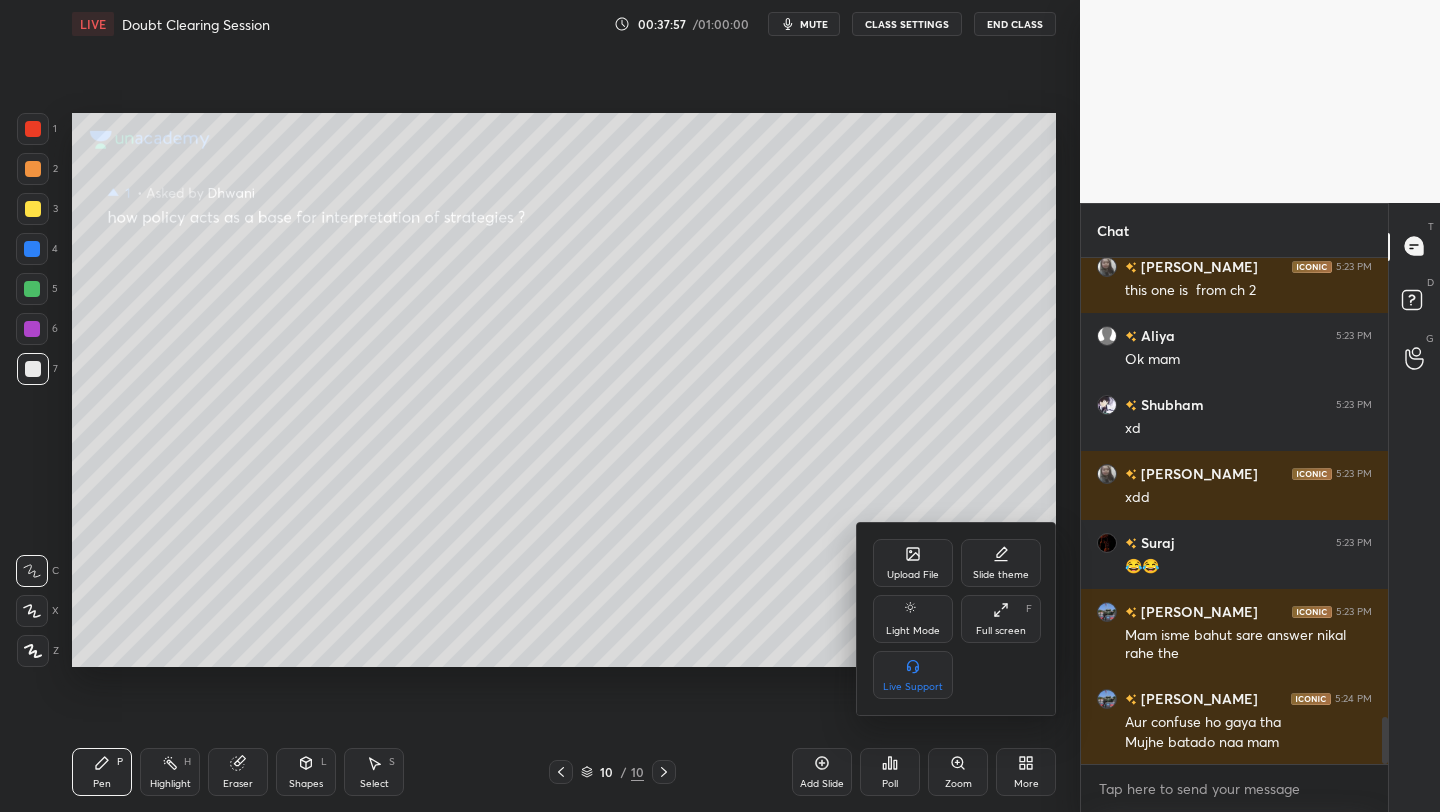click on "Upload File" at bounding box center (913, 563) 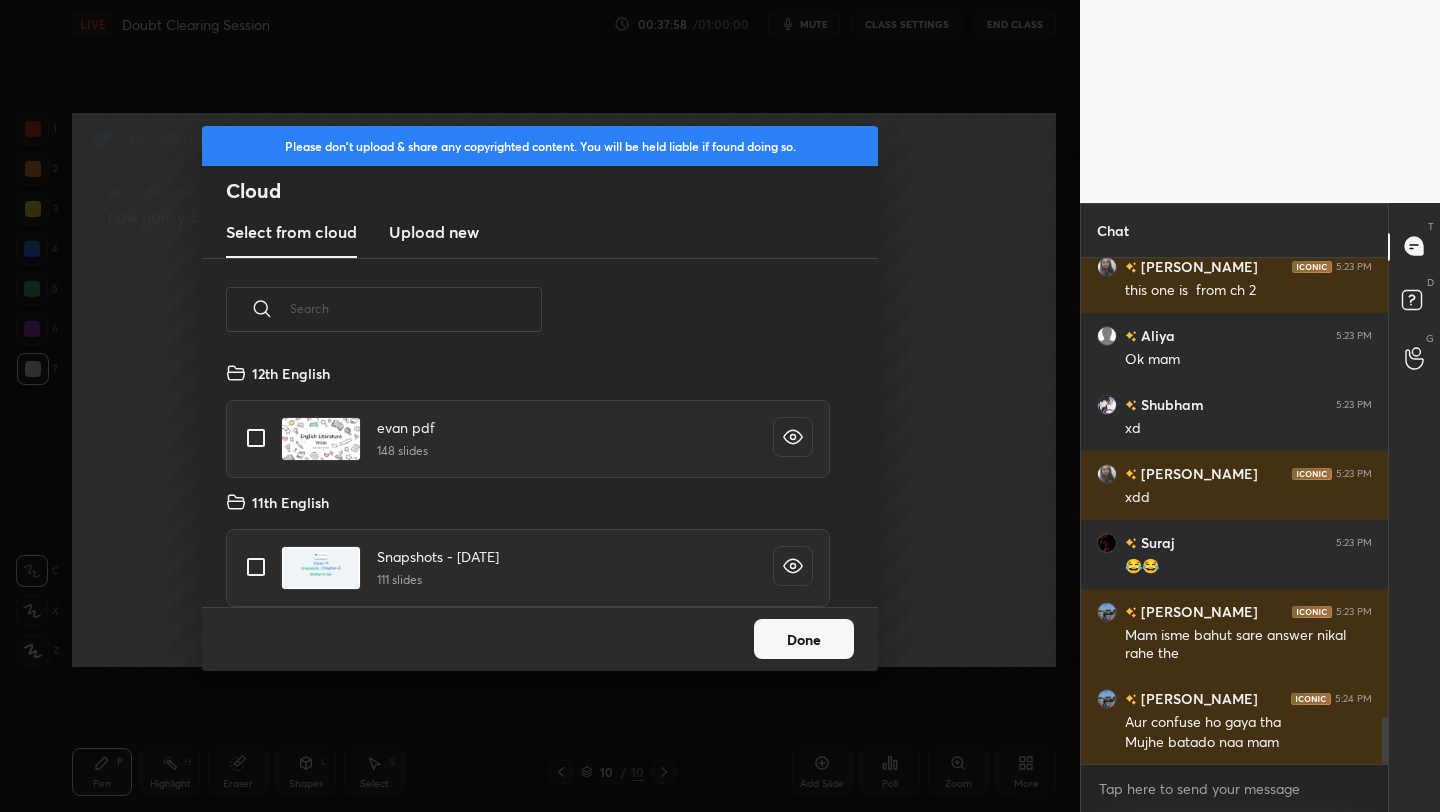 scroll, scrollTop: 7, scrollLeft: 11, axis: both 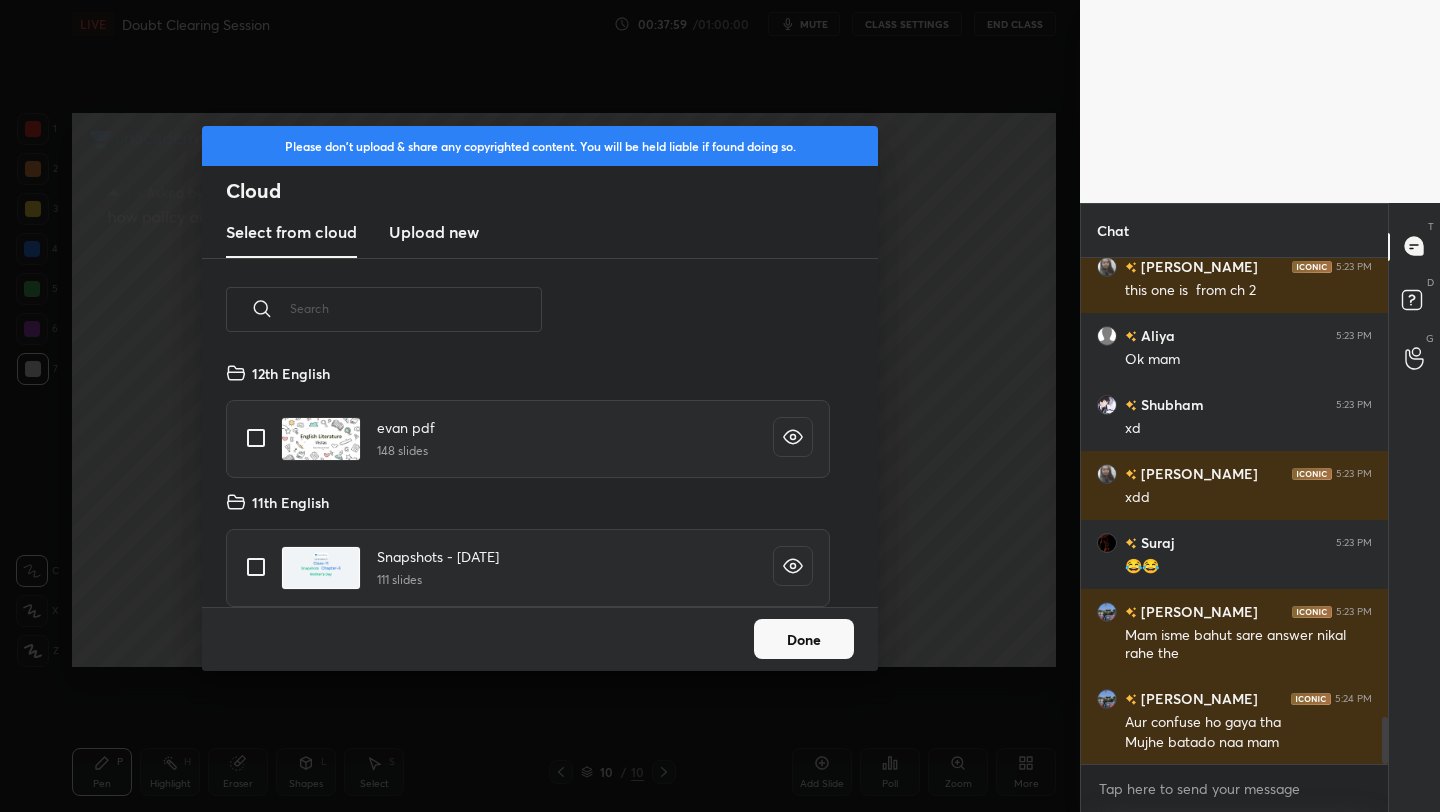 click on "Upload new" at bounding box center (434, 232) 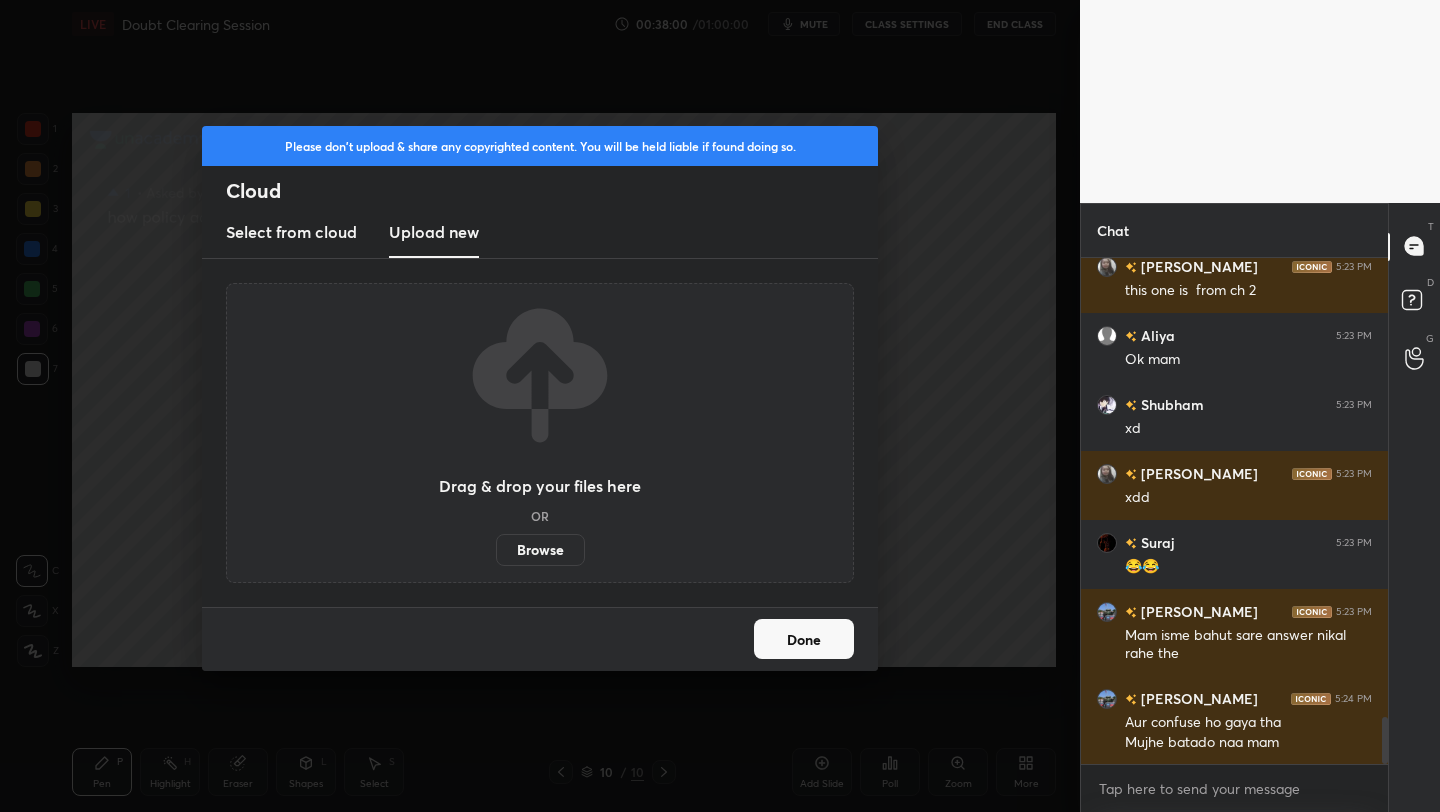 click on "Browse" at bounding box center (540, 550) 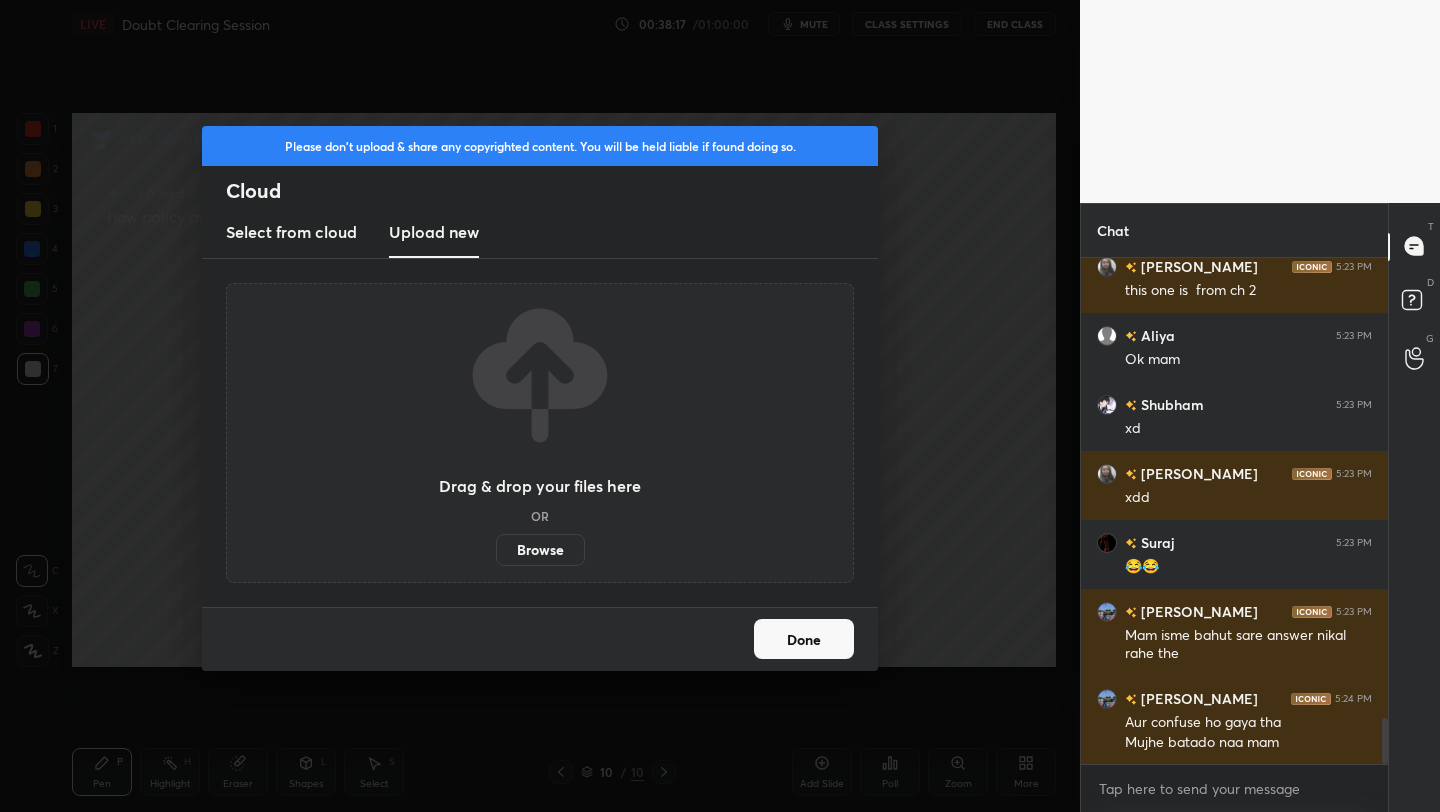 scroll, scrollTop: 5078, scrollLeft: 0, axis: vertical 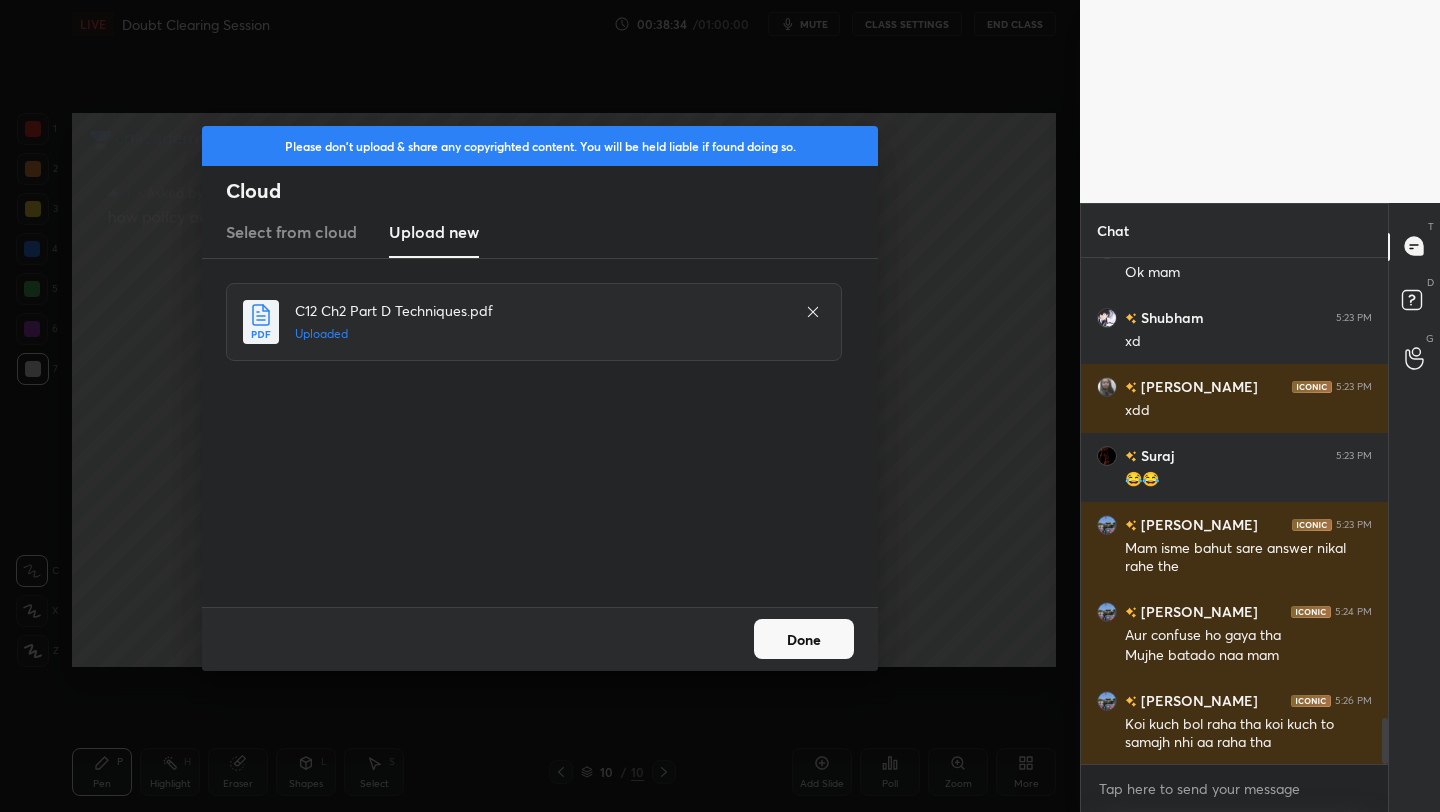 click on "Done" at bounding box center (804, 639) 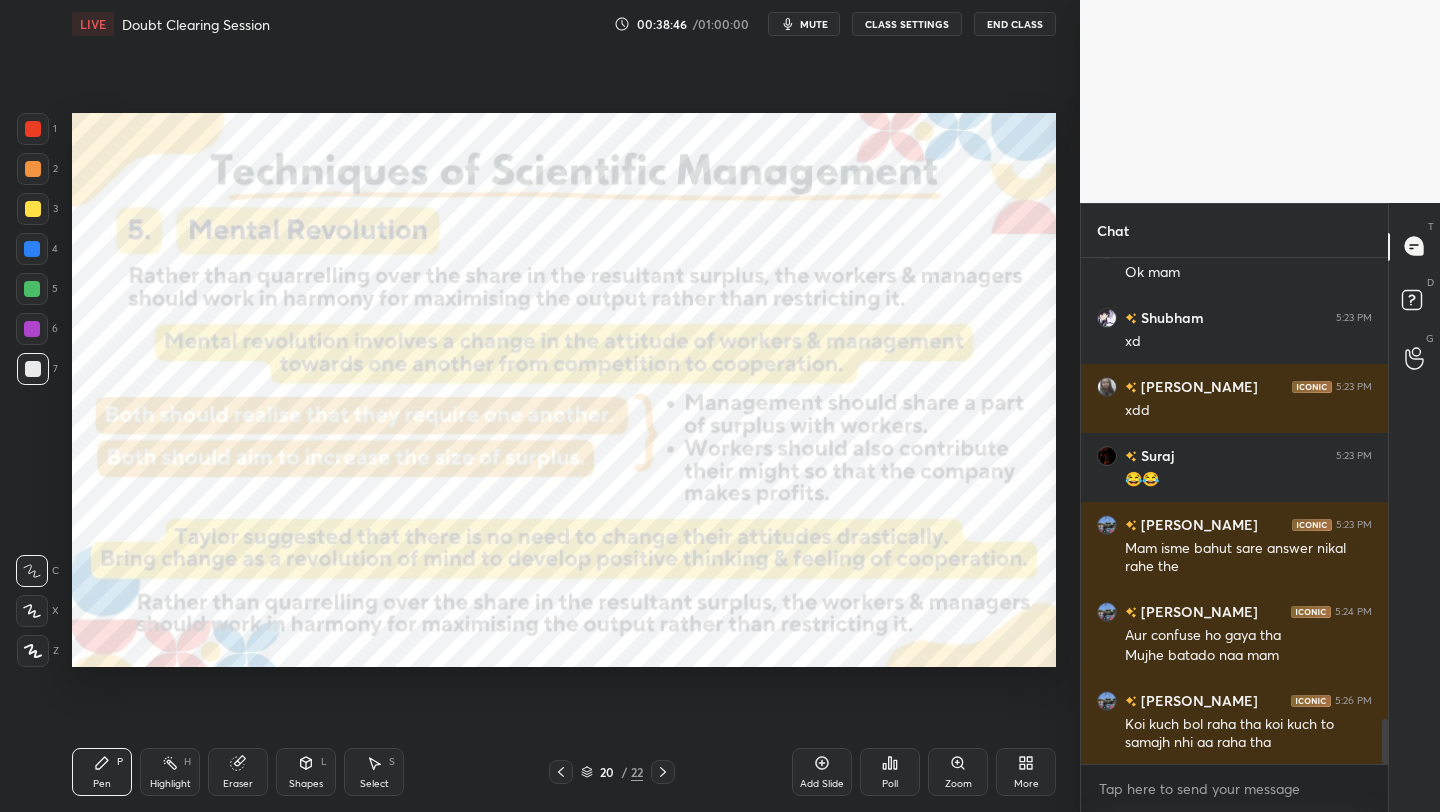 scroll, scrollTop: 5147, scrollLeft: 0, axis: vertical 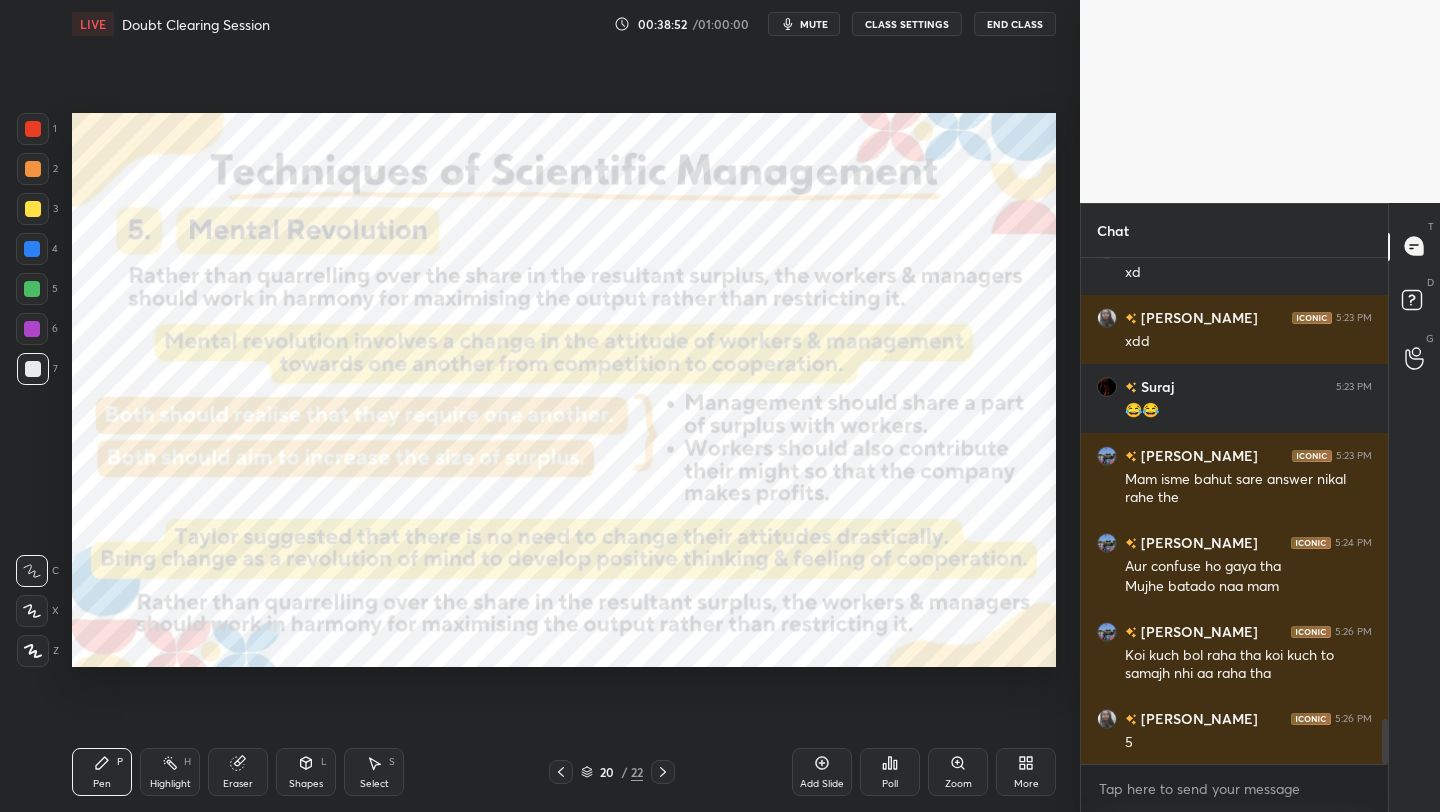 click at bounding box center (33, 129) 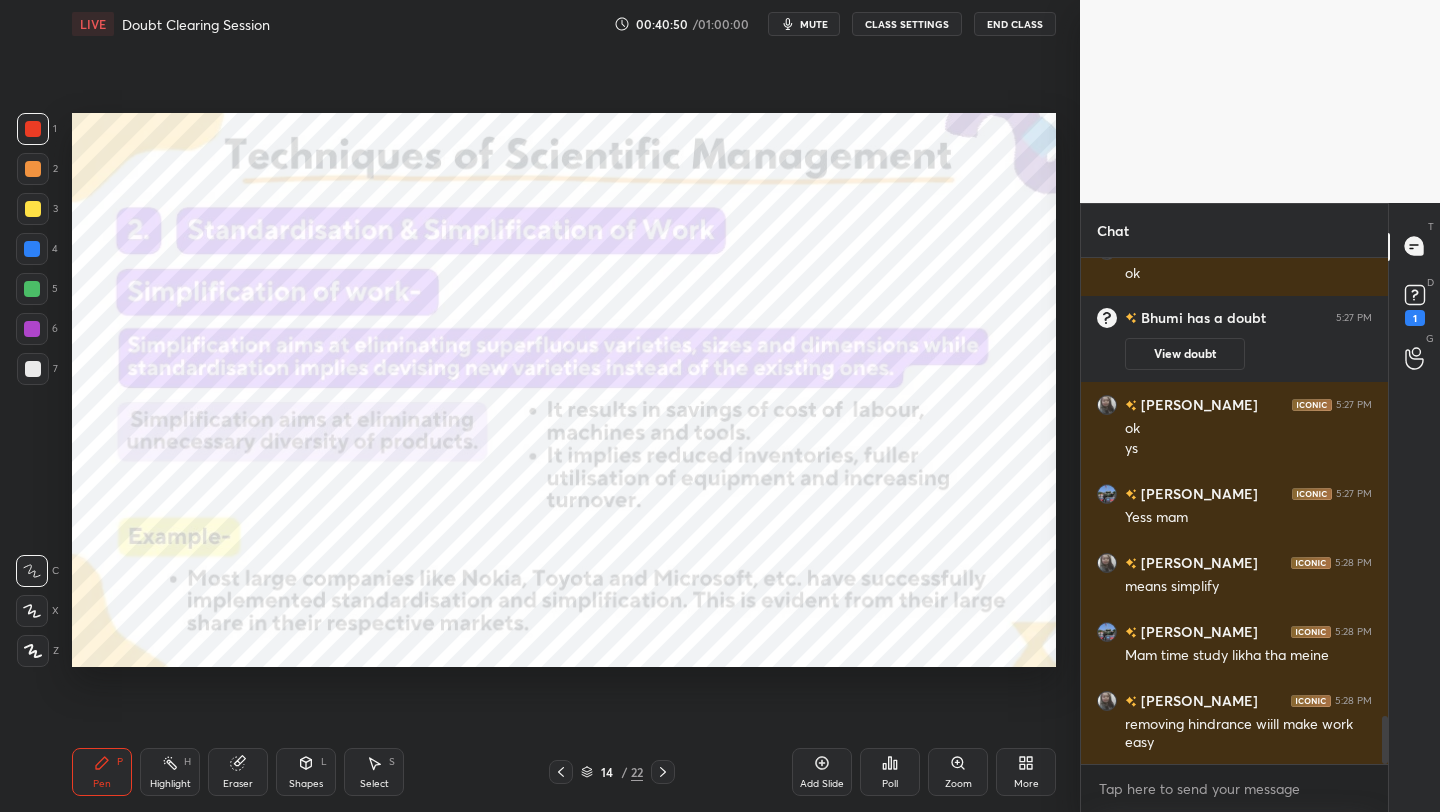 scroll, scrollTop: 4838, scrollLeft: 0, axis: vertical 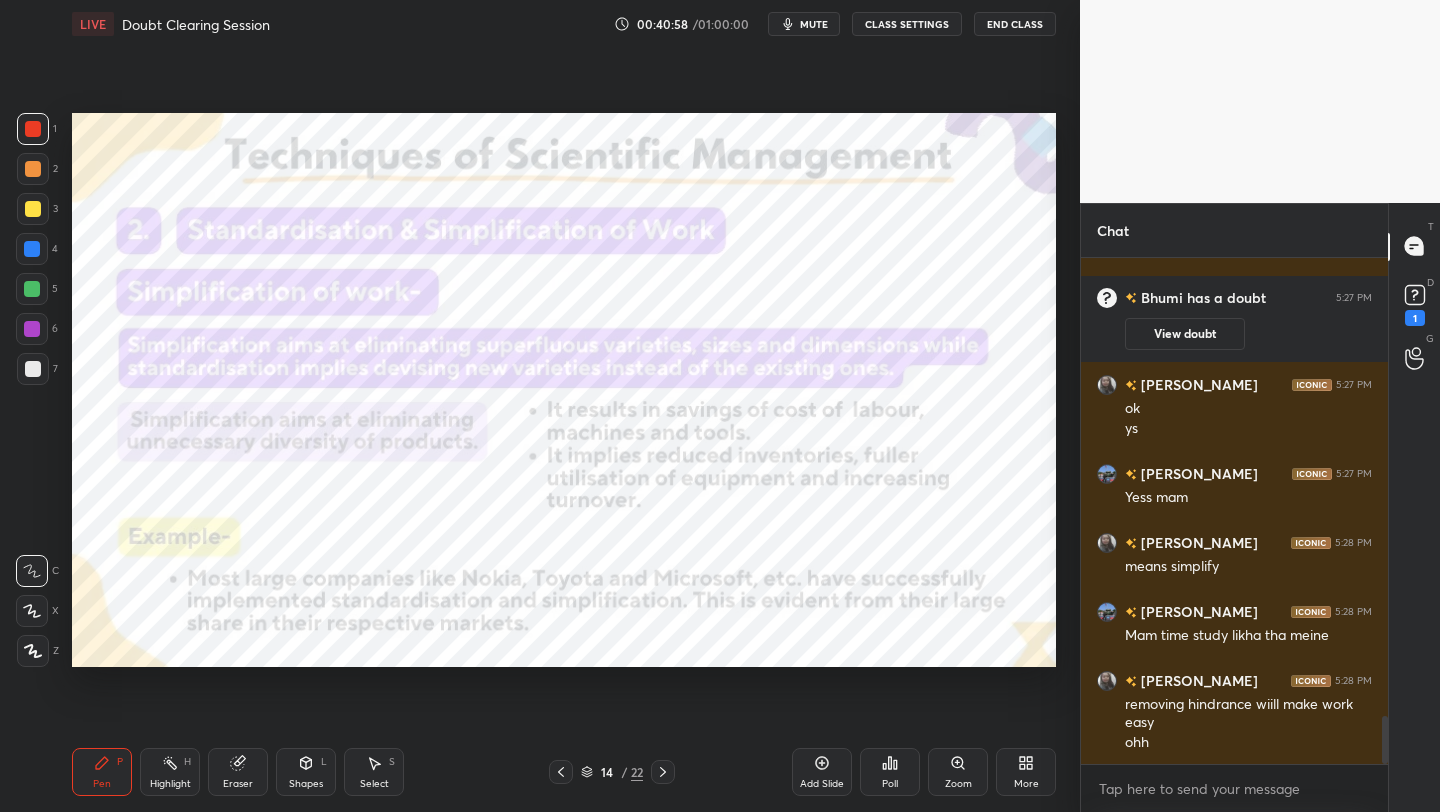 click on "1 2 3 4 5 6 7 C X Z C X Z E E Erase all   H H LIVE Doubt Clearing Session 00:40:58 /  01:00:00 mute CLASS SETTINGS End Class Setting up your live class Poll for   secs No correct answer Start poll Back Doubt Clearing Session • L4 of Course on Controlling- BST Chapter 8 - CBSE Class 12 - Boards 2025-26 [PERSON_NAME] Pen P Highlight H Eraser Shapes L Select S 14 / 22 Add Slide Poll Zoom More" at bounding box center [532, 406] 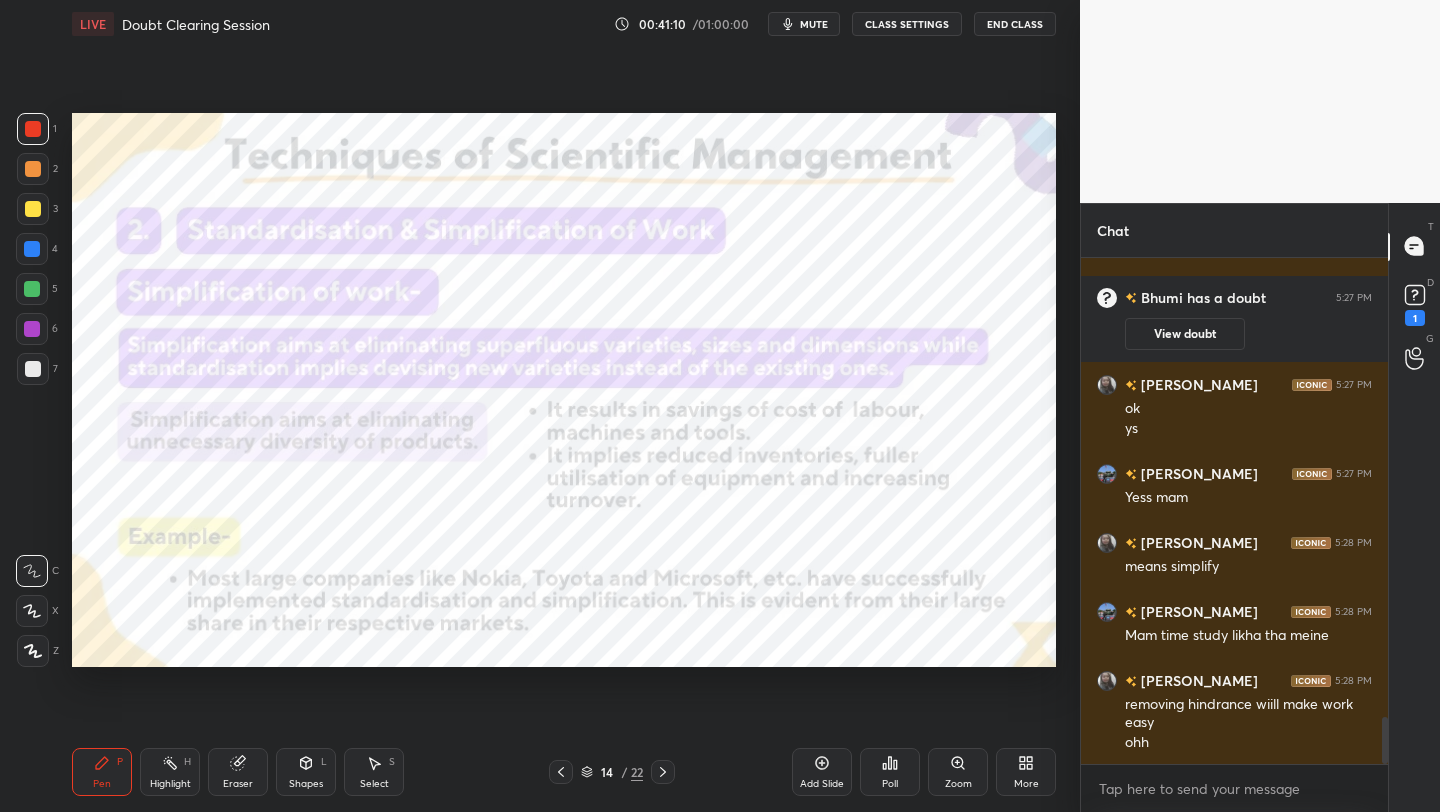 scroll, scrollTop: 4907, scrollLeft: 0, axis: vertical 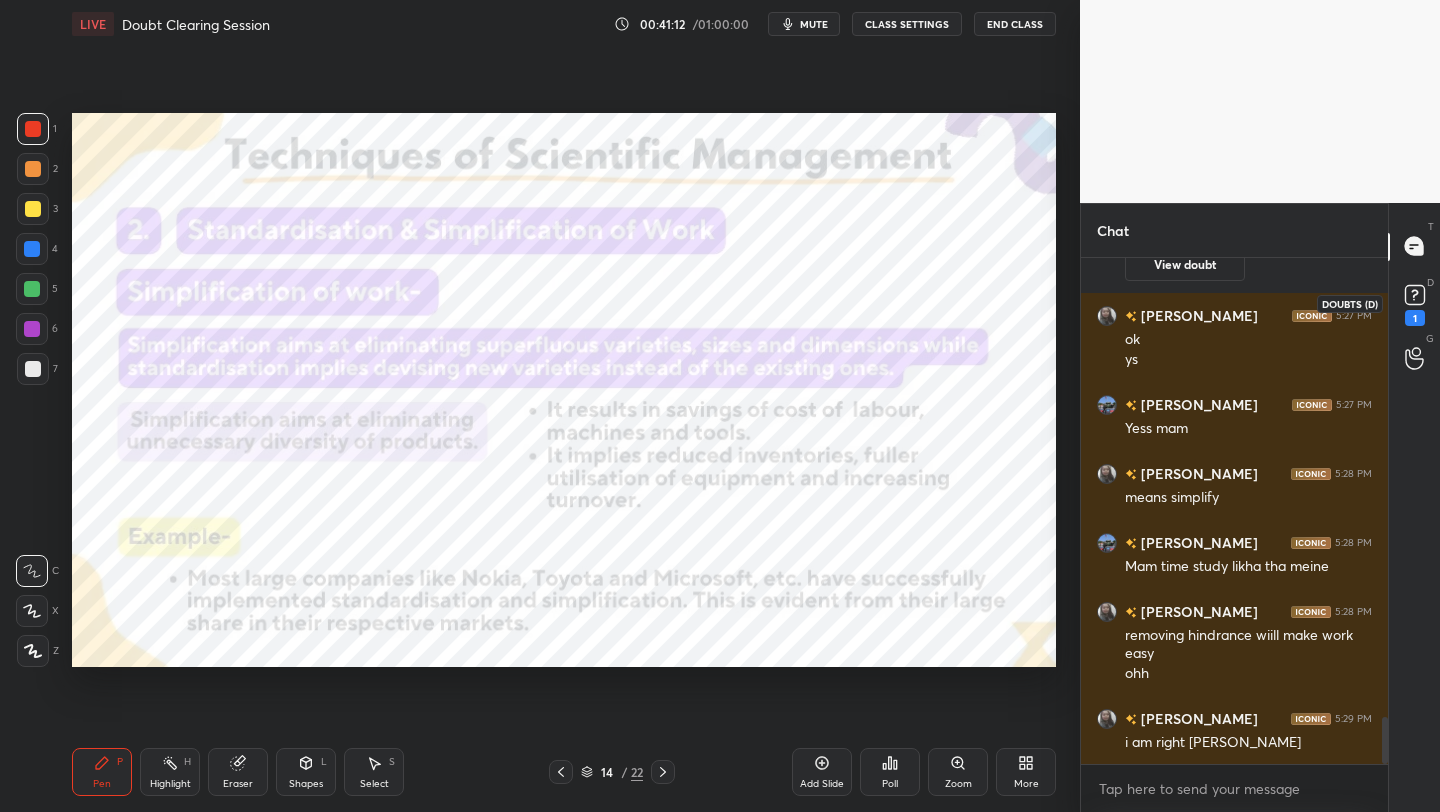 click 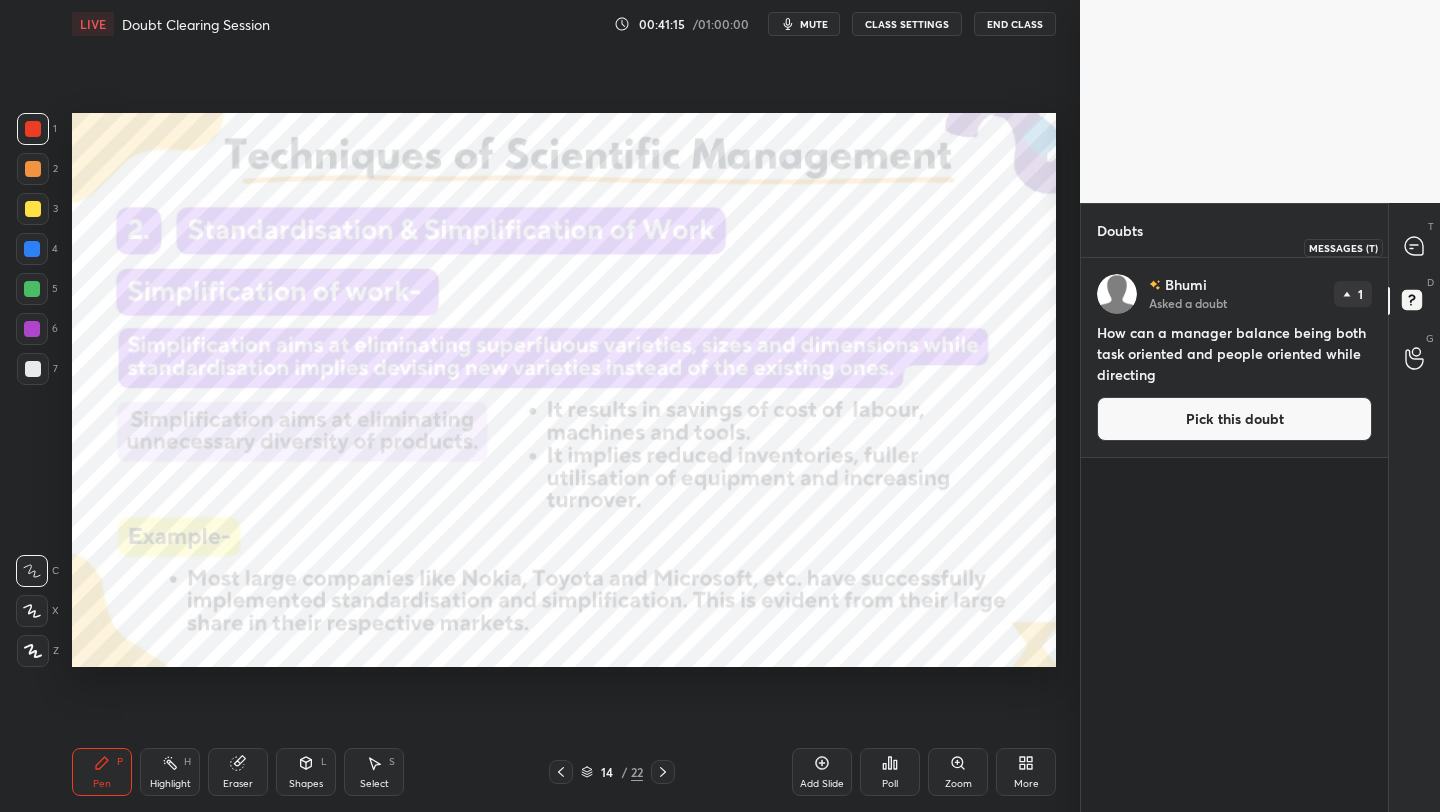 click 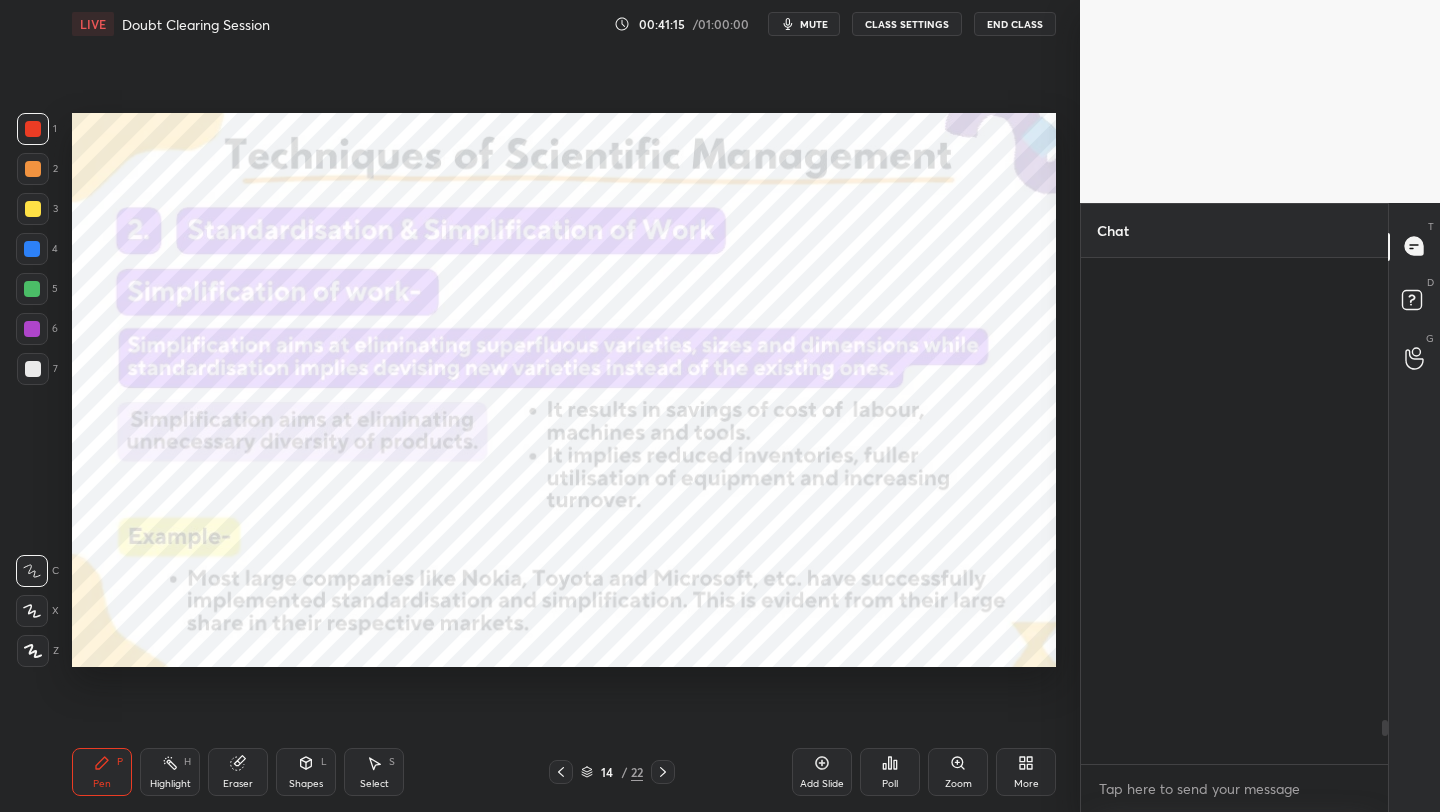 scroll, scrollTop: 5303, scrollLeft: 0, axis: vertical 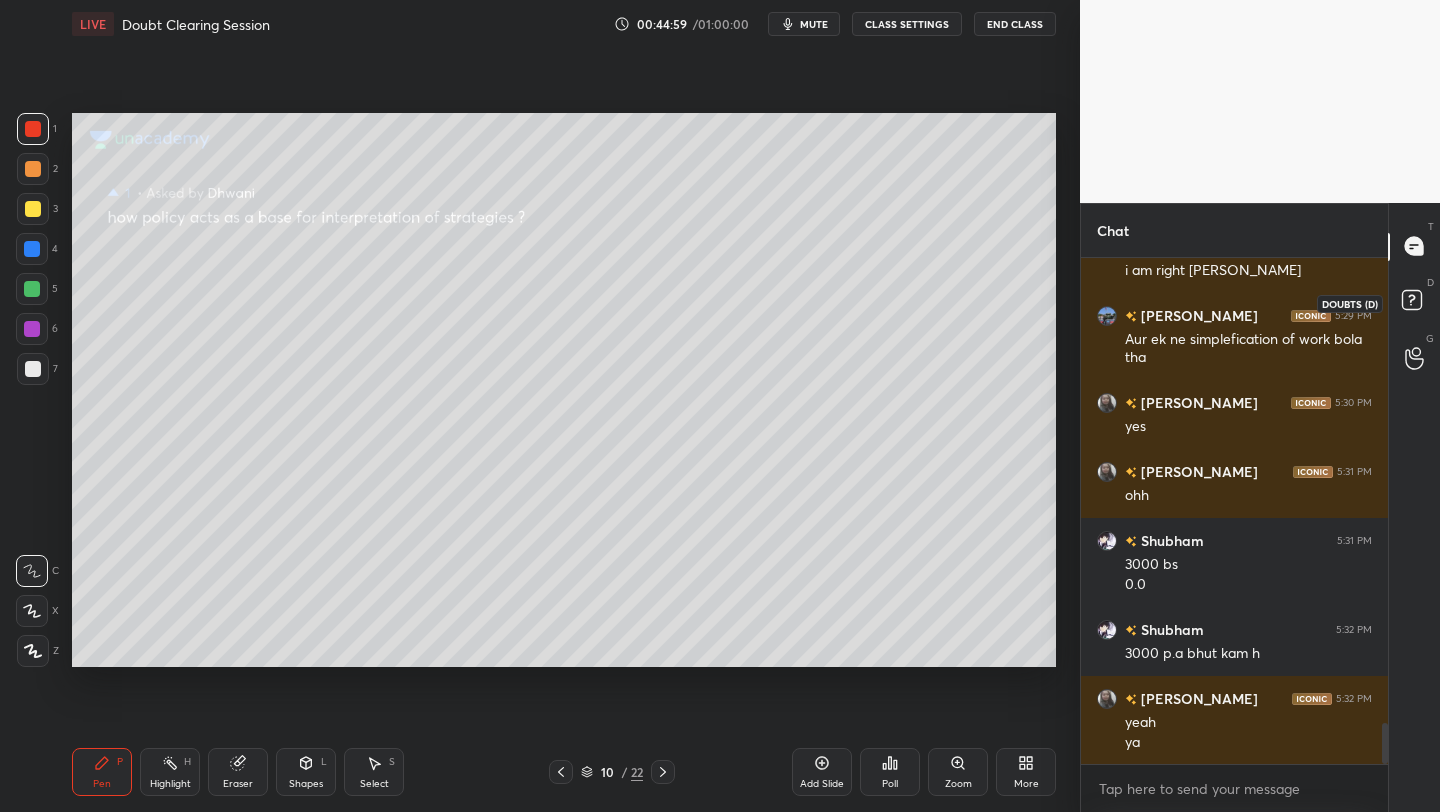 click 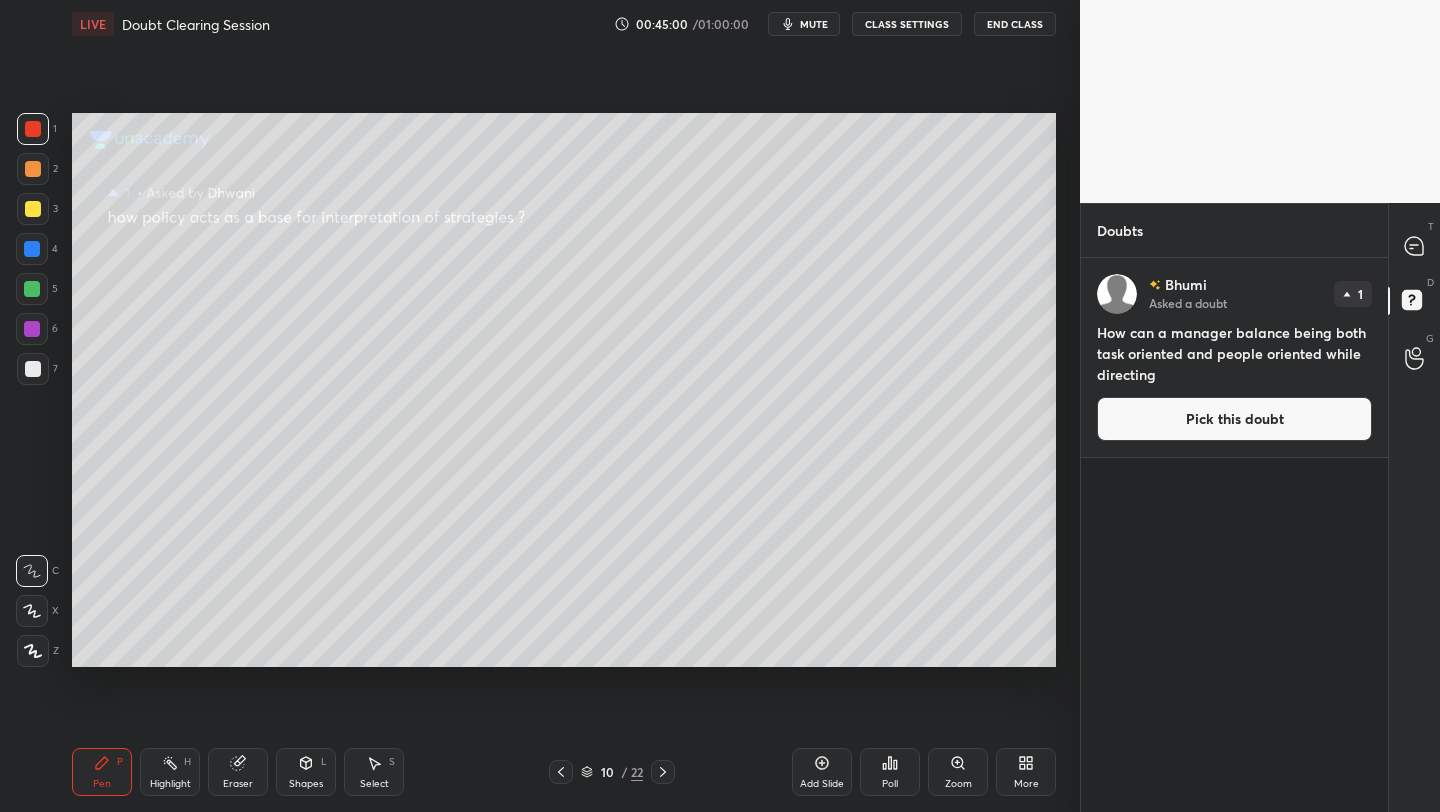 click on "Pick this doubt" at bounding box center [1234, 419] 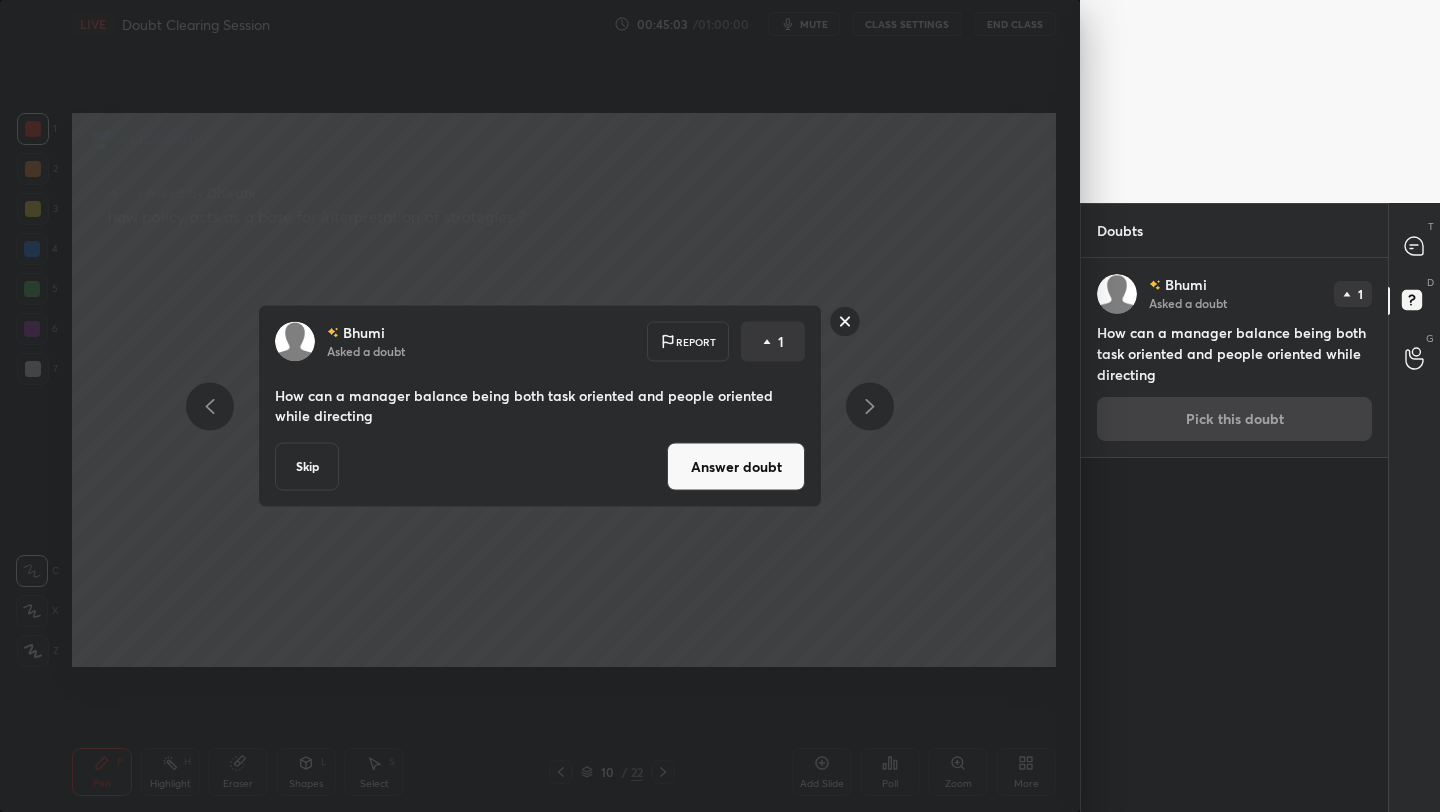click on "Answer doubt" at bounding box center [736, 467] 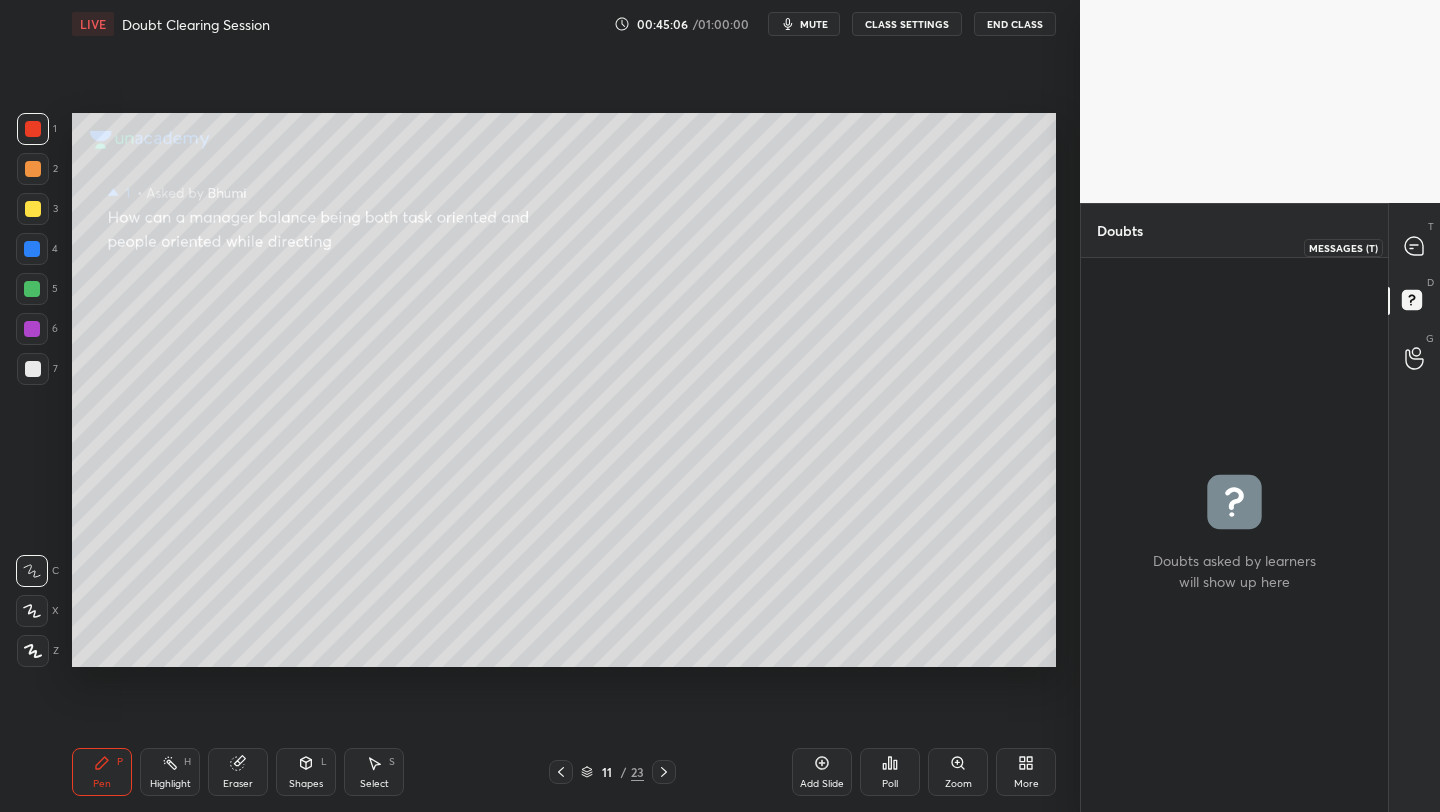 click at bounding box center [1415, 247] 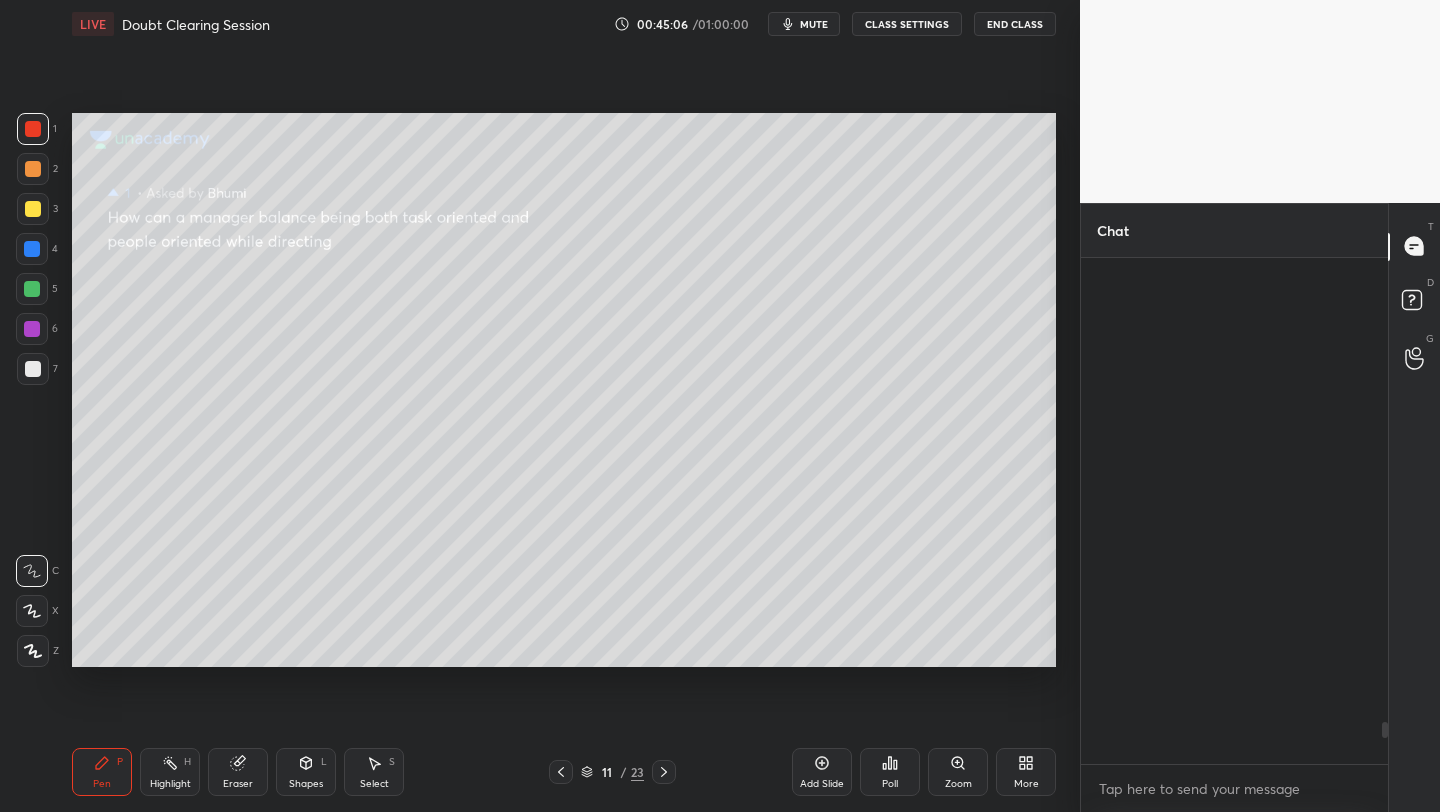 scroll, scrollTop: 5620, scrollLeft: 0, axis: vertical 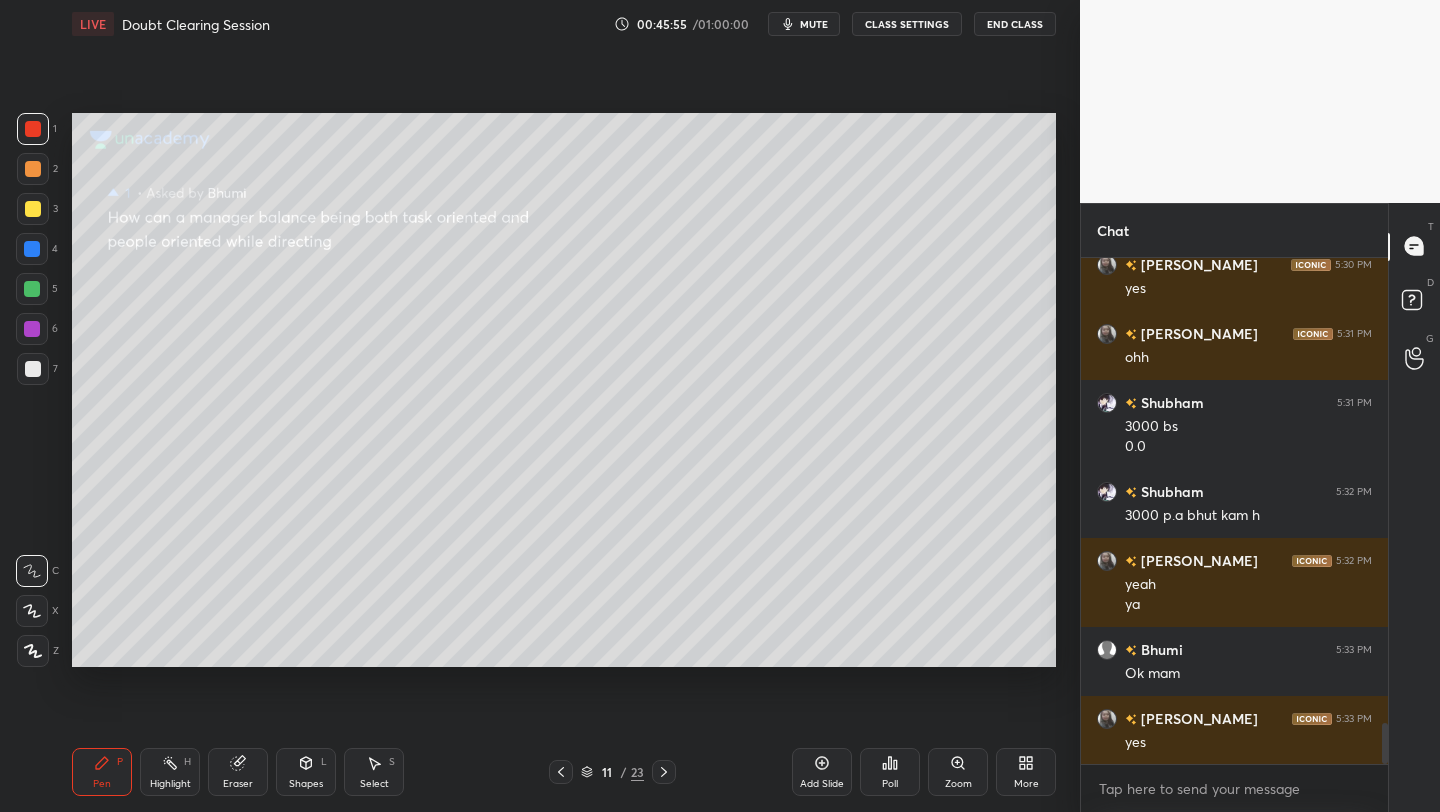 click 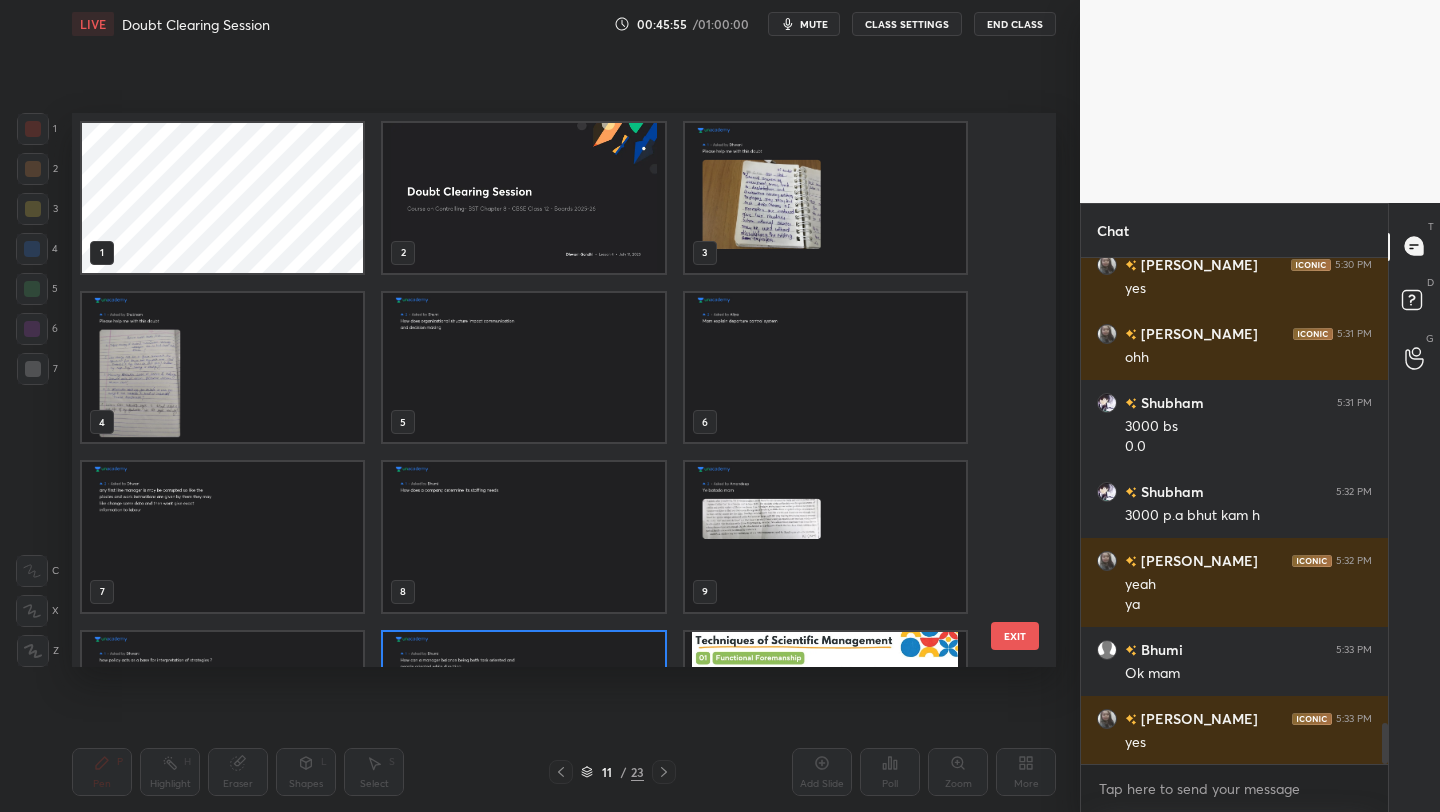 scroll, scrollTop: 547, scrollLeft: 974, axis: both 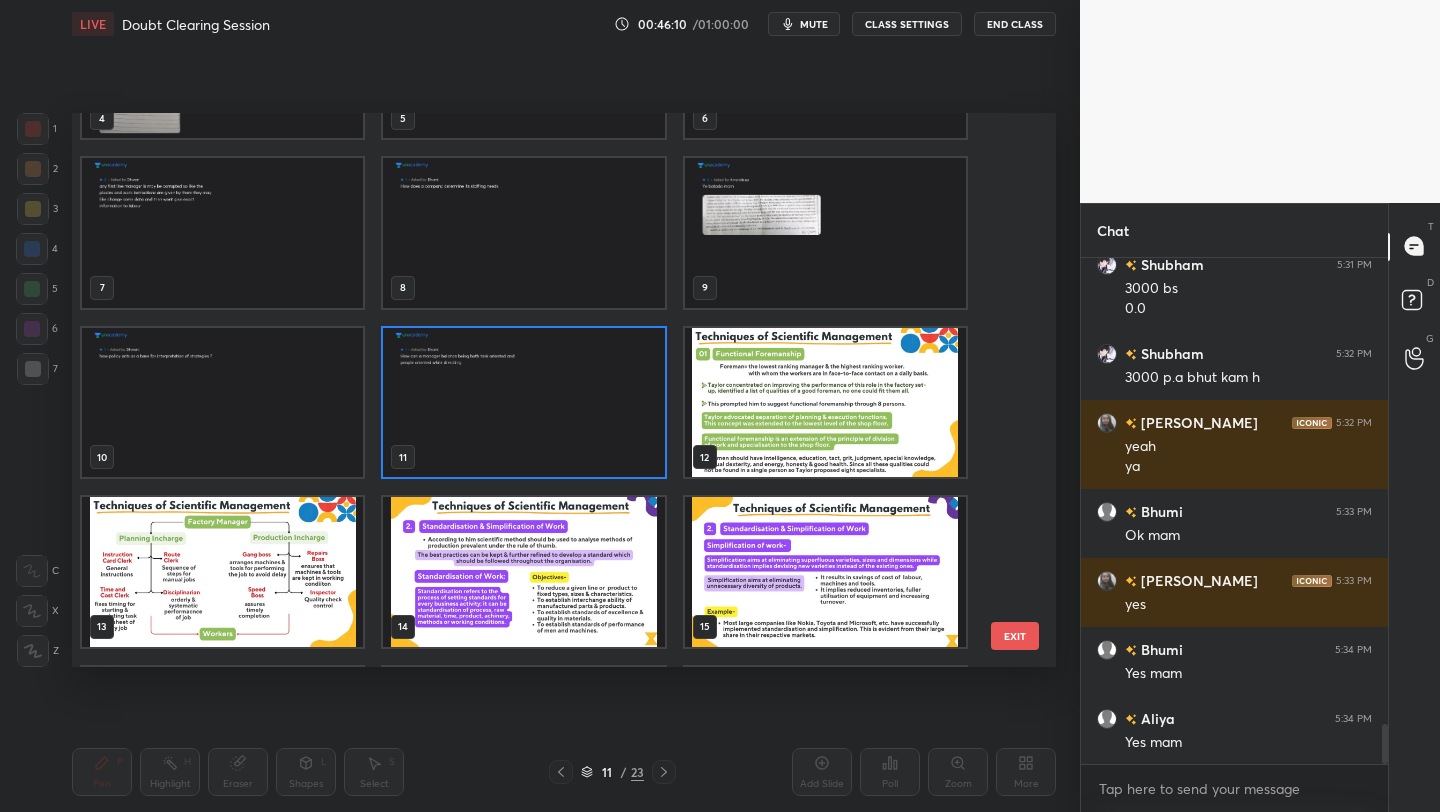 click at bounding box center [222, 233] 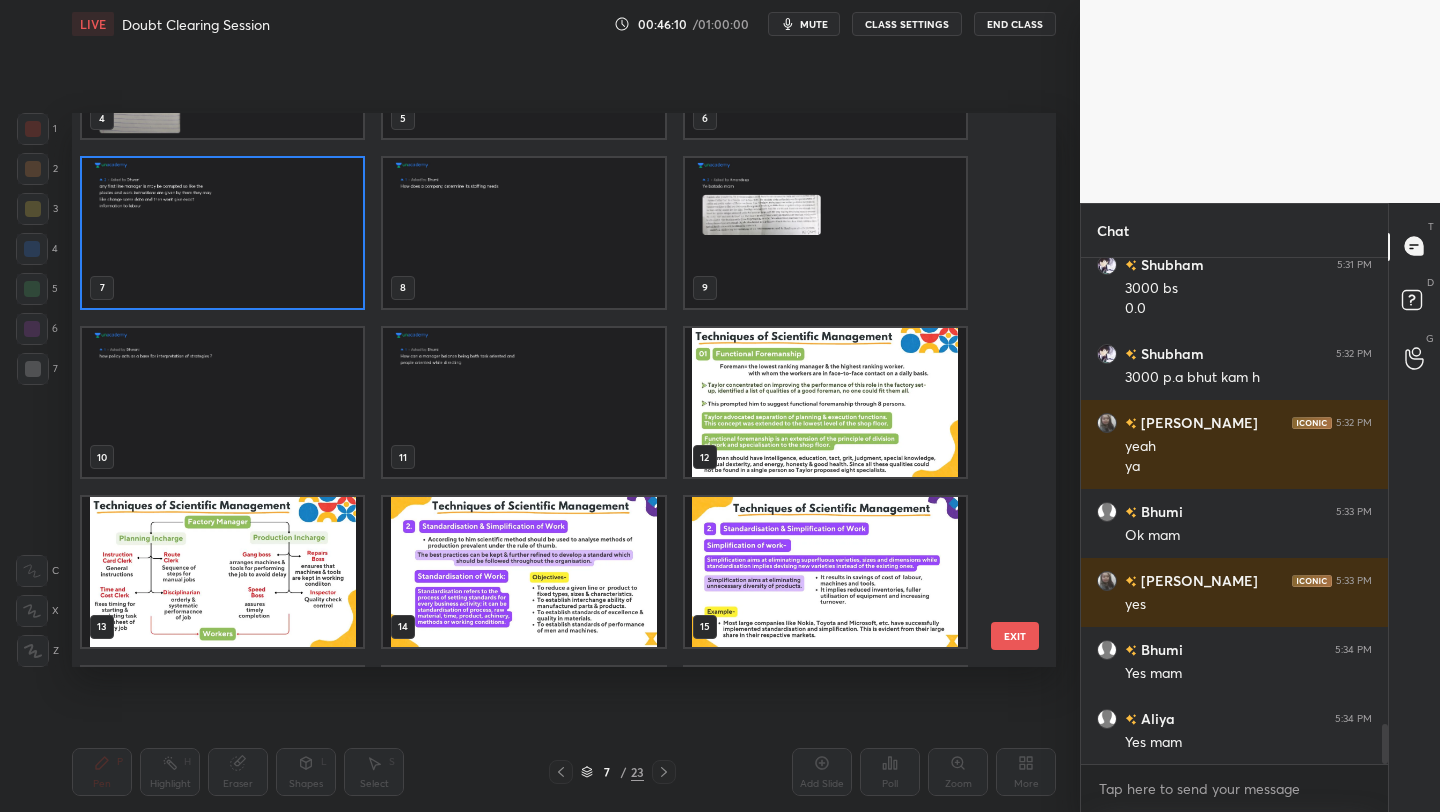 click at bounding box center [222, 233] 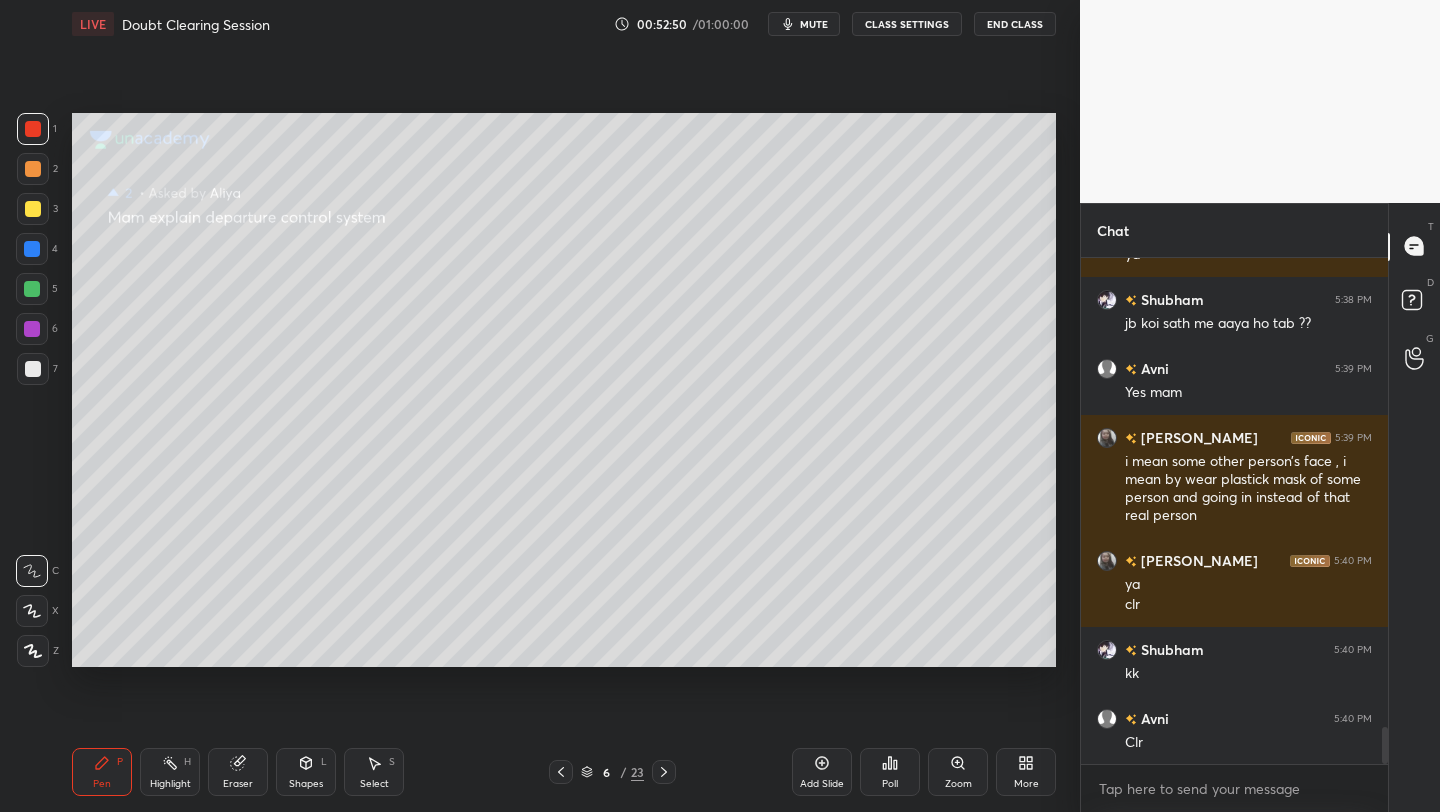 scroll, scrollTop: 6396, scrollLeft: 0, axis: vertical 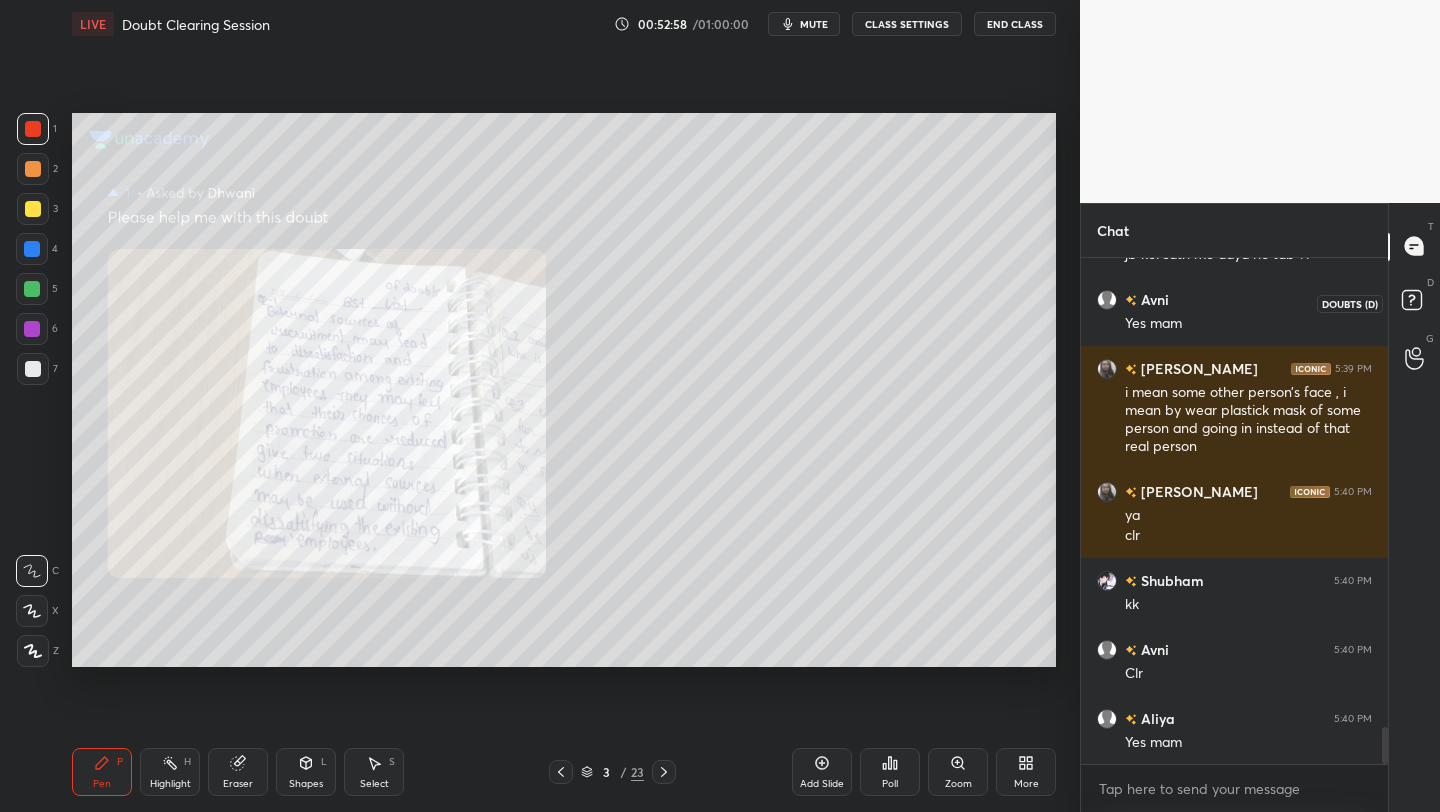 click 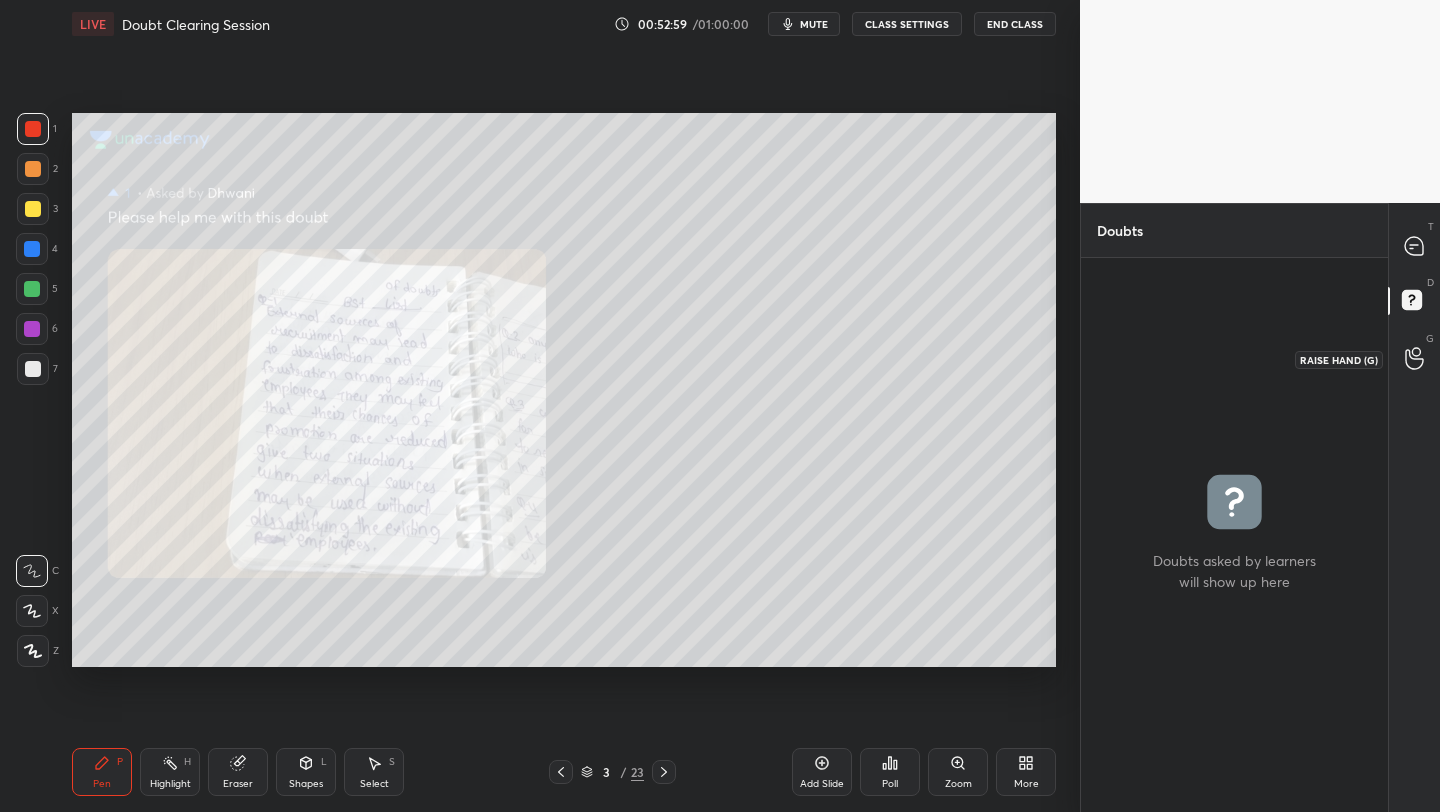 click at bounding box center [1415, 359] 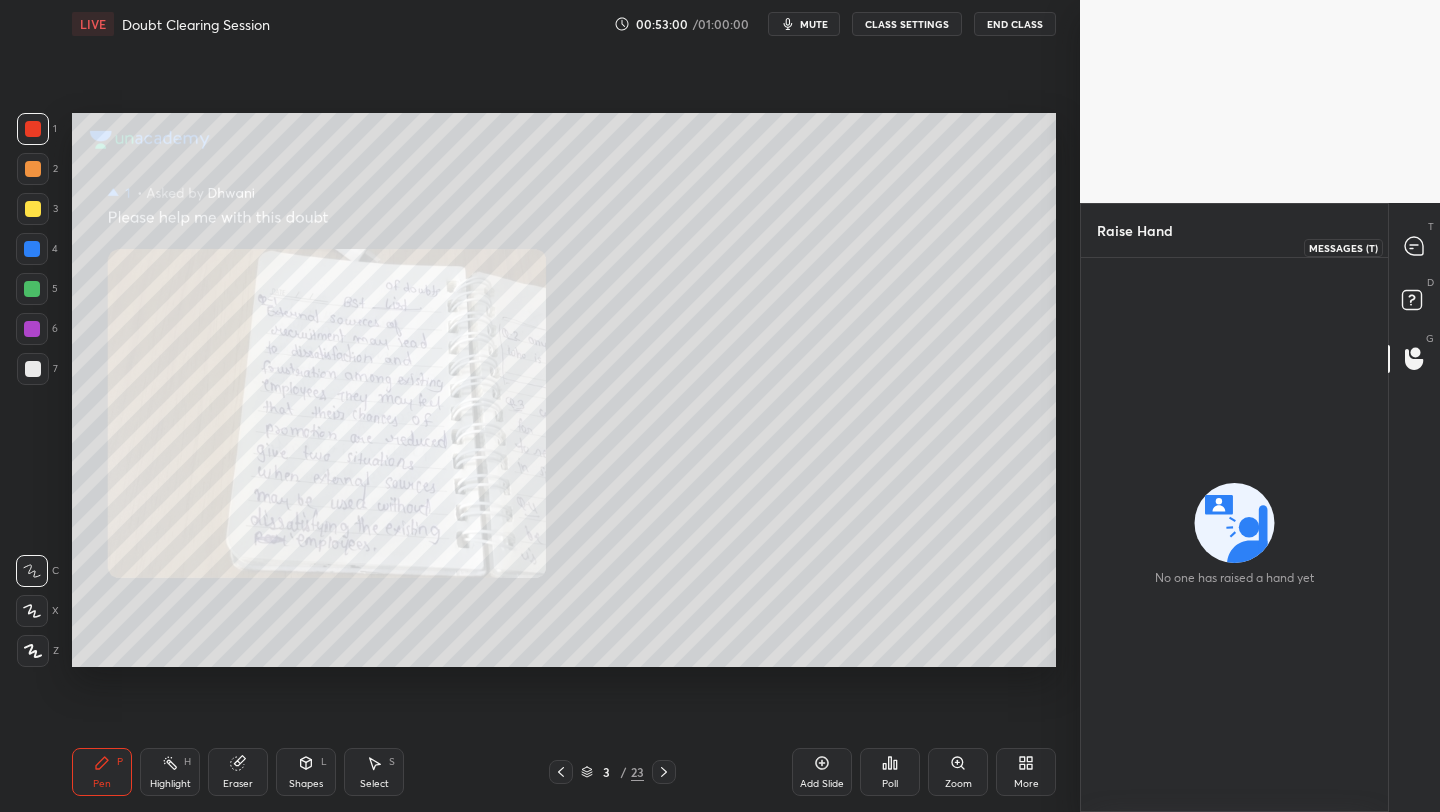 click 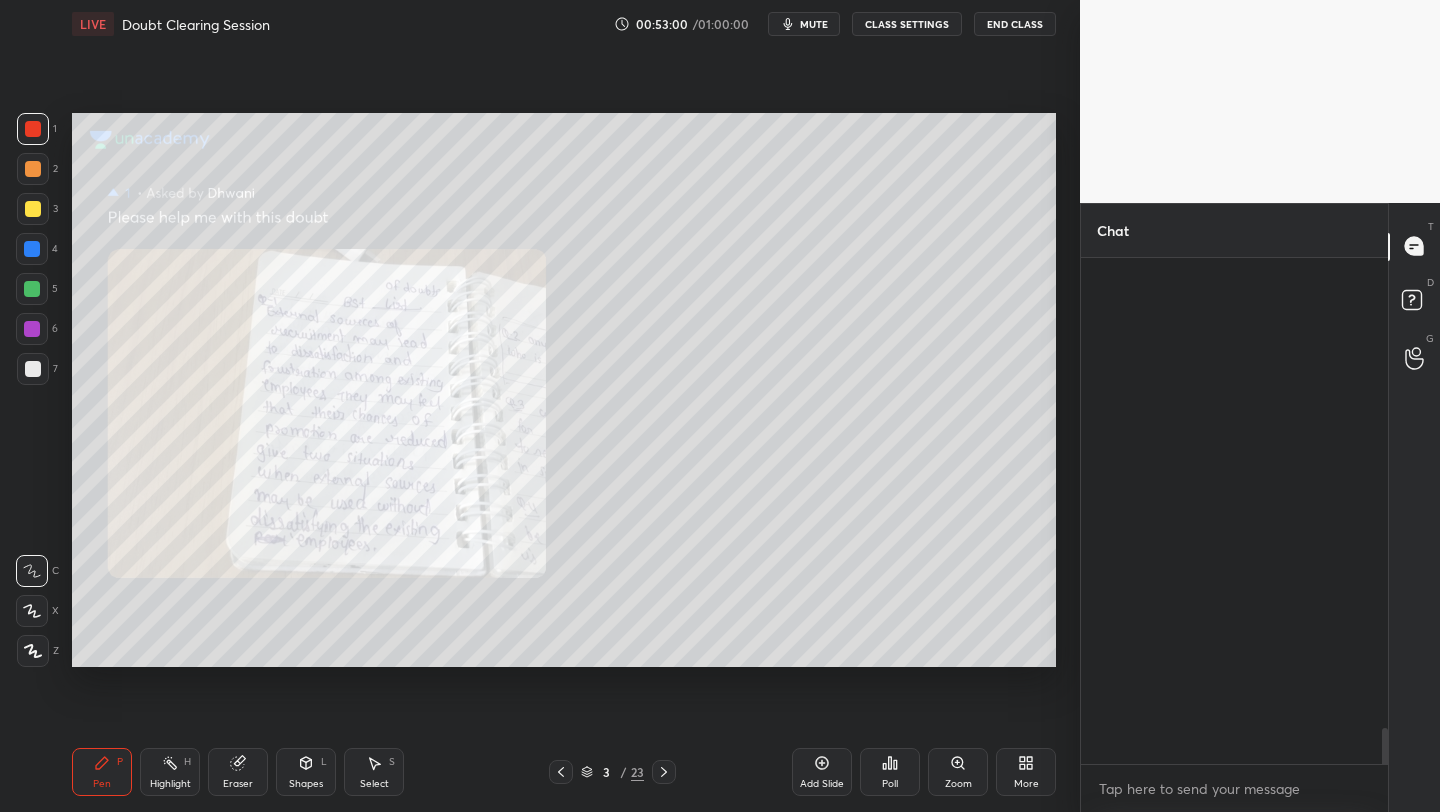 scroll, scrollTop: 6842, scrollLeft: 0, axis: vertical 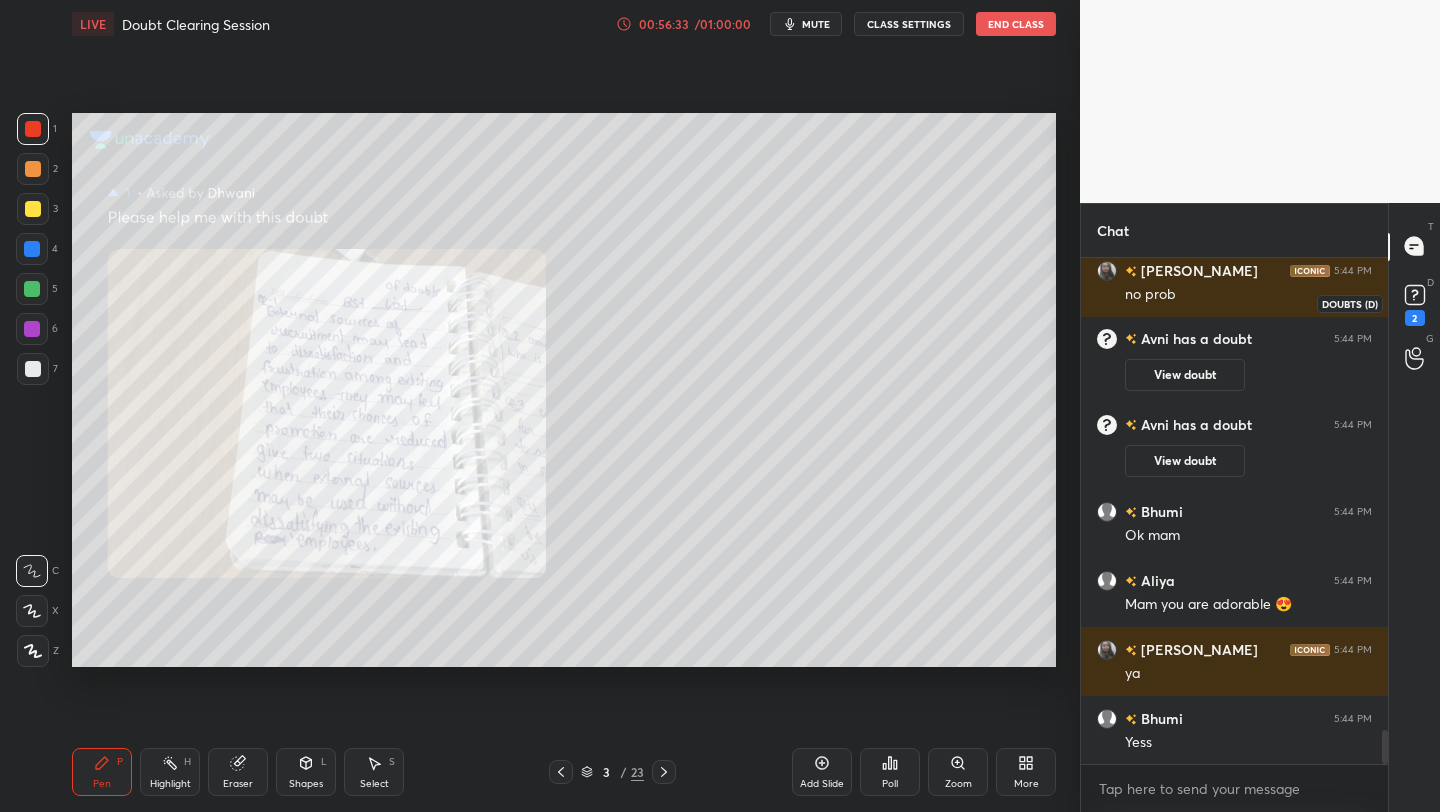 click 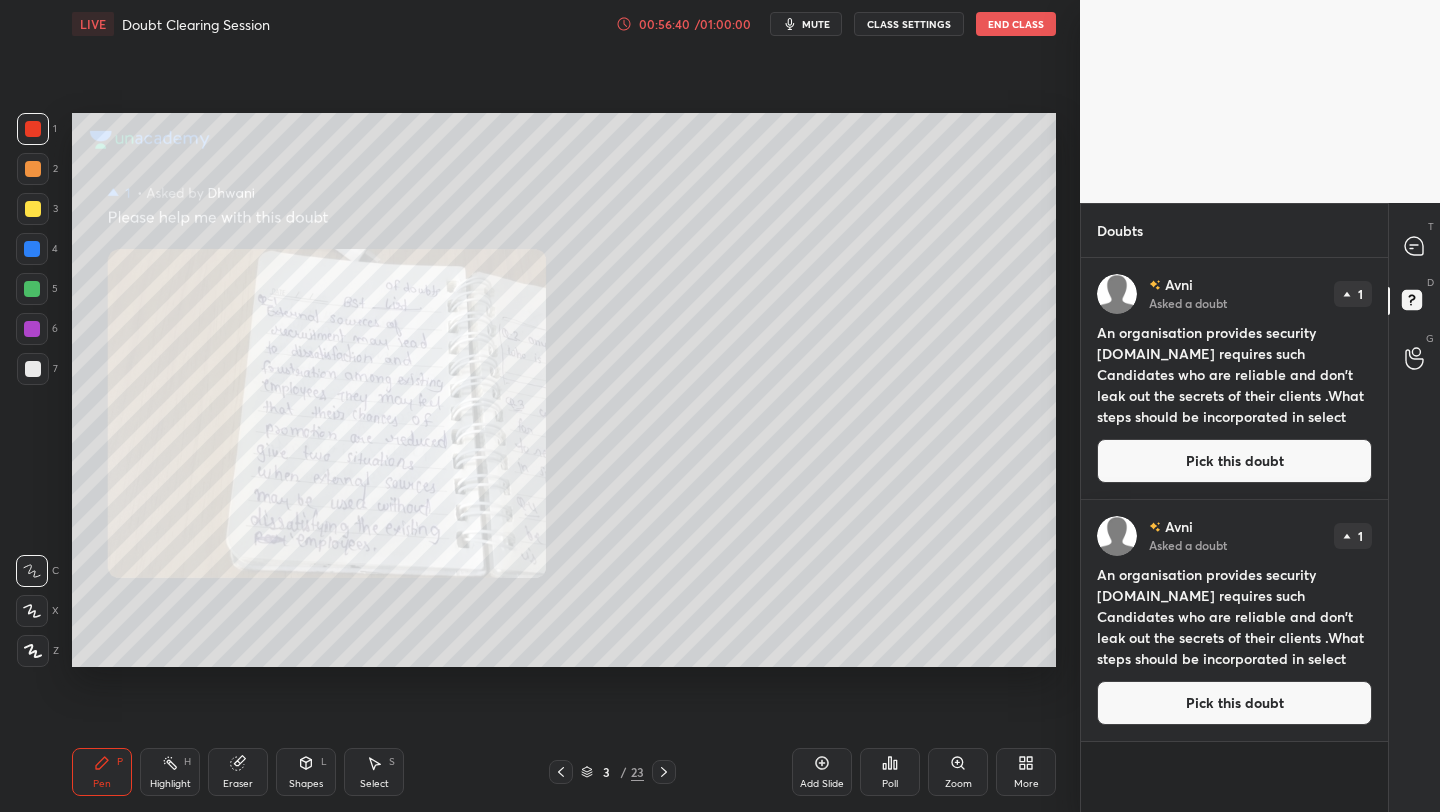 click on "Pick this doubt" at bounding box center (1234, 461) 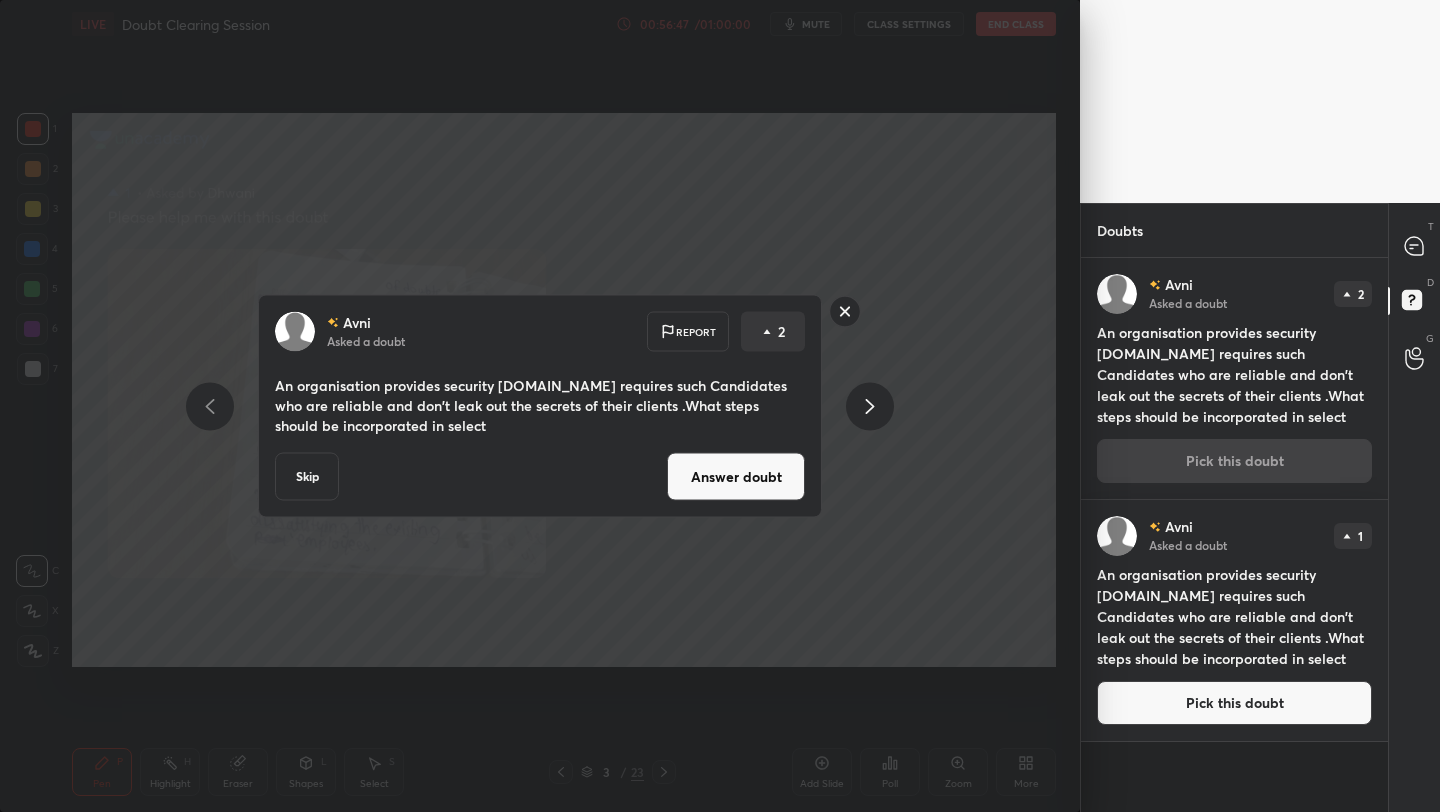 click on "Answer doubt" at bounding box center (736, 477) 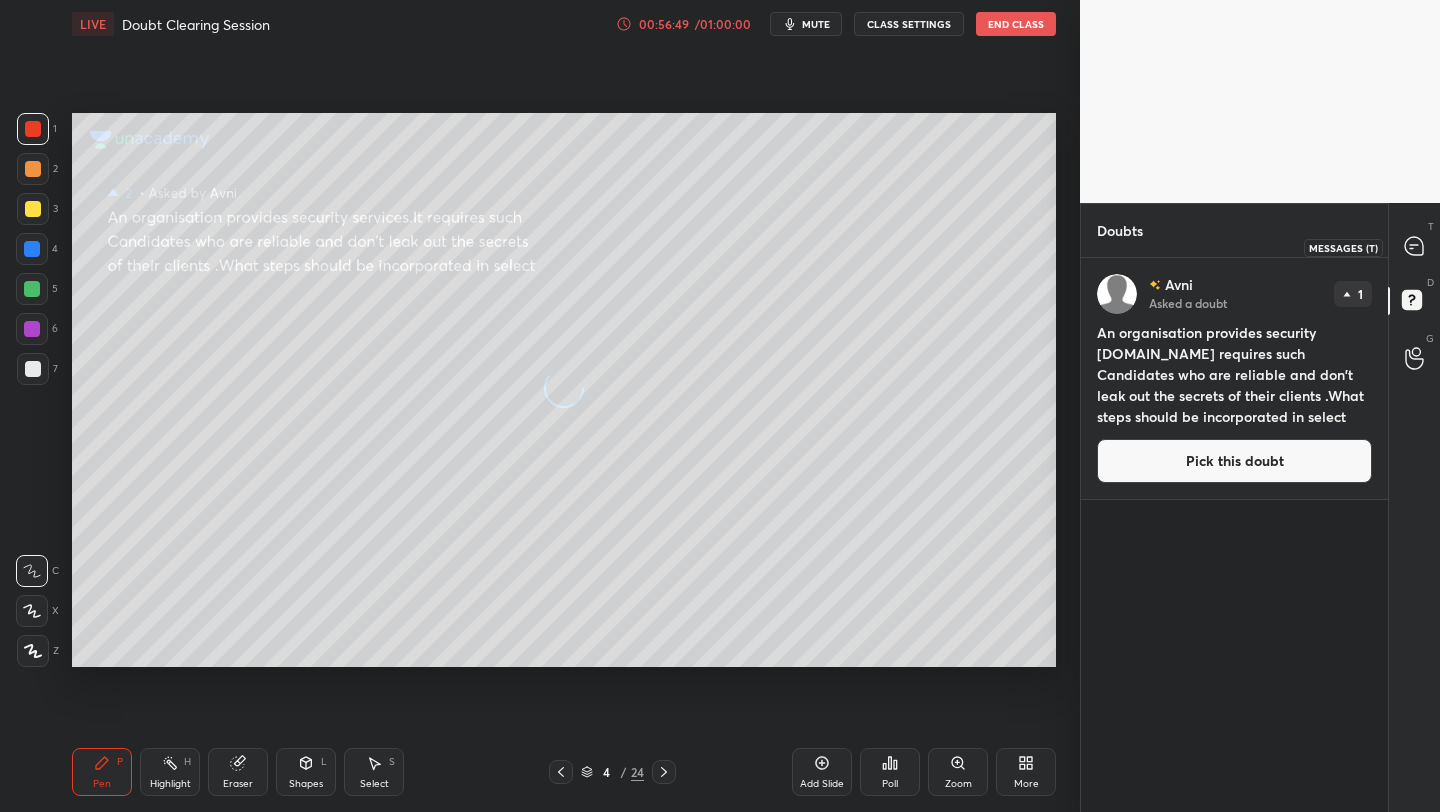click 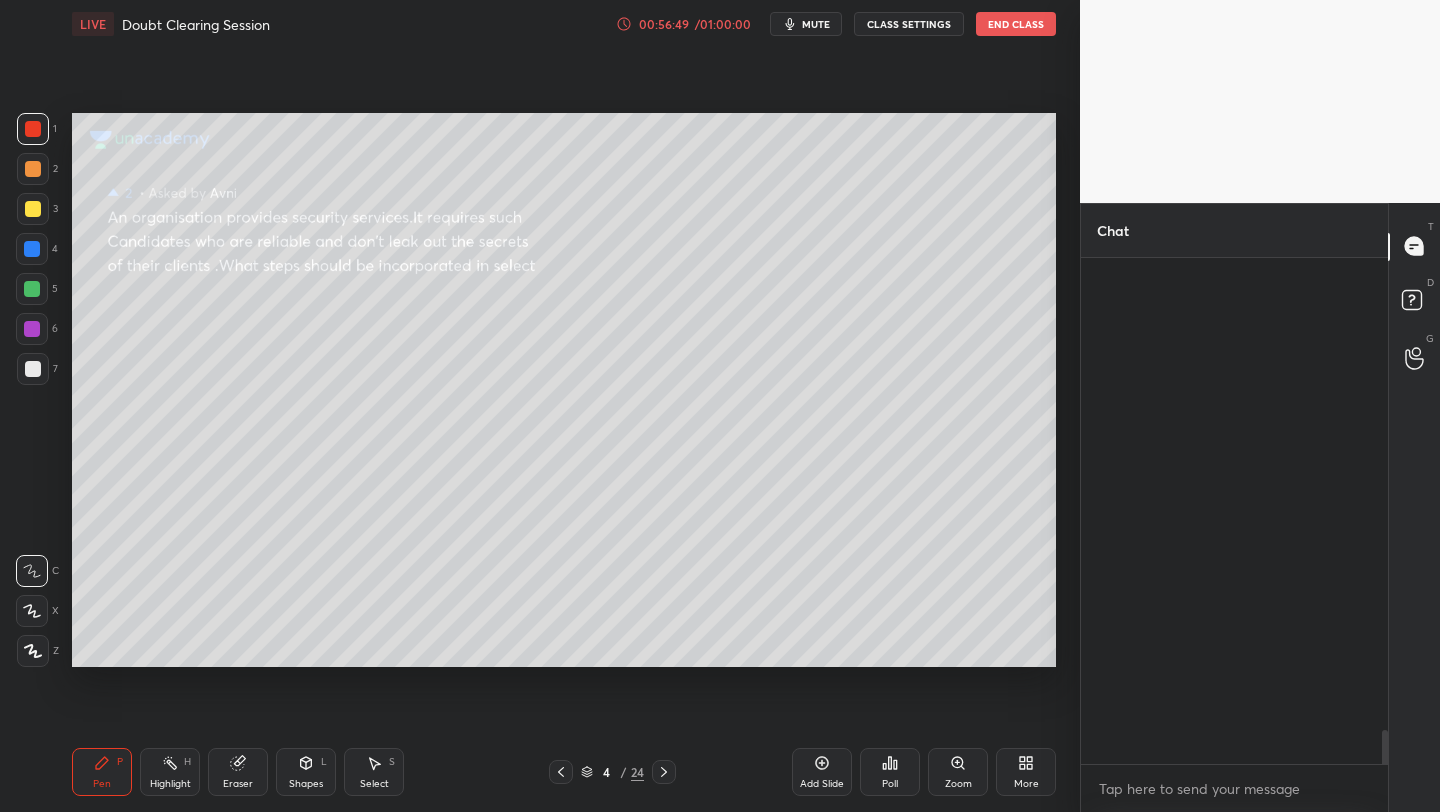 scroll, scrollTop: 7325, scrollLeft: 0, axis: vertical 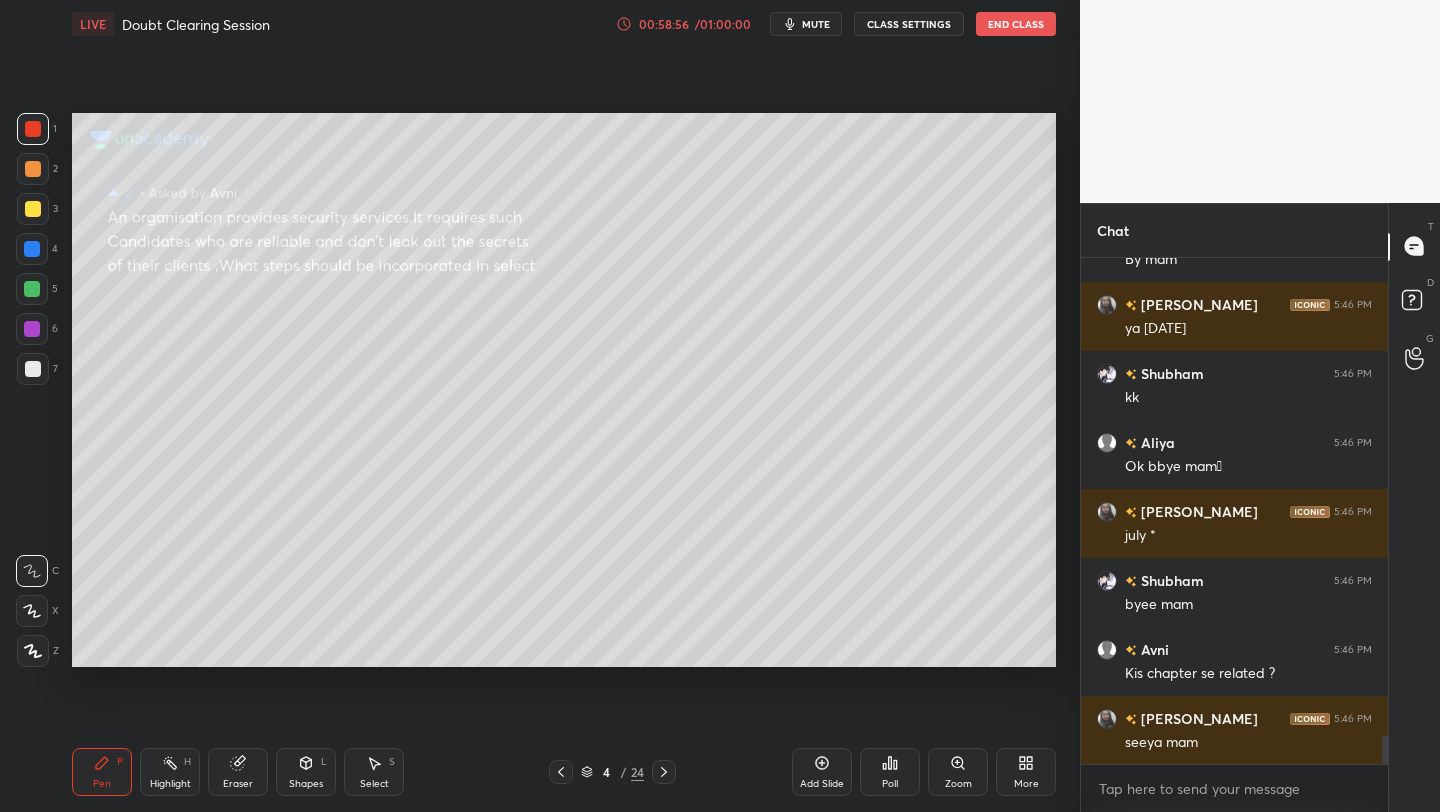 click on "End Class" at bounding box center [1016, 24] 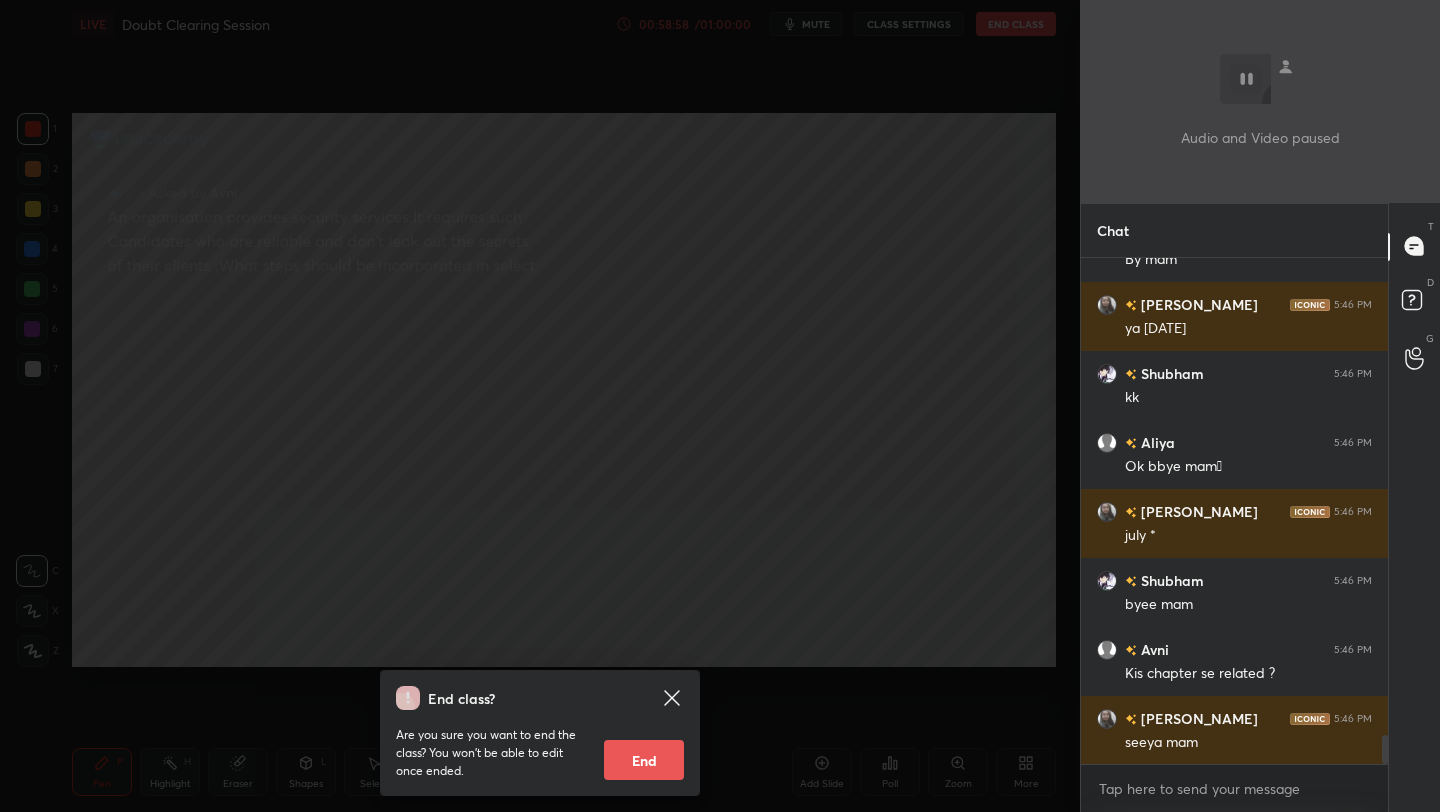 scroll, scrollTop: 8279, scrollLeft: 0, axis: vertical 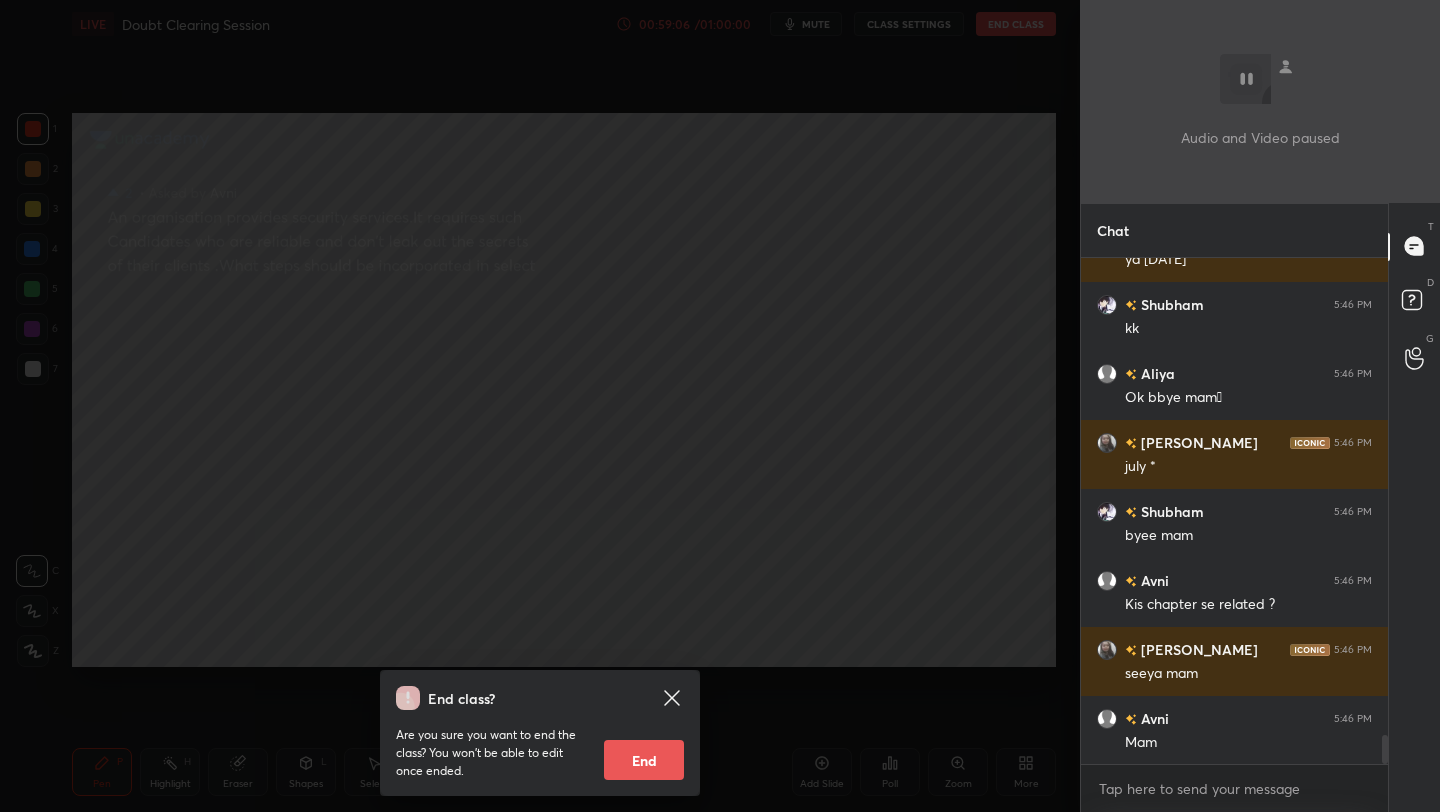 click on "End" at bounding box center [644, 760] 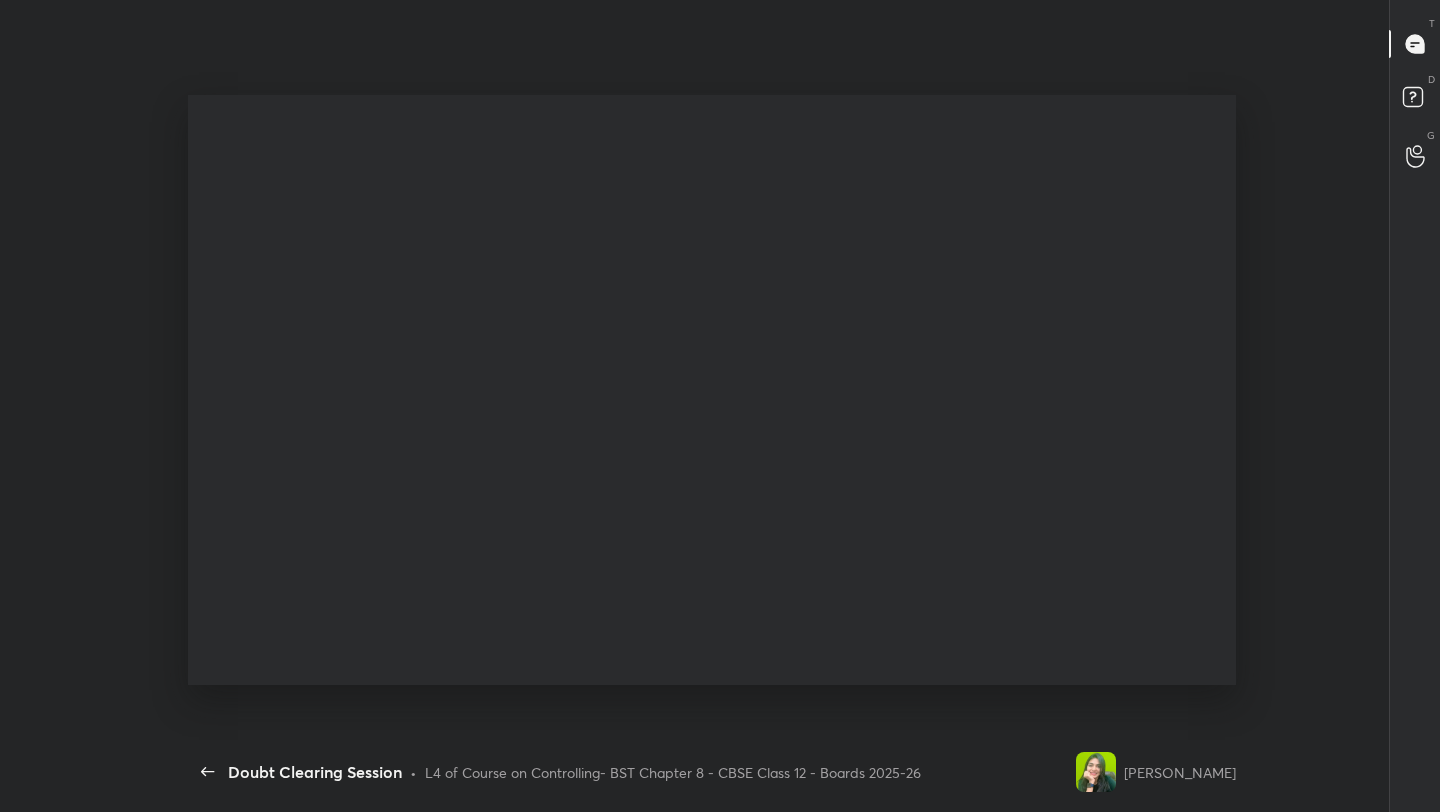 scroll, scrollTop: 99316, scrollLeft: 98933, axis: both 